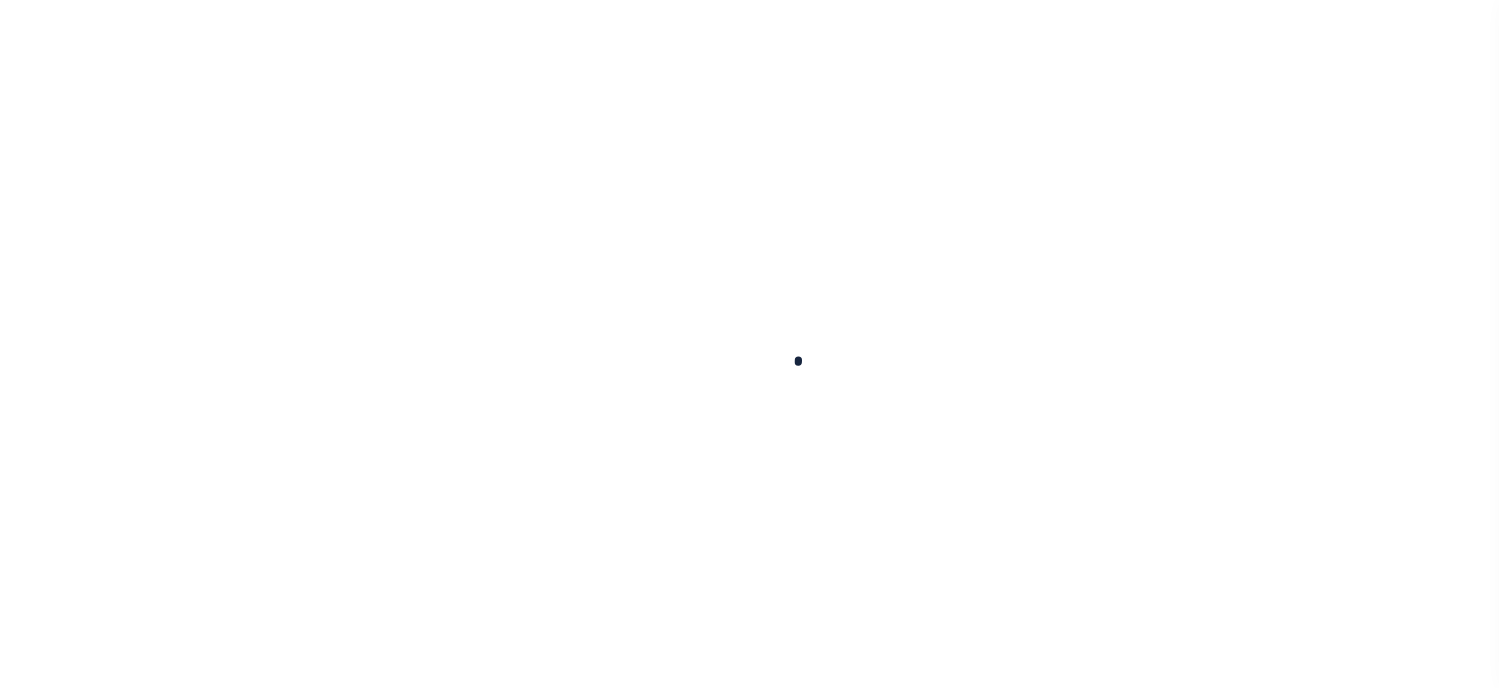 scroll, scrollTop: 0, scrollLeft: 0, axis: both 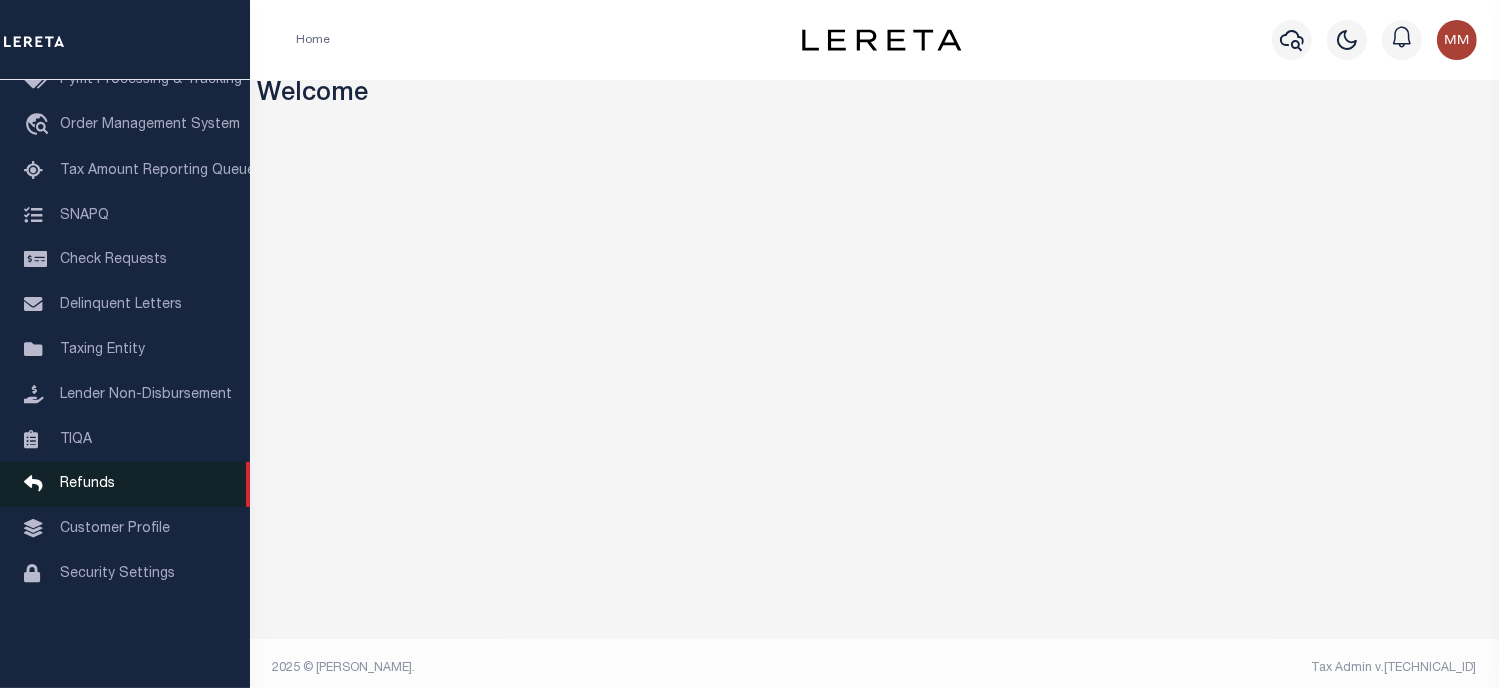 click on "Refunds" at bounding box center [87, 484] 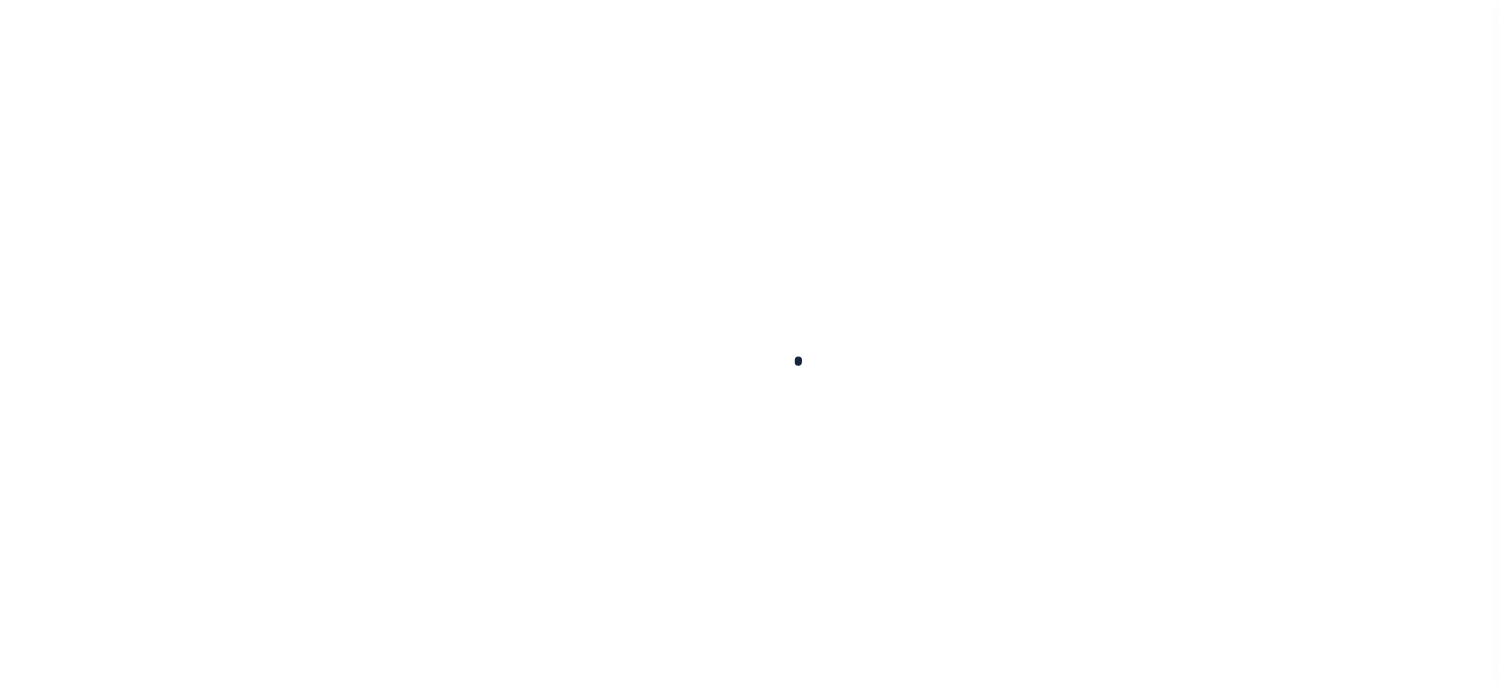 scroll, scrollTop: 0, scrollLeft: 0, axis: both 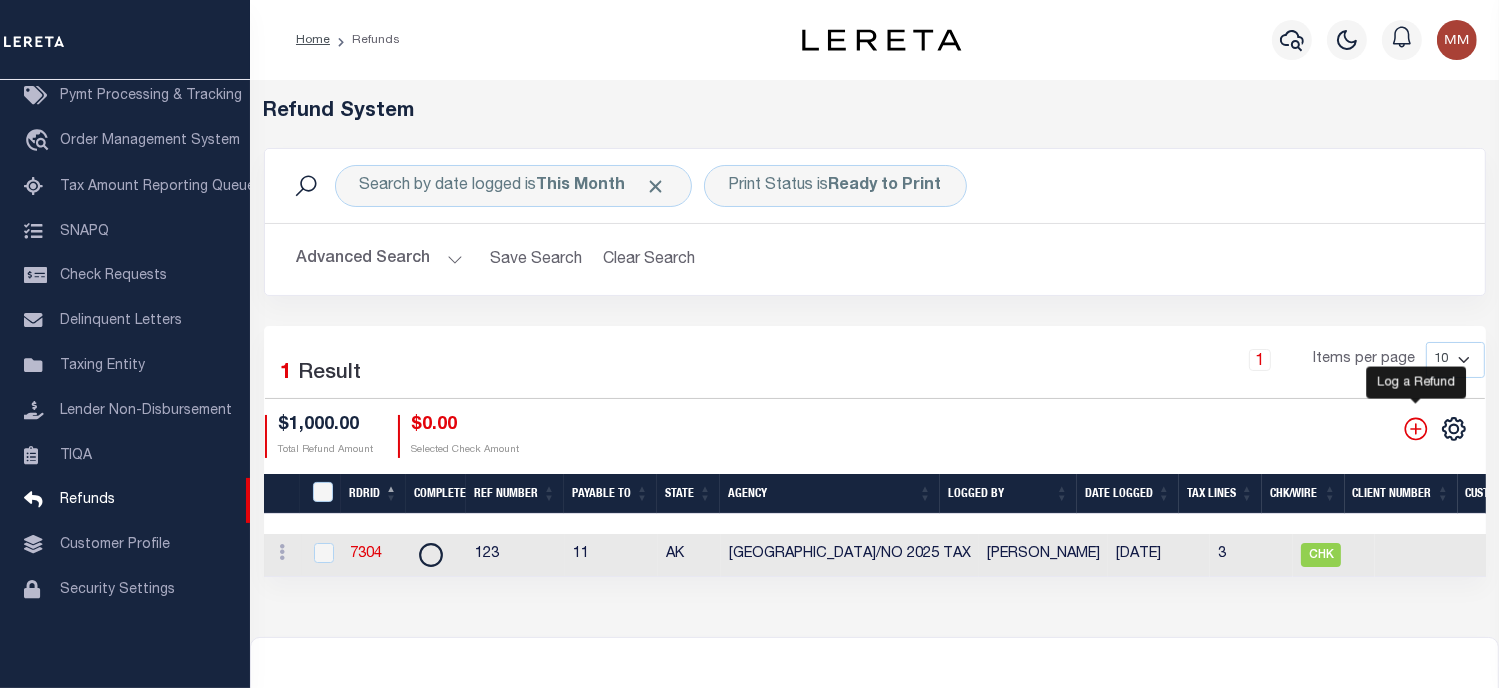 click 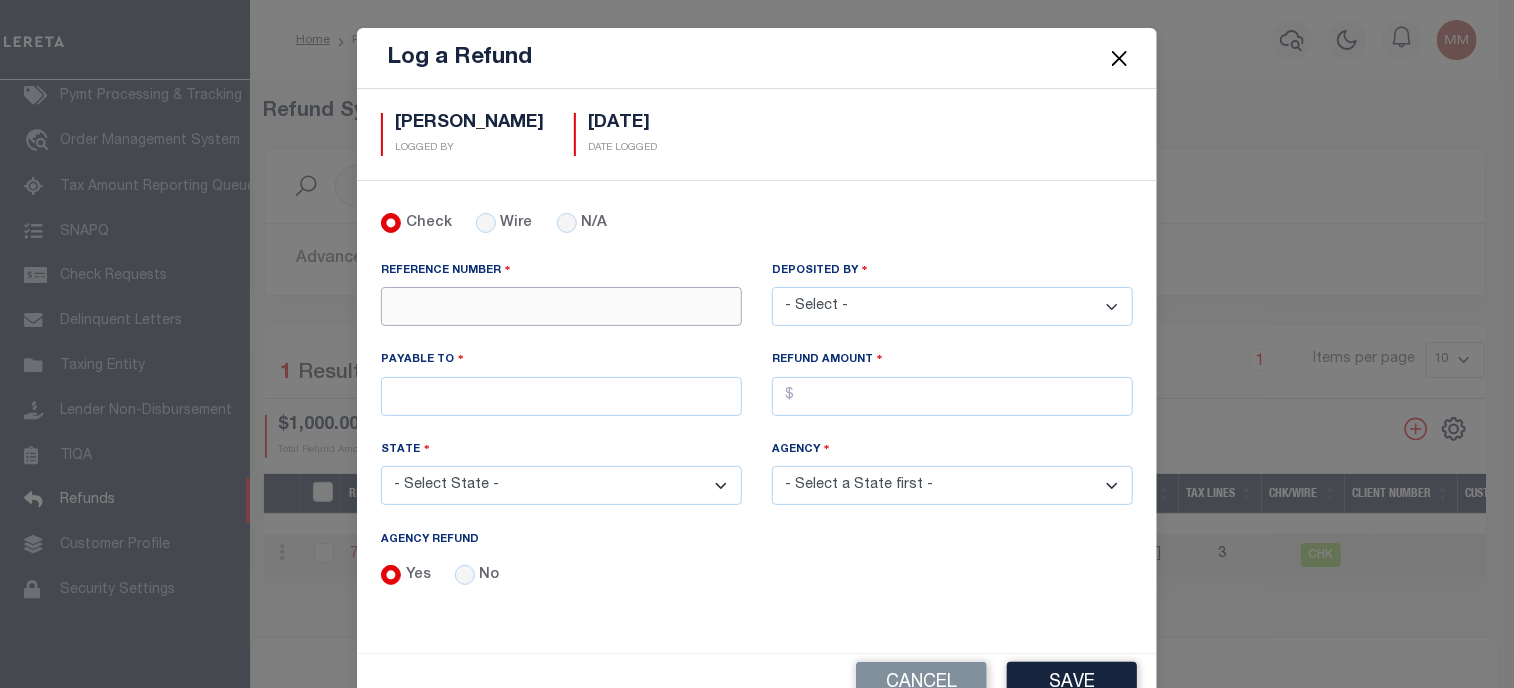 click on "REFERENCE NUMBER" at bounding box center [561, 306] 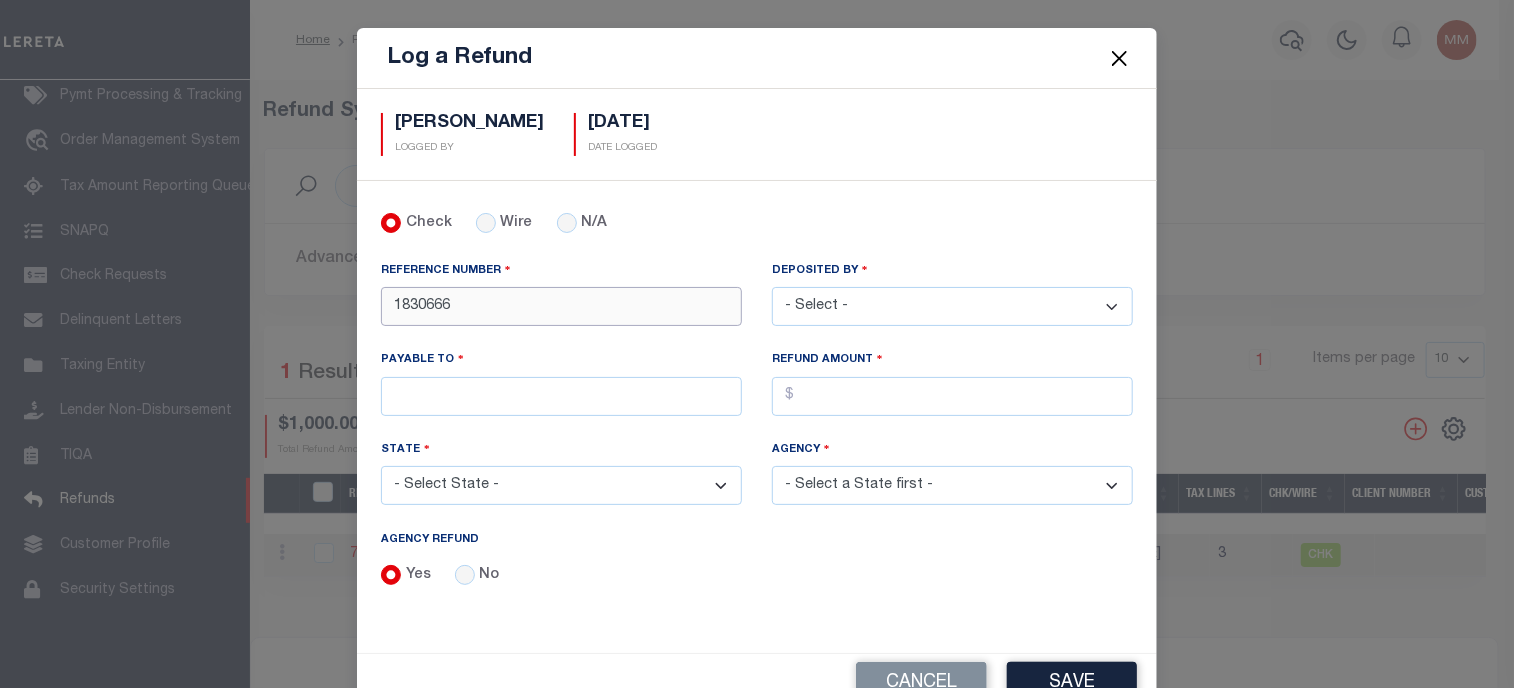 type on "1830666" 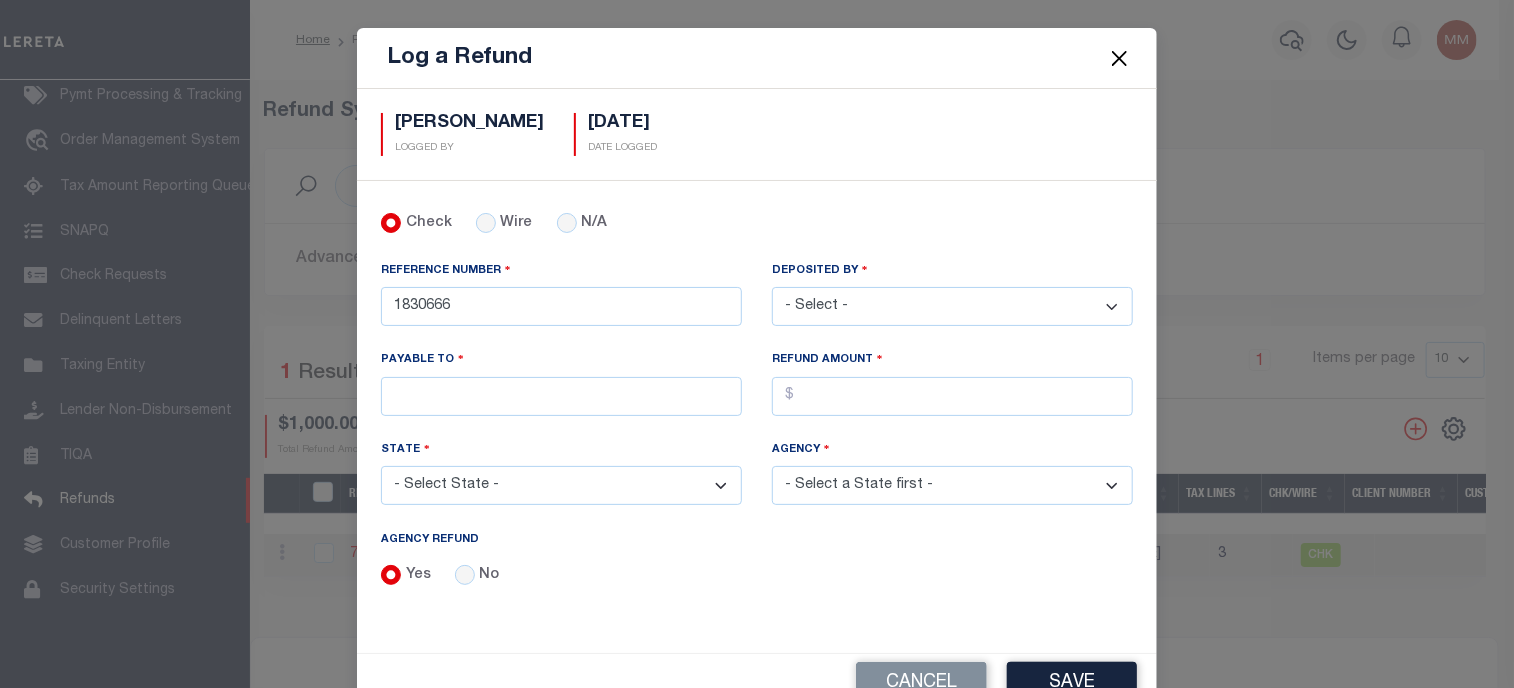 drag, startPoint x: 865, startPoint y: 310, endPoint x: 874, endPoint y: 299, distance: 14.21267 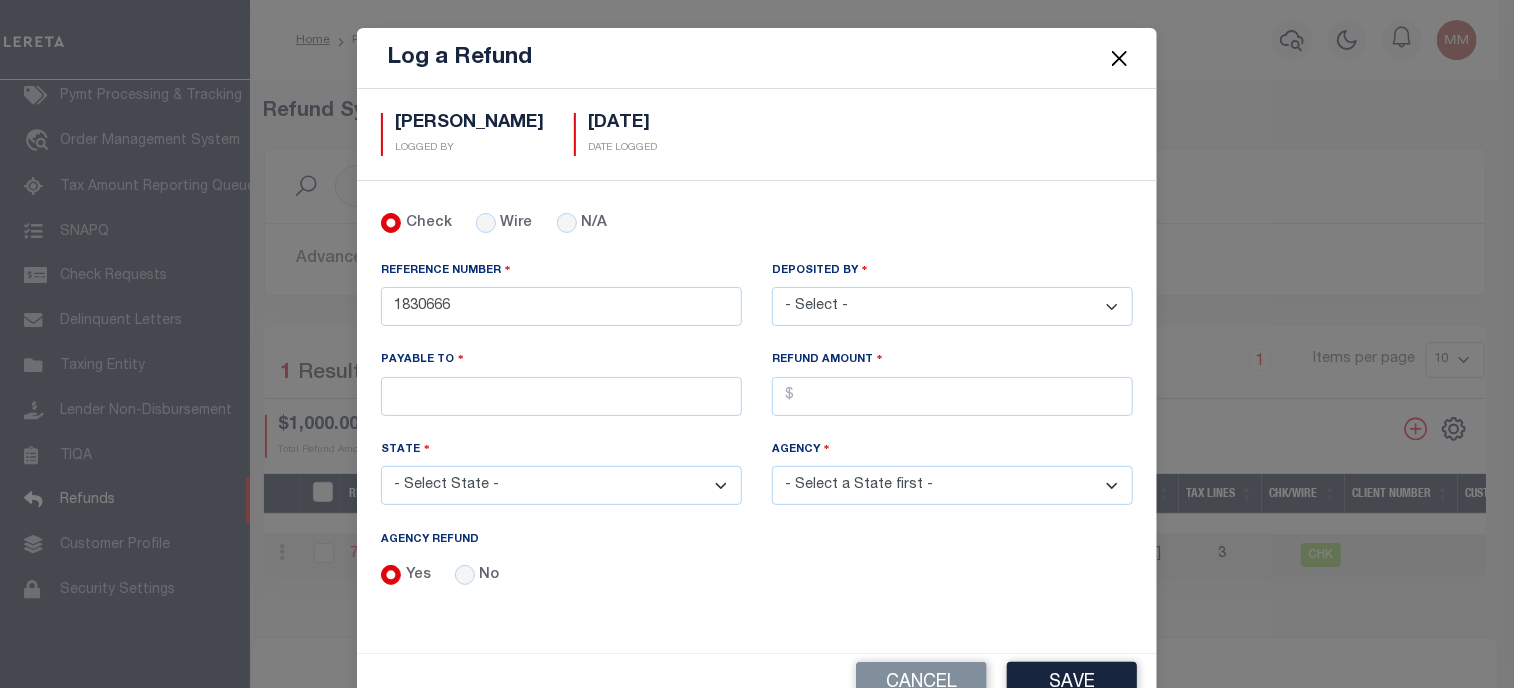click on "- Select -
[PERSON_NAME]
[PERSON_NAME]
[PERSON_NAME]
[PERSON_NAME]
[PERSON_NAME]
[PERSON_NAME]
[PERSON_NAME], [PERSON_NAME], [PERSON_NAME], [PERSON_NAME], [PERSON_NAME], [PERSON_NAME]
[PERSON_NAME]
Ans [PERSON_NAME], [PERSON_NAME], [PERSON_NAME], Rameela
[PERSON_NAME]
[PERSON_NAME], [PERSON_NAME], [PERSON_NAME], [PERSON_NAME]
[PERSON_NAME]
[PERSON_NAME]
[PERSON_NAME], [PERSON_NAME], [PERSON_NAME], [PERSON_NAME], [PERSON_NAME], [PERSON_NAME]
[PERSON_NAME]
[PERSON_NAME]
[PERSON_NAME]
[PERSON_NAME], [PERSON_NAME], [PERSON_NAME], [PERSON_NAME]
[PERSON_NAME]
[PERSON_NAME], [PERSON_NAME], [PERSON_NAME], [PERSON_NAME], [PERSON_NAME], [PERSON_NAME], [PERSON_NAME]
[PERSON_NAME], [PERSON_NAME], [PERSON_NAME], [PERSON_NAME], [PERSON_NAME], [PERSON_NAME], [PERSON_NAME], [PERSON_NAME]
[PERSON_NAME]
[PERSON_NAME], [PERSON_NAME], [PERSON_NAME], [PERSON_NAME], [PERSON_NAME], [PERSON_NAME]" at bounding box center [952, 306] 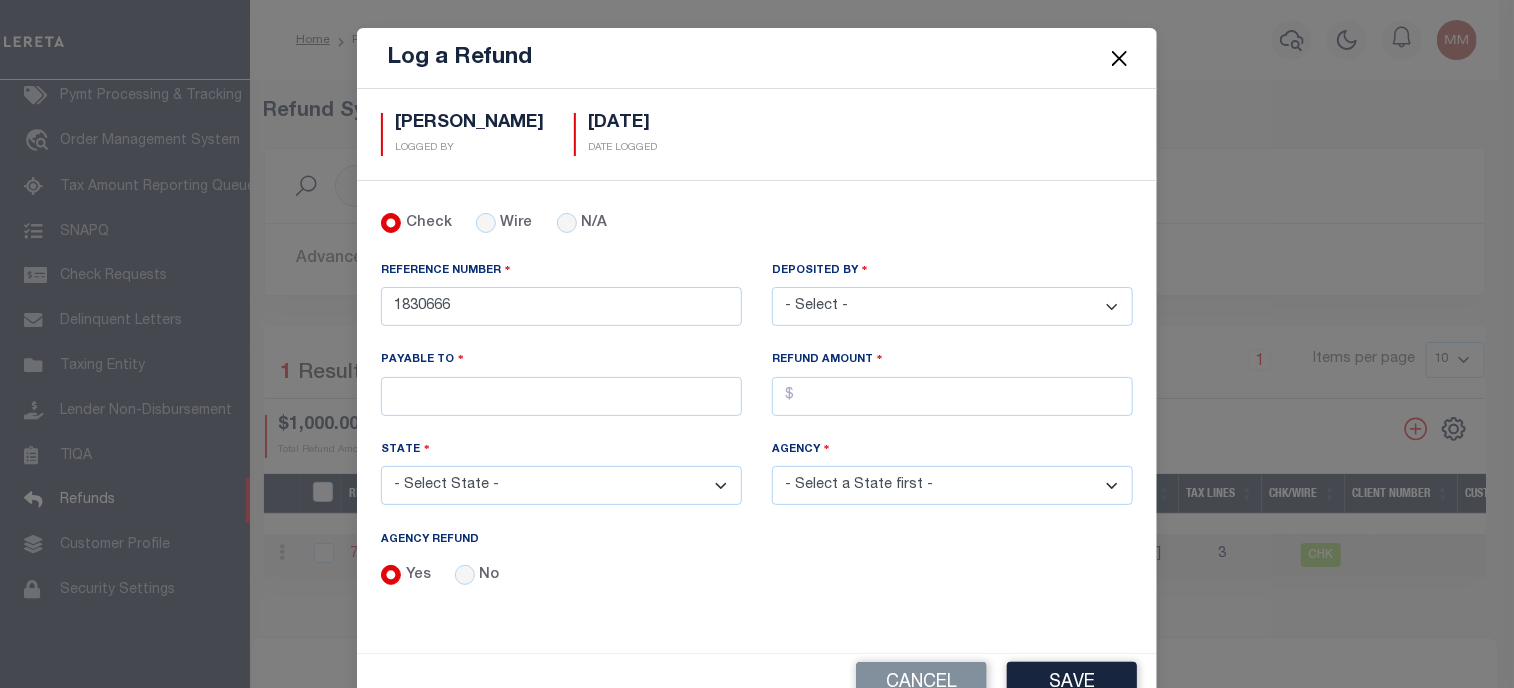 select on "[PERSON_NAME]" 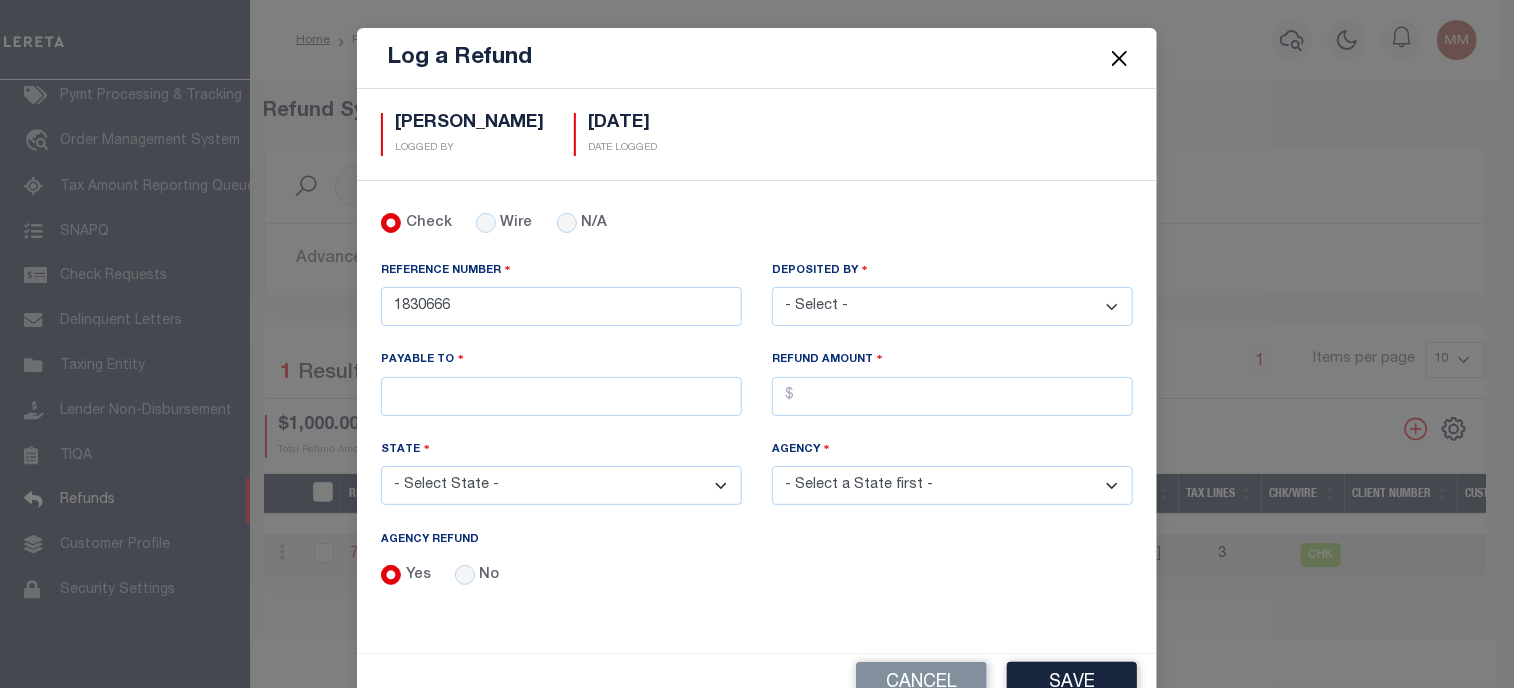 click on "- Select -
[PERSON_NAME]
[PERSON_NAME]
[PERSON_NAME]
[PERSON_NAME]
[PERSON_NAME]
[PERSON_NAME]
[PERSON_NAME], [PERSON_NAME], [PERSON_NAME], [PERSON_NAME], [PERSON_NAME], [PERSON_NAME]
[PERSON_NAME]
Ans [PERSON_NAME], [PERSON_NAME], [PERSON_NAME], Rameela
[PERSON_NAME]
[PERSON_NAME], [PERSON_NAME], [PERSON_NAME], [PERSON_NAME]
[PERSON_NAME]
[PERSON_NAME]
[PERSON_NAME], [PERSON_NAME], [PERSON_NAME], [PERSON_NAME], [PERSON_NAME], [PERSON_NAME]
[PERSON_NAME]
[PERSON_NAME]
[PERSON_NAME]
[PERSON_NAME], [PERSON_NAME], [PERSON_NAME], [PERSON_NAME]
[PERSON_NAME]
[PERSON_NAME], [PERSON_NAME], [PERSON_NAME], [PERSON_NAME], [PERSON_NAME], [PERSON_NAME], [PERSON_NAME]
[PERSON_NAME], [PERSON_NAME], [PERSON_NAME], [PERSON_NAME], [PERSON_NAME], [PERSON_NAME], [PERSON_NAME], [PERSON_NAME]
[PERSON_NAME]
[PERSON_NAME], [PERSON_NAME], [PERSON_NAME], [PERSON_NAME], [PERSON_NAME], [PERSON_NAME]" at bounding box center (952, 306) 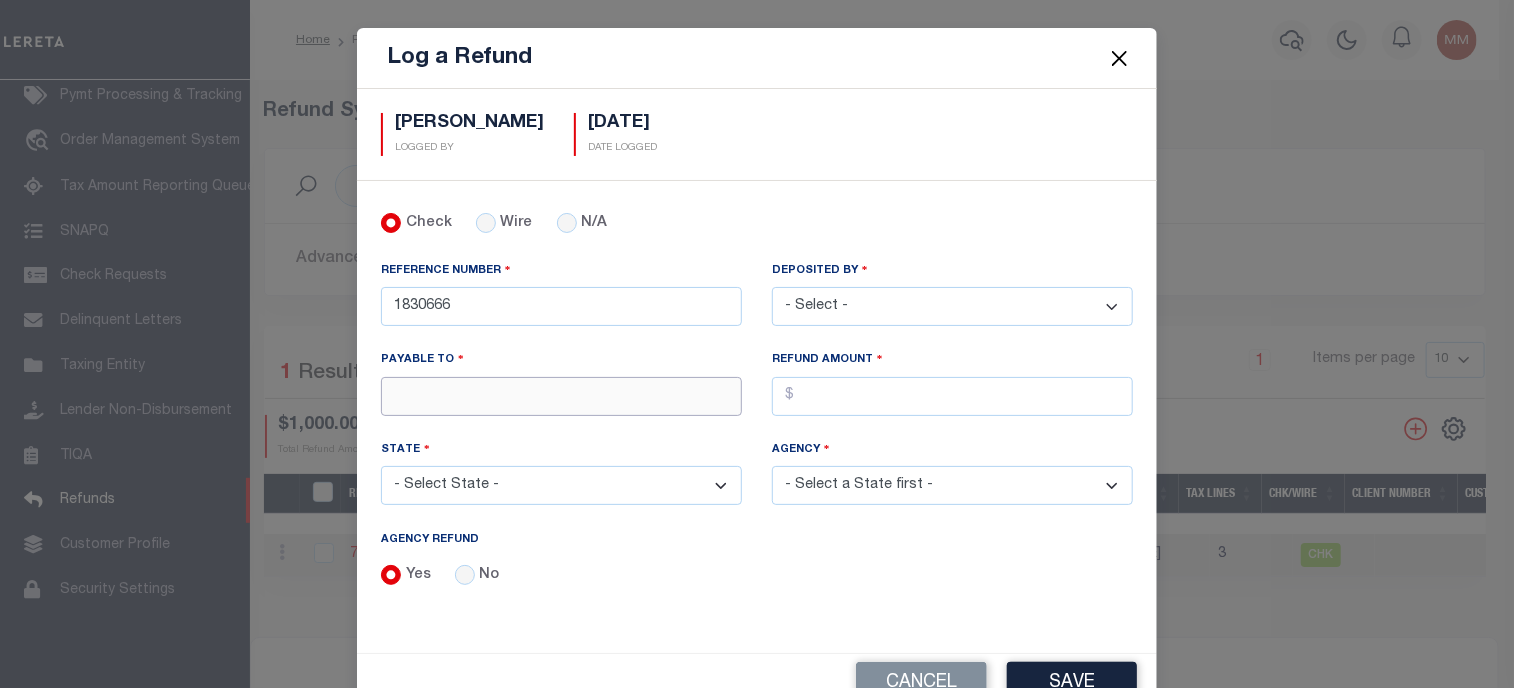 click on "PAYABLE TO" at bounding box center [561, 396] 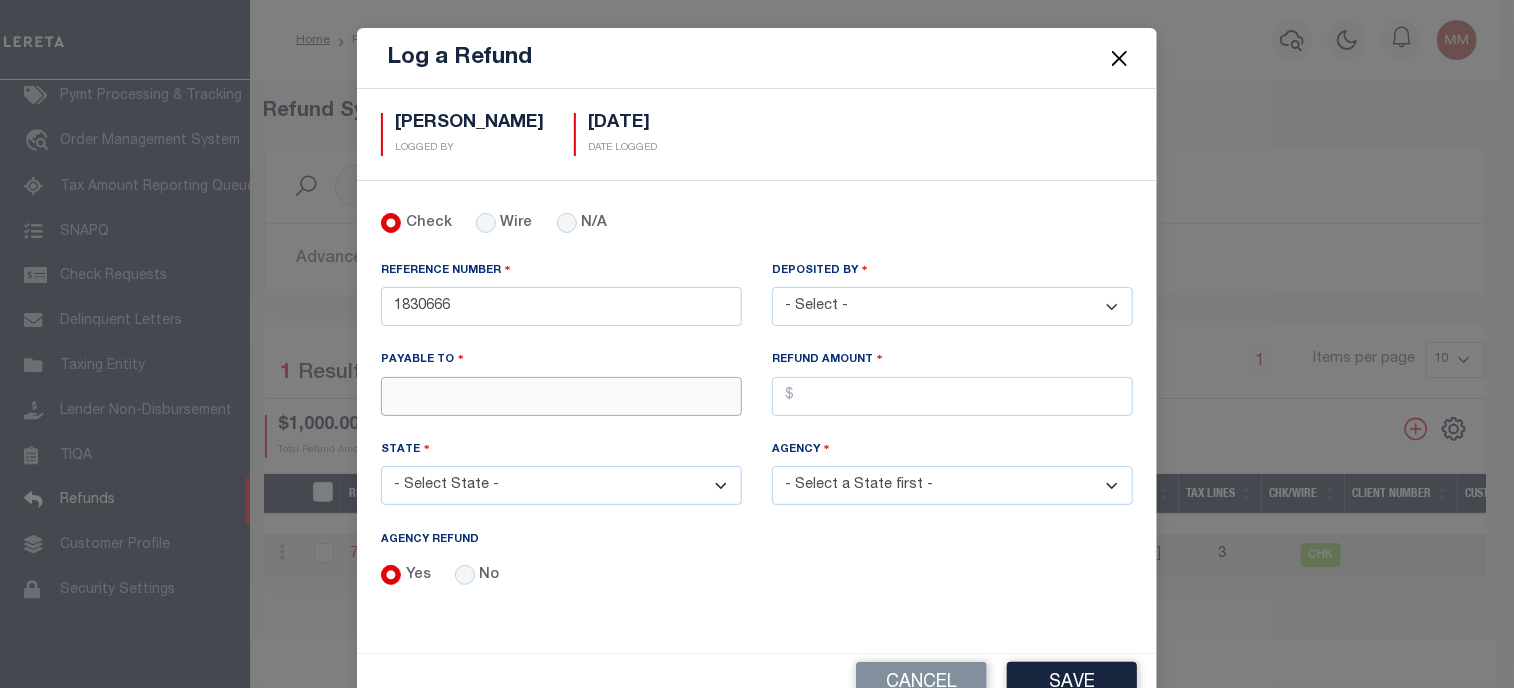 click on "PAYABLE TO" at bounding box center [561, 396] 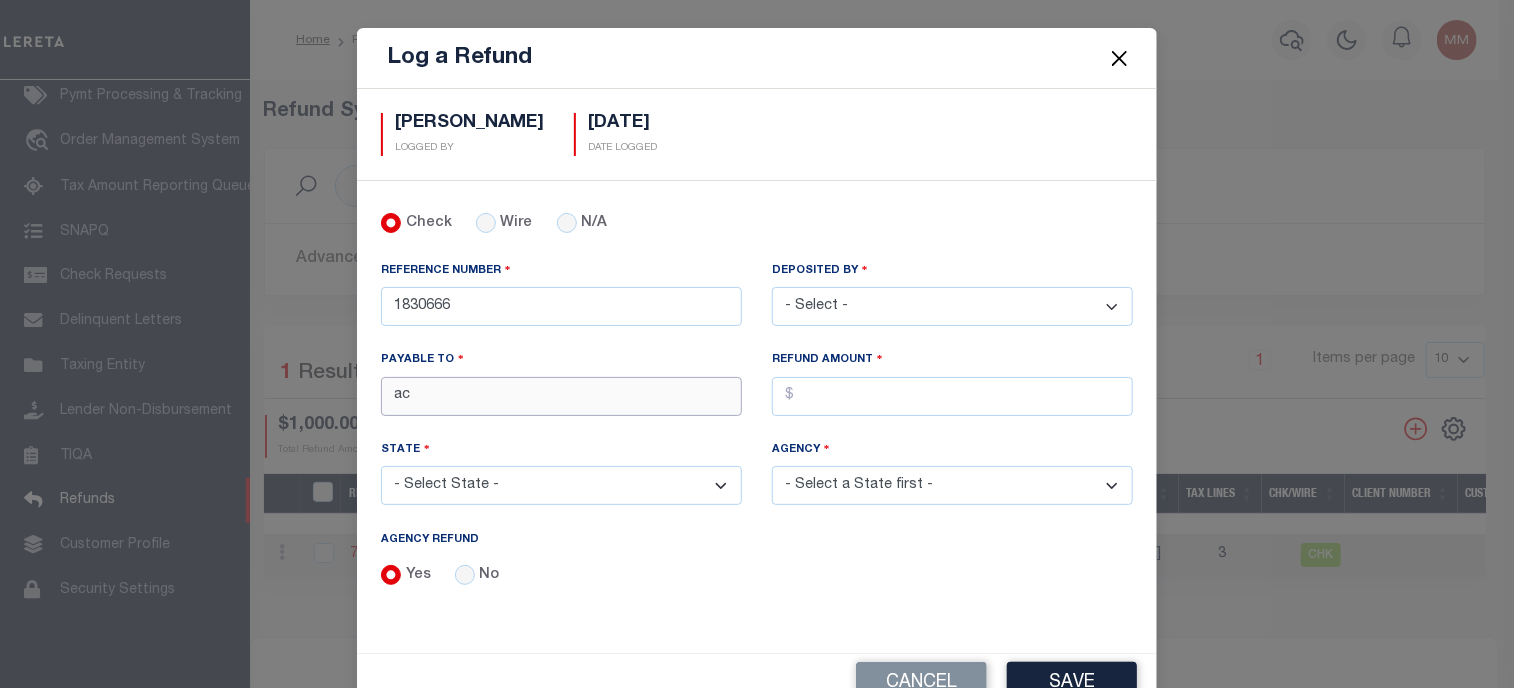 click on "ac" at bounding box center (561, 396) 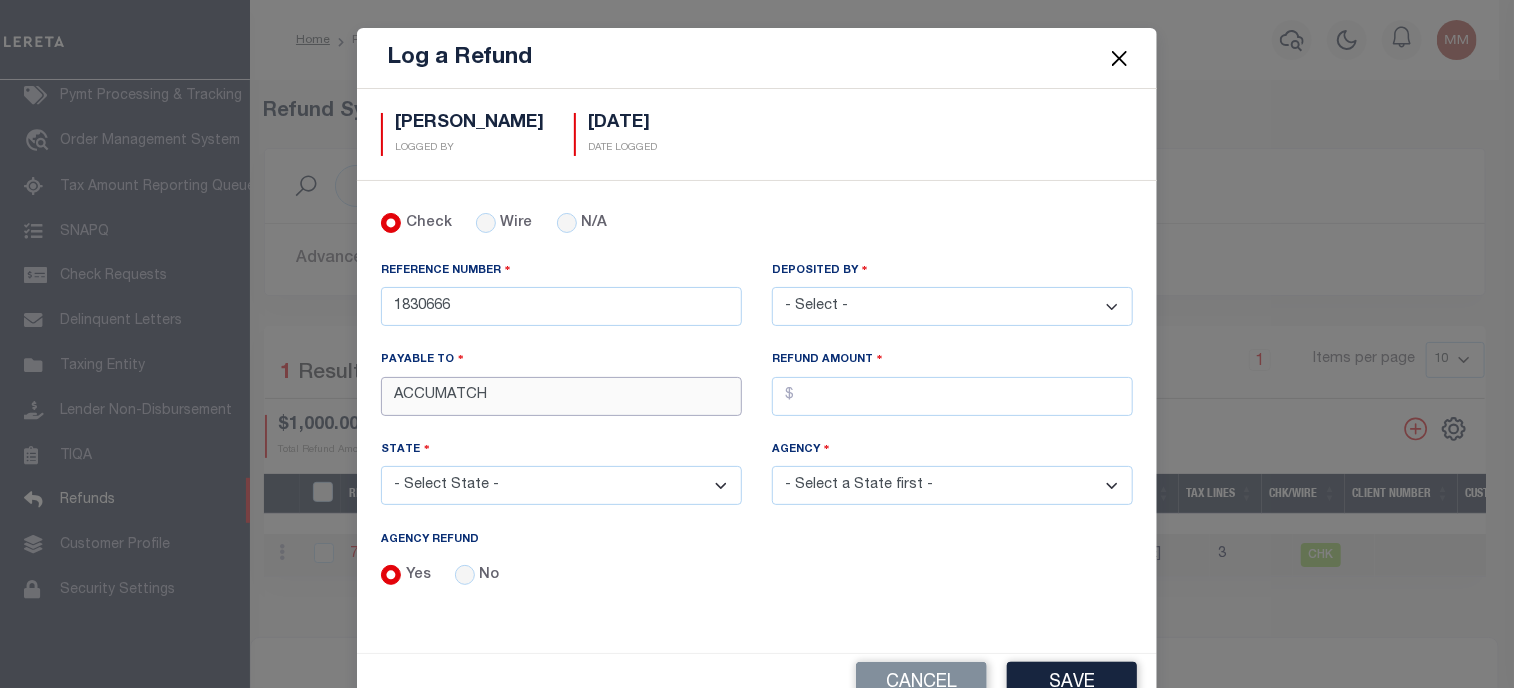 type on "ACCUMATCH" 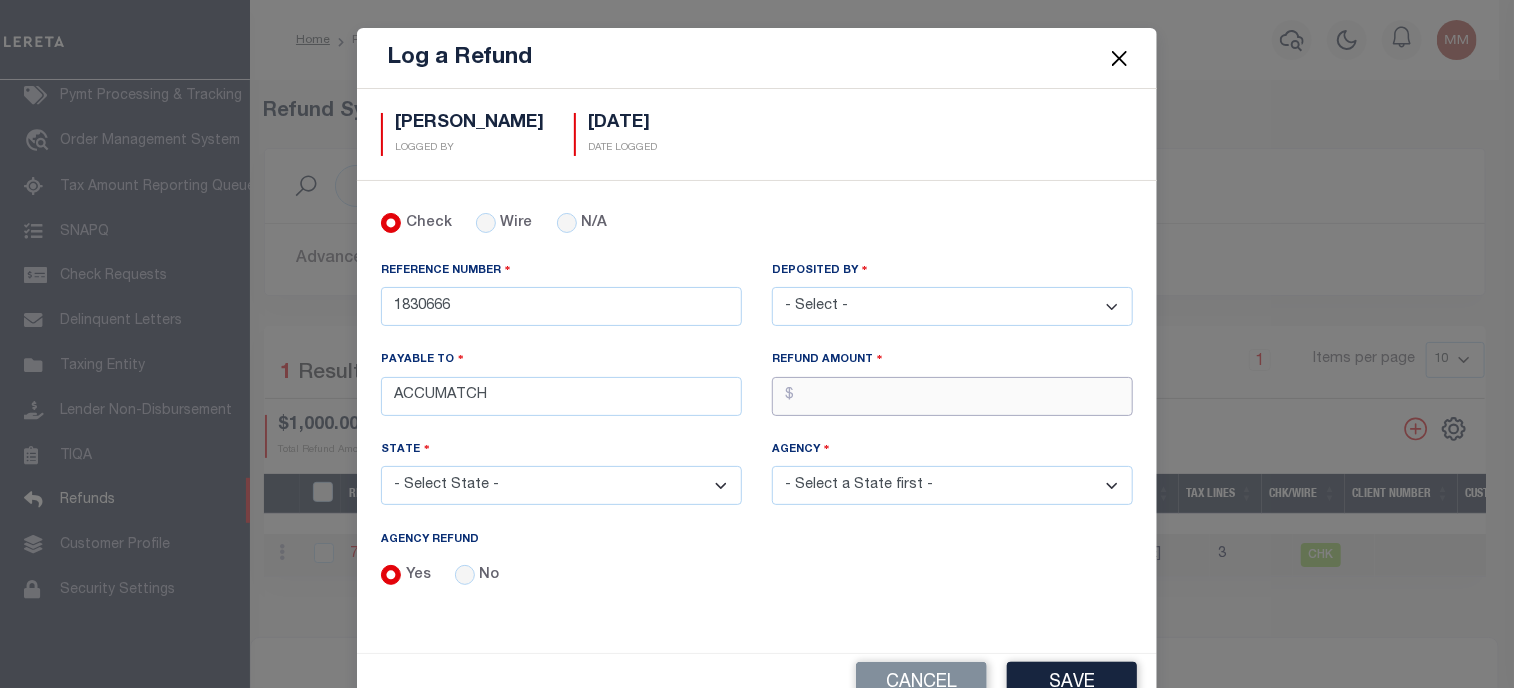 click on "AGENCY REFUND" at bounding box center (952, 396) 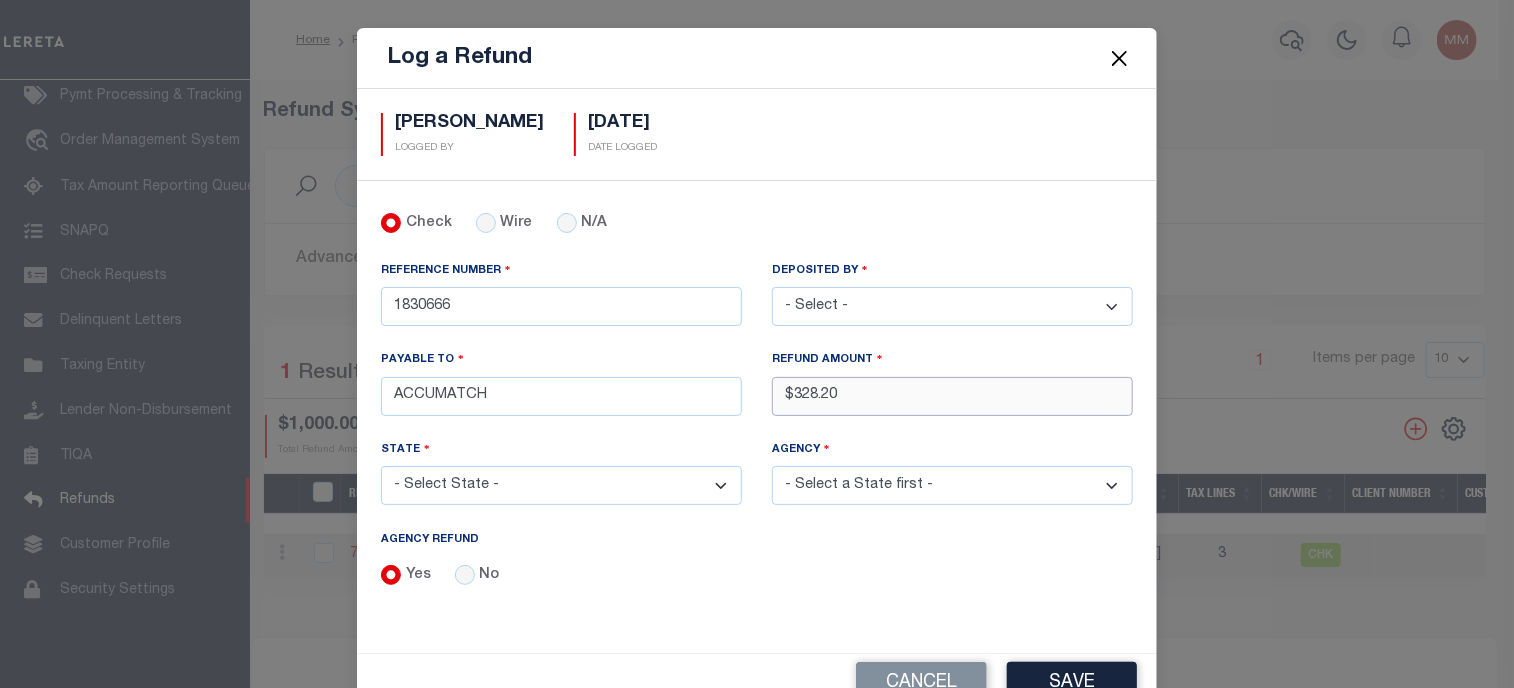 type on "$328.20" 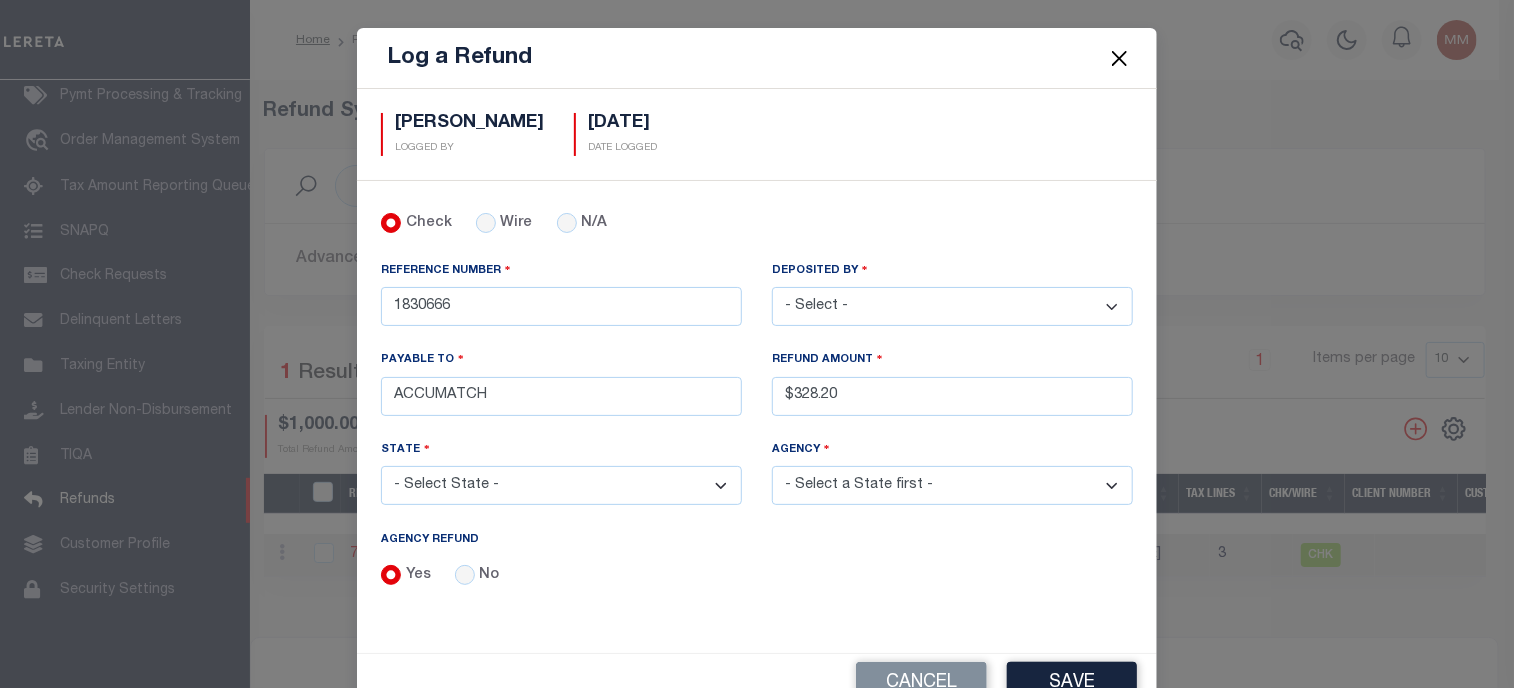 click on "- Select State -
[US_STATE]
AL
AR
AZ
CA
CO
[GEOGRAPHIC_DATA]
[GEOGRAPHIC_DATA]
DE
[GEOGRAPHIC_DATA]
[GEOGRAPHIC_DATA]
GU
[GEOGRAPHIC_DATA]
[GEOGRAPHIC_DATA]
ID
[GEOGRAPHIC_DATA]
IN
[GEOGRAPHIC_DATA]
[GEOGRAPHIC_DATA]
LA
MA
MD
[GEOGRAPHIC_DATA]
[GEOGRAPHIC_DATA]
[GEOGRAPHIC_DATA]
[GEOGRAPHIC_DATA]
[GEOGRAPHIC_DATA]
MT
[GEOGRAPHIC_DATA]
[GEOGRAPHIC_DATA]
[GEOGRAPHIC_DATA]
NH
[GEOGRAPHIC_DATA]
[GEOGRAPHIC_DATA]
[GEOGRAPHIC_DATA]
[GEOGRAPHIC_DATA]
[GEOGRAPHIC_DATA]
[GEOGRAPHIC_DATA]
OR
[GEOGRAPHIC_DATA]
PR
RI
SC
SD
[GEOGRAPHIC_DATA]
[GEOGRAPHIC_DATA]
[GEOGRAPHIC_DATA]
[GEOGRAPHIC_DATA]
VI
[GEOGRAPHIC_DATA]
[GEOGRAPHIC_DATA]
[GEOGRAPHIC_DATA]
WV
WY" at bounding box center (561, 485) 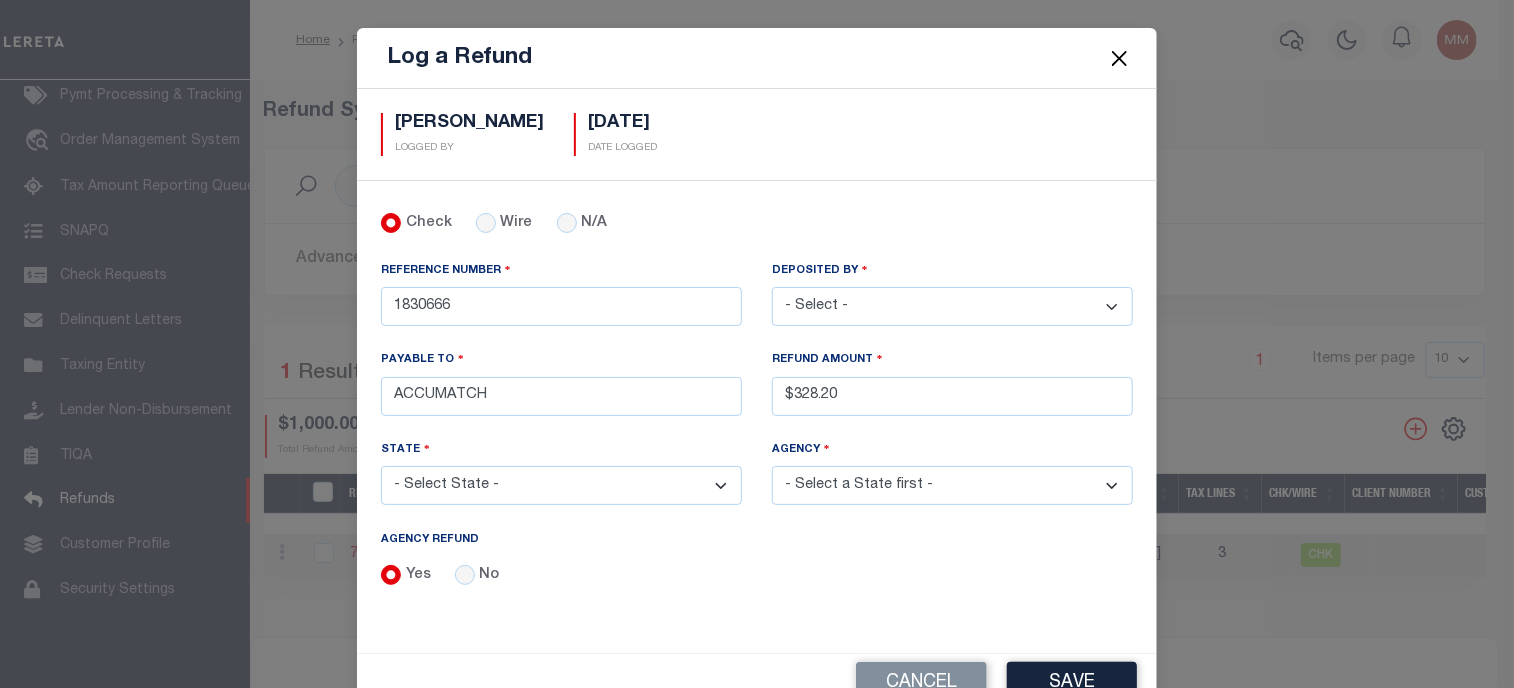 select on "KS" 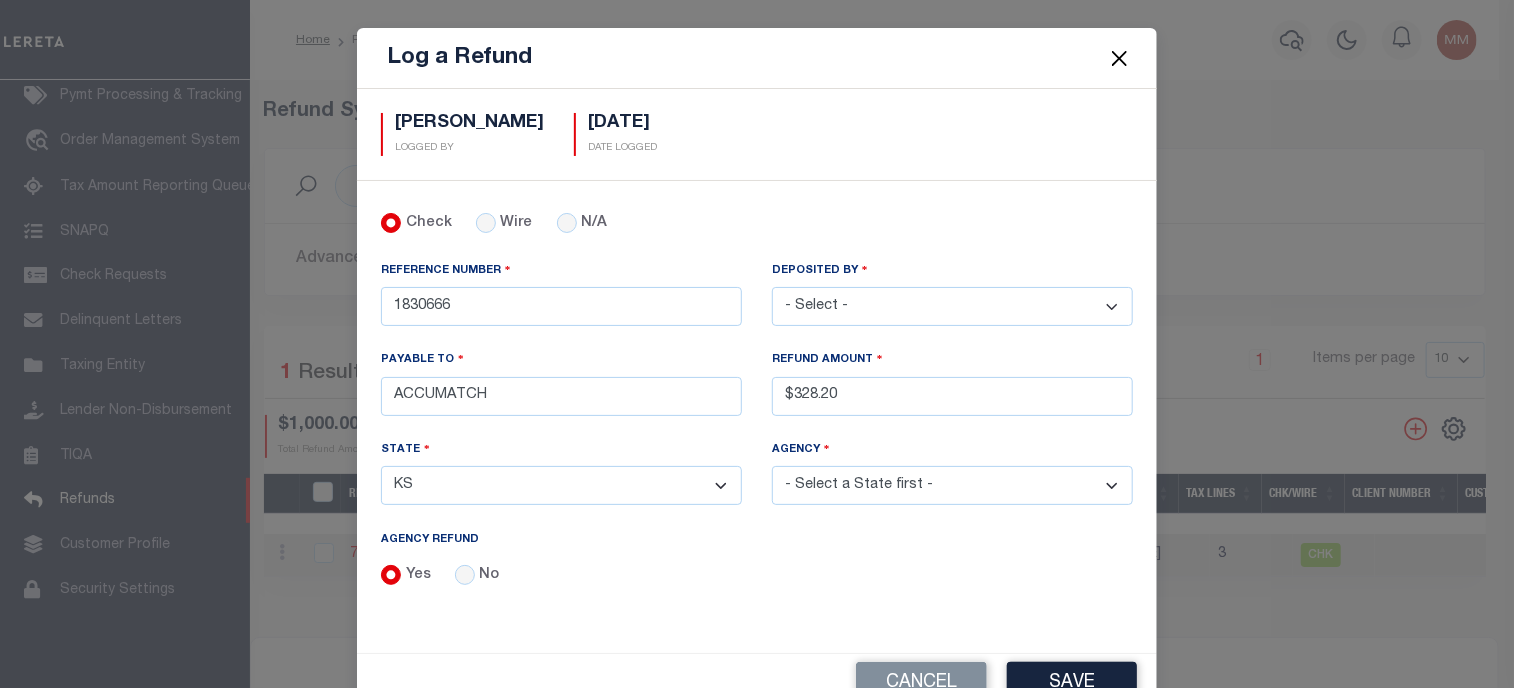 click on "- Select State -
[US_STATE]
AL
AR
AZ
CA
CO
[GEOGRAPHIC_DATA]
[GEOGRAPHIC_DATA]
DE
[GEOGRAPHIC_DATA]
[GEOGRAPHIC_DATA]
GU
[GEOGRAPHIC_DATA]
[GEOGRAPHIC_DATA]
ID
[GEOGRAPHIC_DATA]
IN
[GEOGRAPHIC_DATA]
[GEOGRAPHIC_DATA]
LA
MA
MD
[GEOGRAPHIC_DATA]
[GEOGRAPHIC_DATA]
[GEOGRAPHIC_DATA]
[GEOGRAPHIC_DATA]
[GEOGRAPHIC_DATA]
MT
[GEOGRAPHIC_DATA]
[GEOGRAPHIC_DATA]
[GEOGRAPHIC_DATA]
NH
[GEOGRAPHIC_DATA]
[GEOGRAPHIC_DATA]
[GEOGRAPHIC_DATA]
[GEOGRAPHIC_DATA]
[GEOGRAPHIC_DATA]
[GEOGRAPHIC_DATA]
OR
[GEOGRAPHIC_DATA]
PR
RI
SC
SD
[GEOGRAPHIC_DATA]
[GEOGRAPHIC_DATA]
[GEOGRAPHIC_DATA]
[GEOGRAPHIC_DATA]
VI
[GEOGRAPHIC_DATA]
[GEOGRAPHIC_DATA]
[GEOGRAPHIC_DATA]
WV
WY" at bounding box center (561, 485) 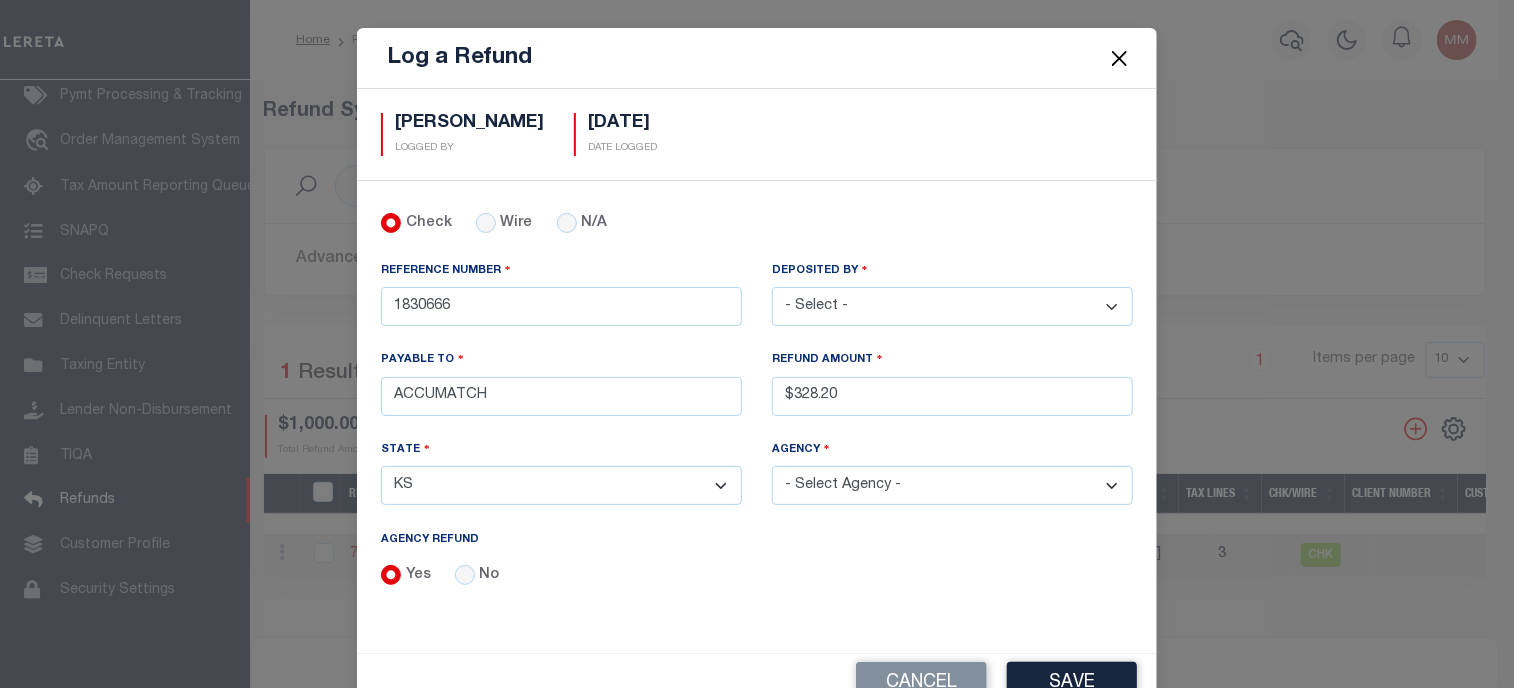 click on "- Select Agency - [GEOGRAPHIC_DATA]                         [GEOGRAPHIC_DATA] MOBILE HOMES [GEOGRAPHIC_DATA]                      [GEOGRAPHIC_DATA] MOBILE HOMES [GEOGRAPHIC_DATA]                      [GEOGRAPHIC_DATA] [GEOGRAPHIC_DATA] HOMES [GEOGRAPHIC_DATA]                        [GEOGRAPHIC_DATA]                        [GEOGRAPHIC_DATA]                       [GEOGRAPHIC_DATA] MOBILE HOMES [GEOGRAPHIC_DATA]                         [GEOGRAPHIC_DATA]                        [GEOGRAPHIC_DATA] [GEOGRAPHIC_DATA]                         [GEOGRAPHIC_DATA]                    [GEOGRAPHIC_DATA] [GEOGRAPHIC_DATA] [GEOGRAPHIC_DATA]                      [GEOGRAPHIC_DATA] MOBILE HOMES [GEOGRAPHIC_DATA]                      [GEOGRAPHIC_DATA]                         [GEOGRAPHIC_DATA]                          [GEOGRAPHIC_DATA] [GEOGRAPHIC_DATA]                         [GEOGRAPHIC_DATA]                        [GEOGRAPHIC_DATA] [GEOGRAPHIC_DATA] HOMES [GEOGRAPHIC_DATA]                      [GEOGRAPHIC_DATA]                        [GEOGRAPHIC_DATA] [GEOGRAPHIC_DATA] HOMES [GEOGRAPHIC_DATA]                      [GEOGRAPHIC_DATA] MOBILE HOMES" at bounding box center [952, 485] 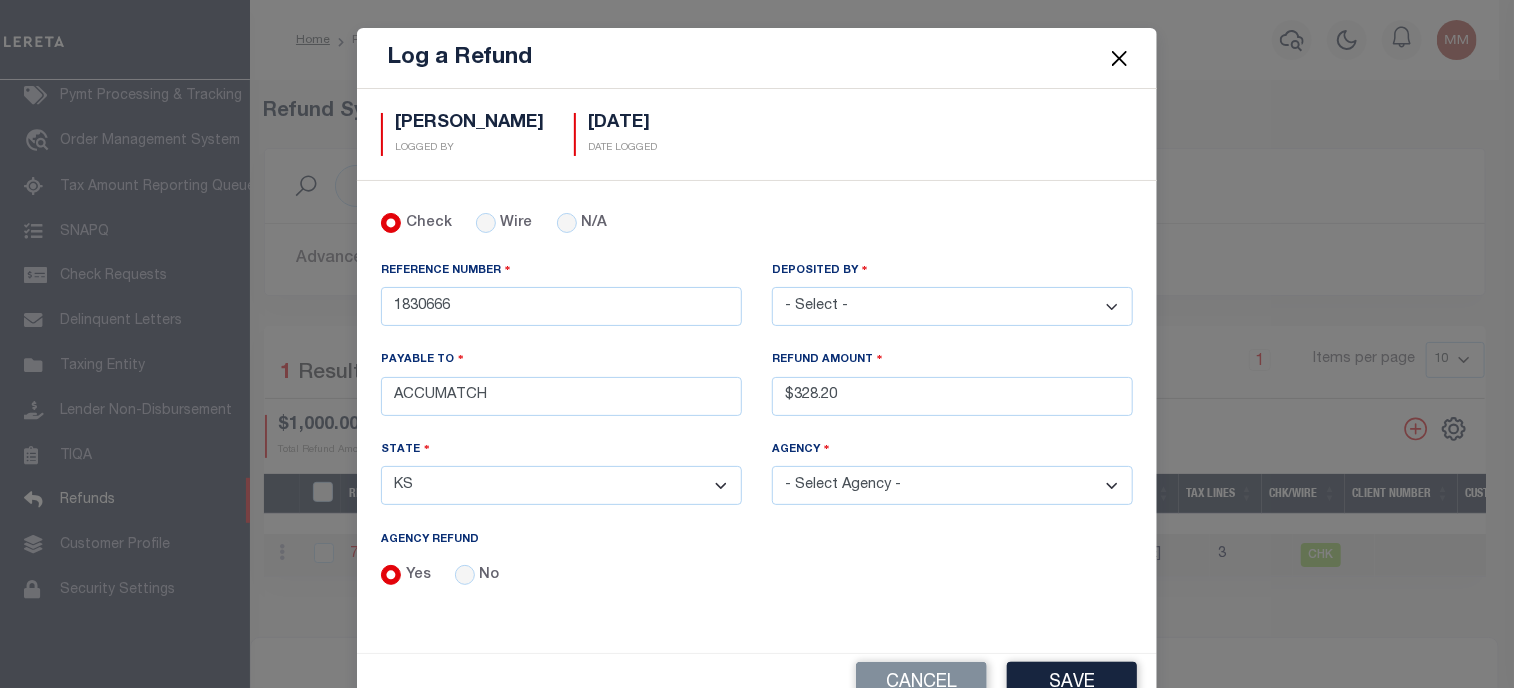 select on "2017300000" 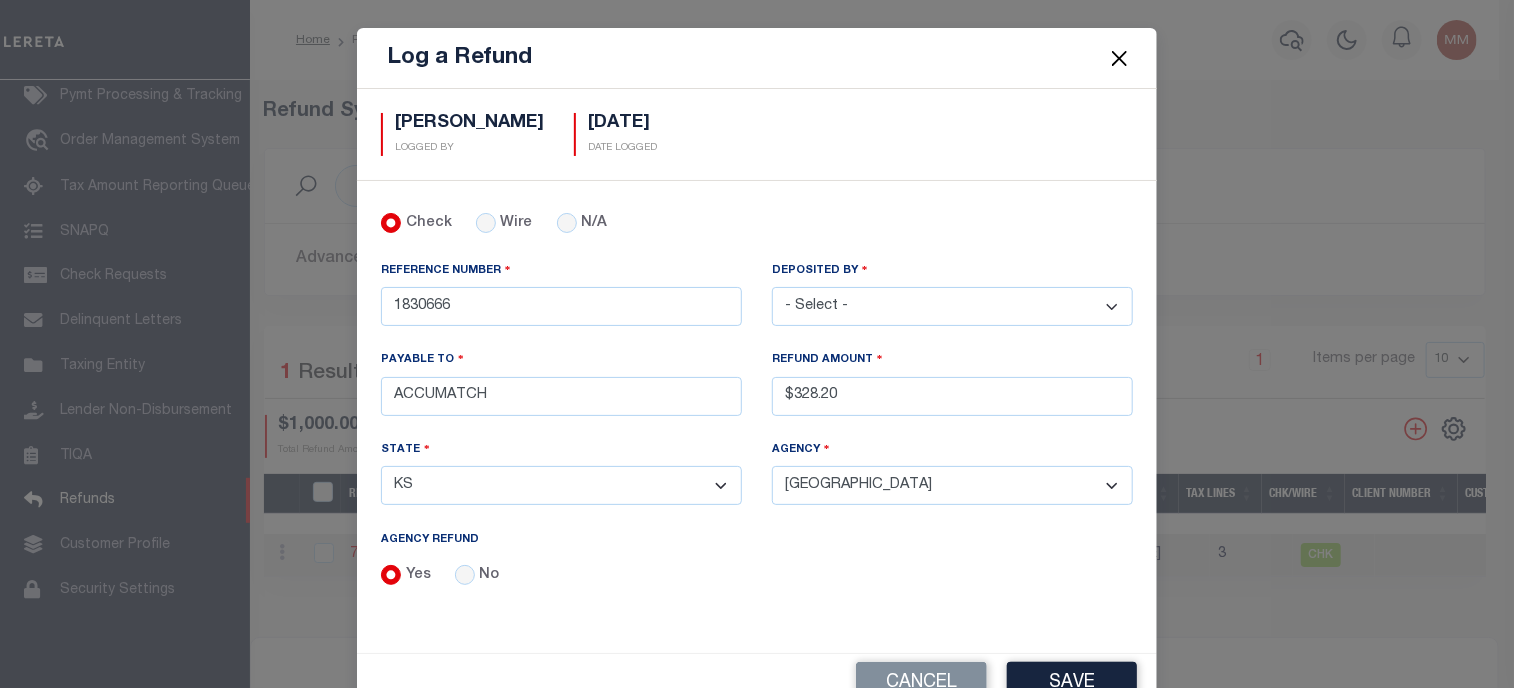 click on "- Select Agency - [GEOGRAPHIC_DATA]                         [GEOGRAPHIC_DATA] MOBILE HOMES [GEOGRAPHIC_DATA]                      [GEOGRAPHIC_DATA] MOBILE HOMES [GEOGRAPHIC_DATA]                      [GEOGRAPHIC_DATA] [GEOGRAPHIC_DATA] HOMES [GEOGRAPHIC_DATA]                        [GEOGRAPHIC_DATA]                        [GEOGRAPHIC_DATA]                       [GEOGRAPHIC_DATA] MOBILE HOMES [GEOGRAPHIC_DATA]                         [GEOGRAPHIC_DATA]                        [GEOGRAPHIC_DATA] [GEOGRAPHIC_DATA]                         [GEOGRAPHIC_DATA]                    [GEOGRAPHIC_DATA] [GEOGRAPHIC_DATA] [GEOGRAPHIC_DATA]                      [GEOGRAPHIC_DATA] MOBILE HOMES [GEOGRAPHIC_DATA]                      [GEOGRAPHIC_DATA]                         [GEOGRAPHIC_DATA]                          [GEOGRAPHIC_DATA] [GEOGRAPHIC_DATA]                         [GEOGRAPHIC_DATA]                        [GEOGRAPHIC_DATA] [GEOGRAPHIC_DATA] HOMES [GEOGRAPHIC_DATA]                      [GEOGRAPHIC_DATA]                        [GEOGRAPHIC_DATA] [GEOGRAPHIC_DATA] HOMES [GEOGRAPHIC_DATA]                      [GEOGRAPHIC_DATA] MOBILE HOMES" at bounding box center [952, 485] 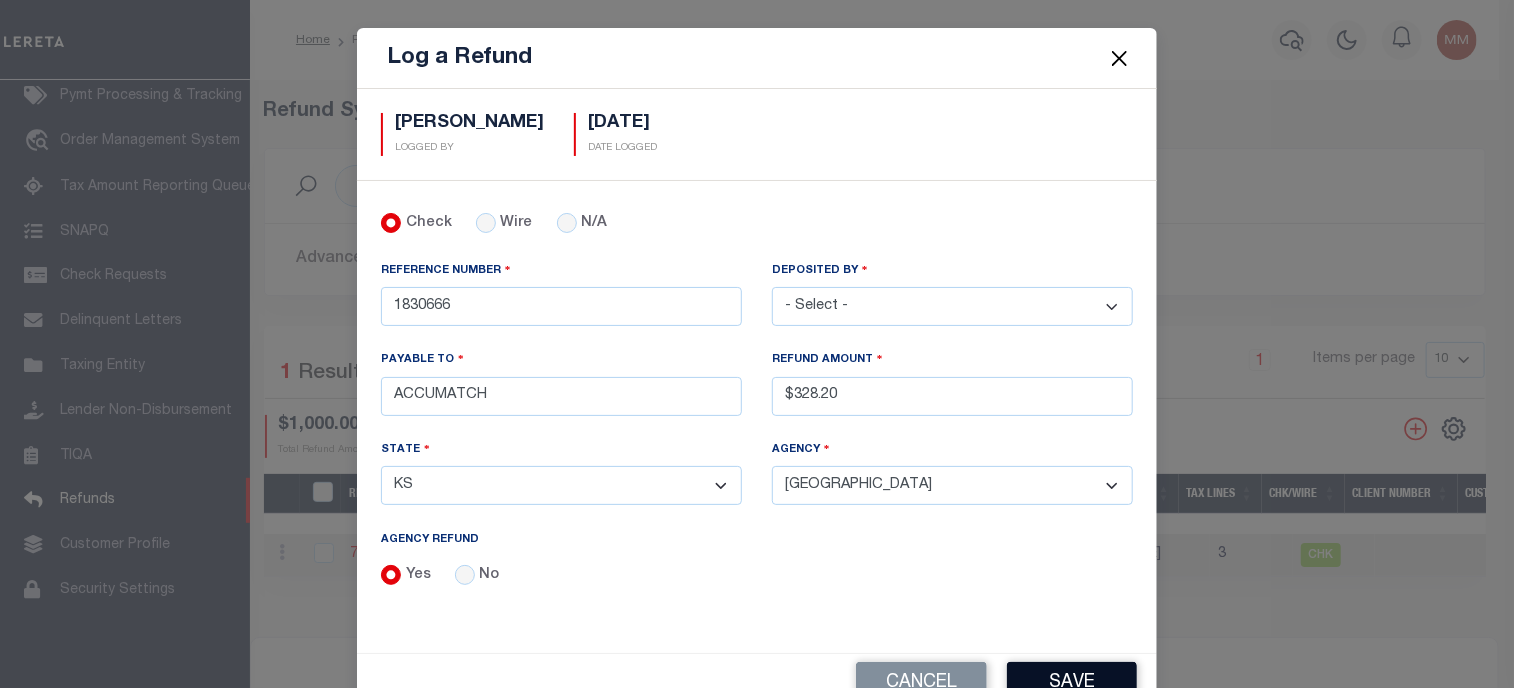 click on "Save" at bounding box center [1072, 683] 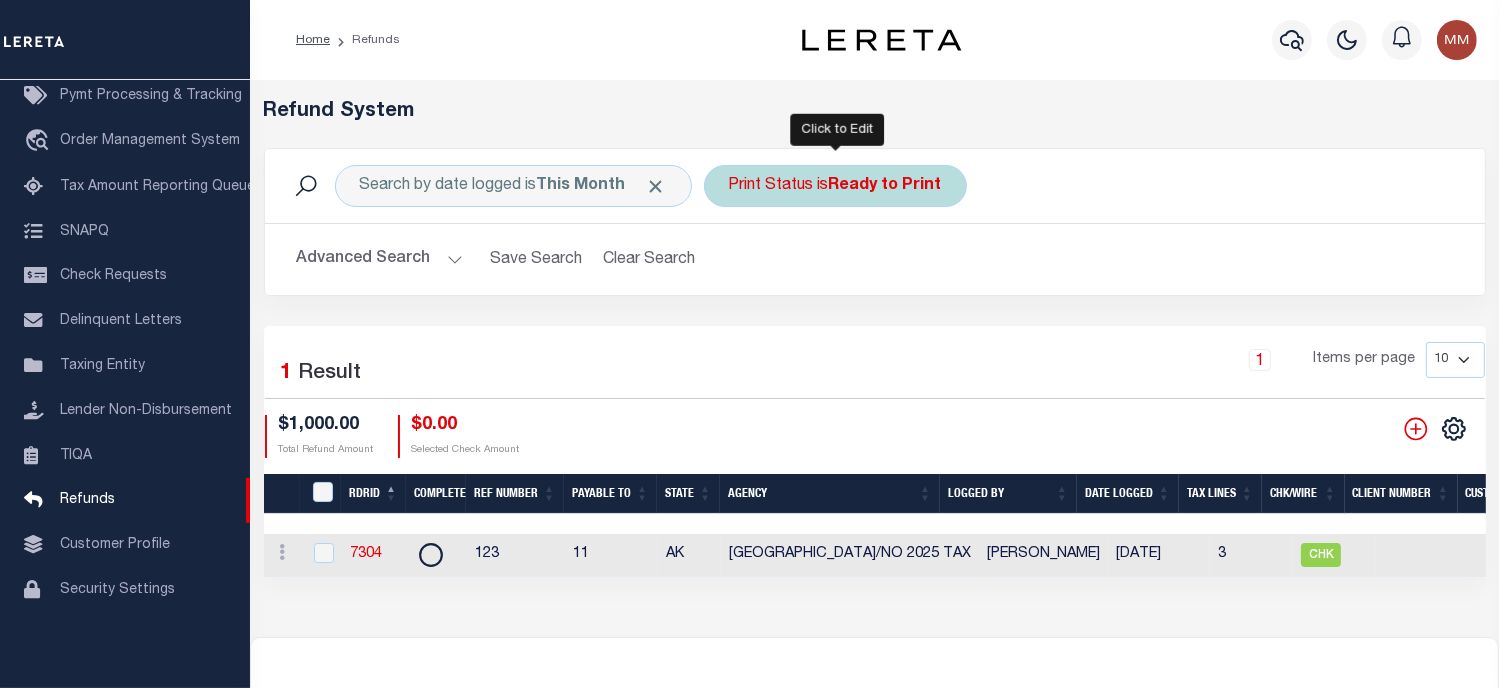 click on "Print Status is  Ready to Print" at bounding box center [835, 186] 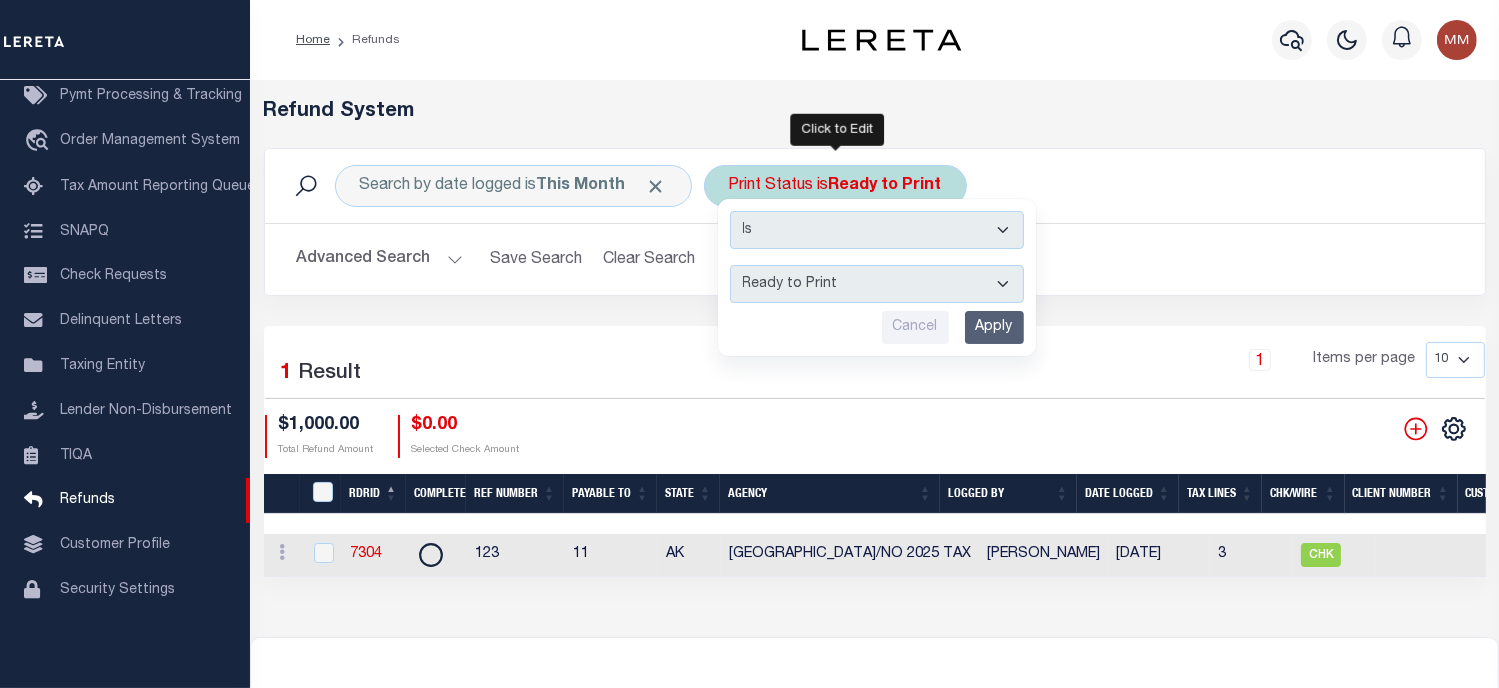 click on "--ALL-- Ready to Write Ready to Print Printed" at bounding box center (877, 284) 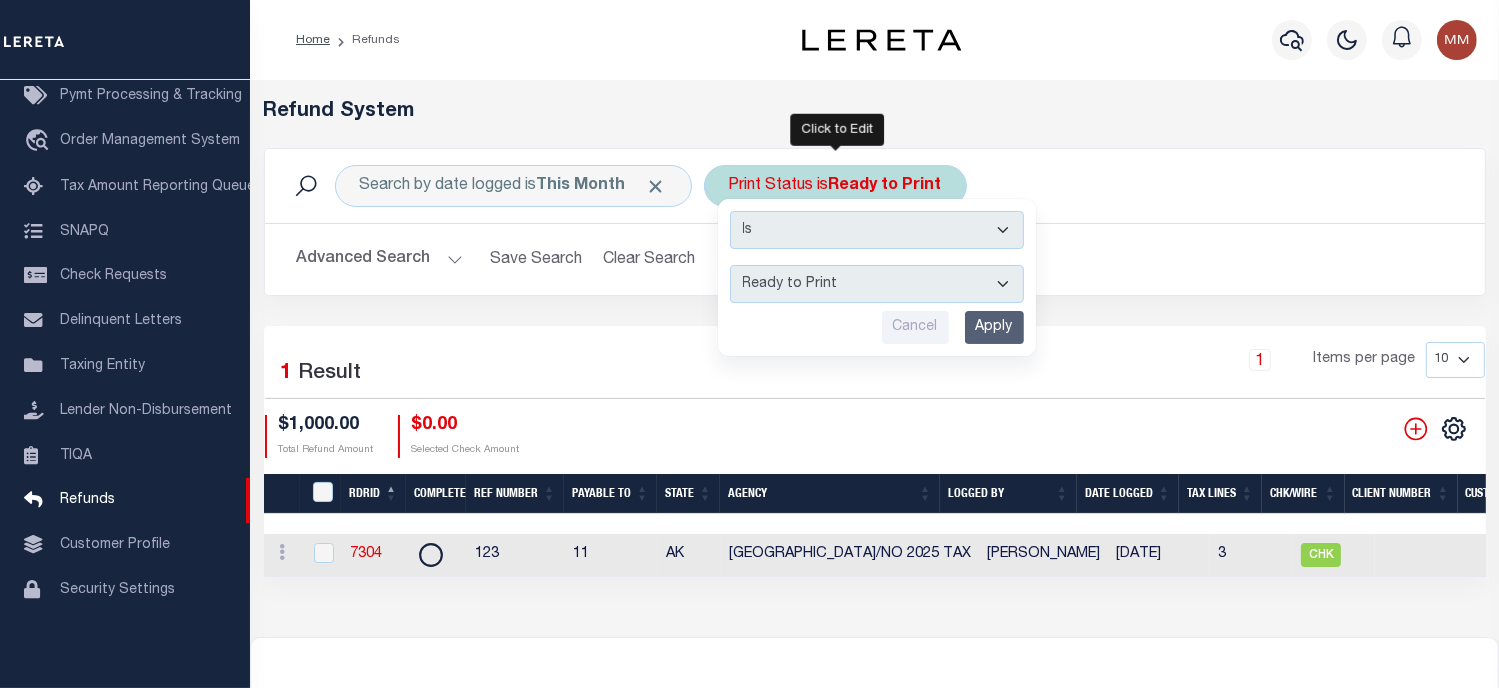 select on "All" 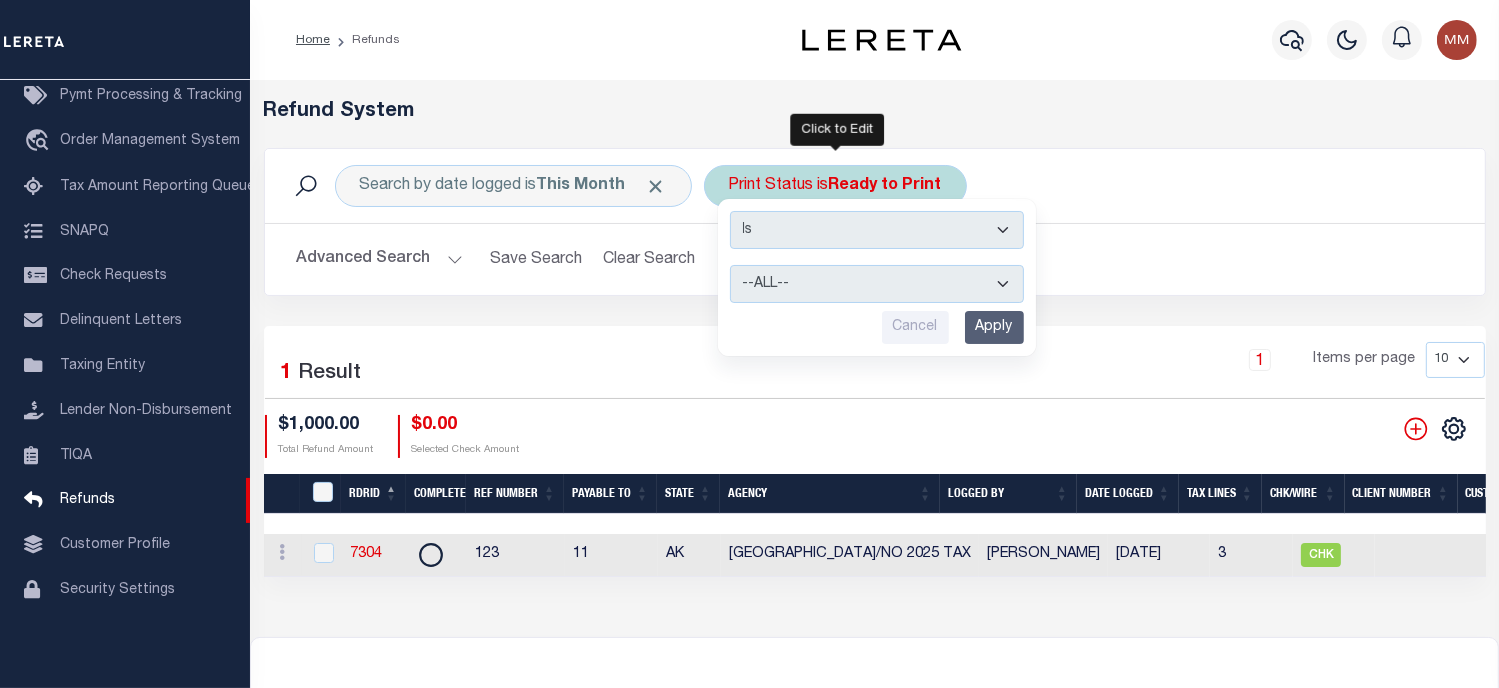click on "--ALL-- Ready to Write Ready to Print Printed" at bounding box center [877, 284] 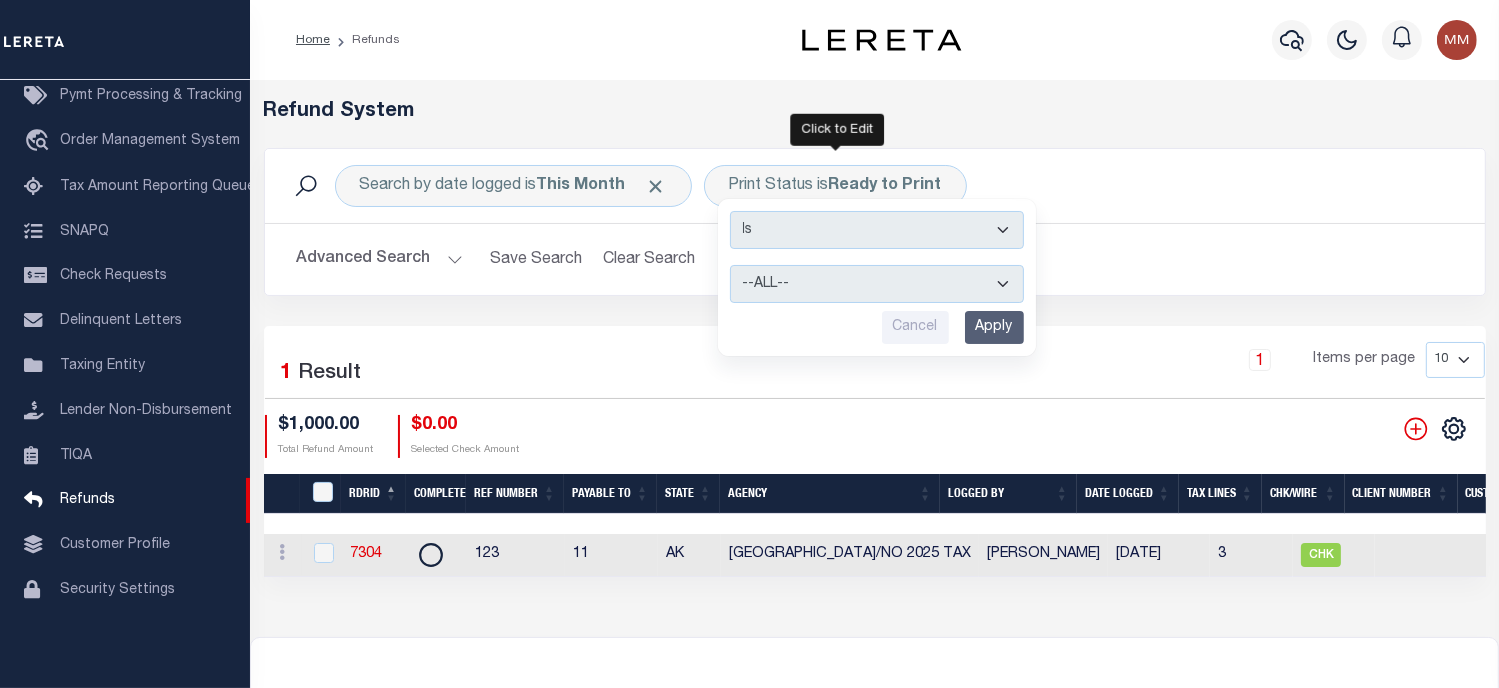 drag, startPoint x: 1005, startPoint y: 322, endPoint x: 987, endPoint y: 316, distance: 18.973665 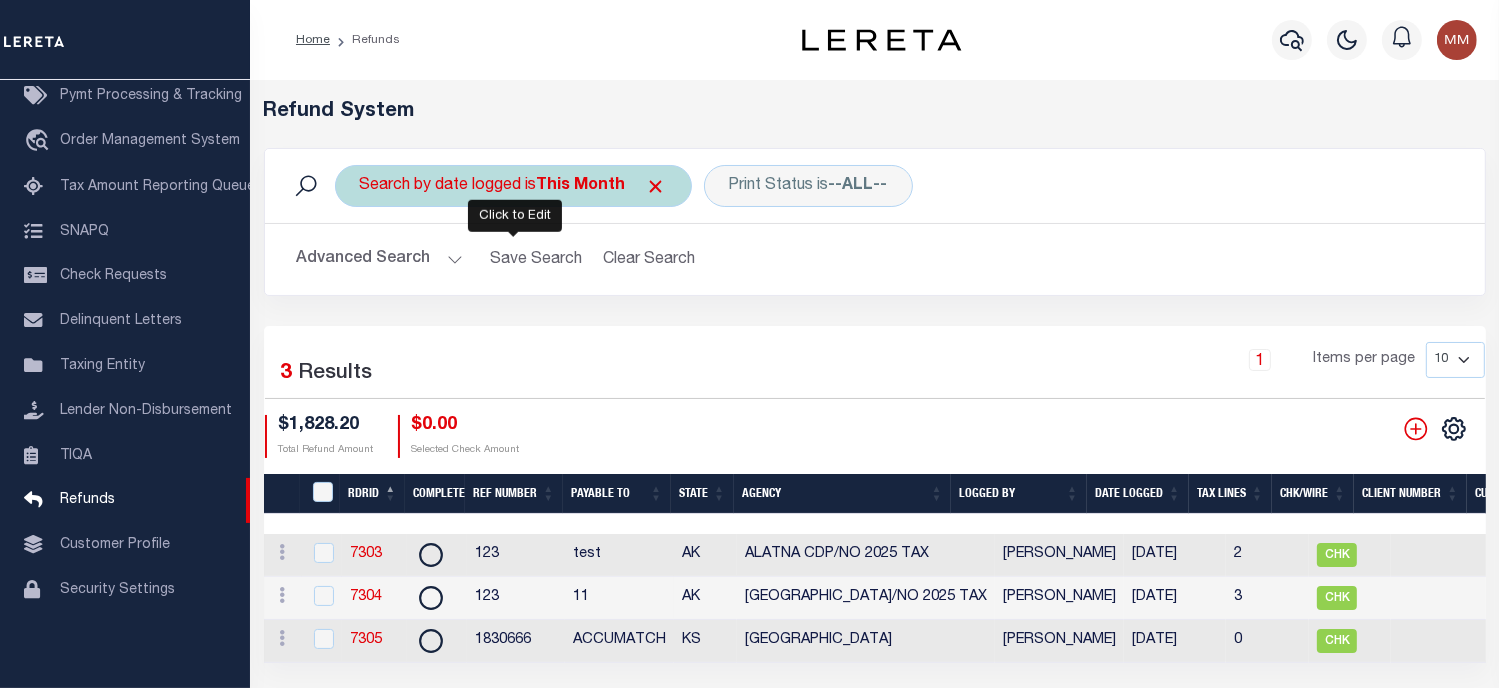 click on "Search by date logged is  This Month" at bounding box center (513, 186) 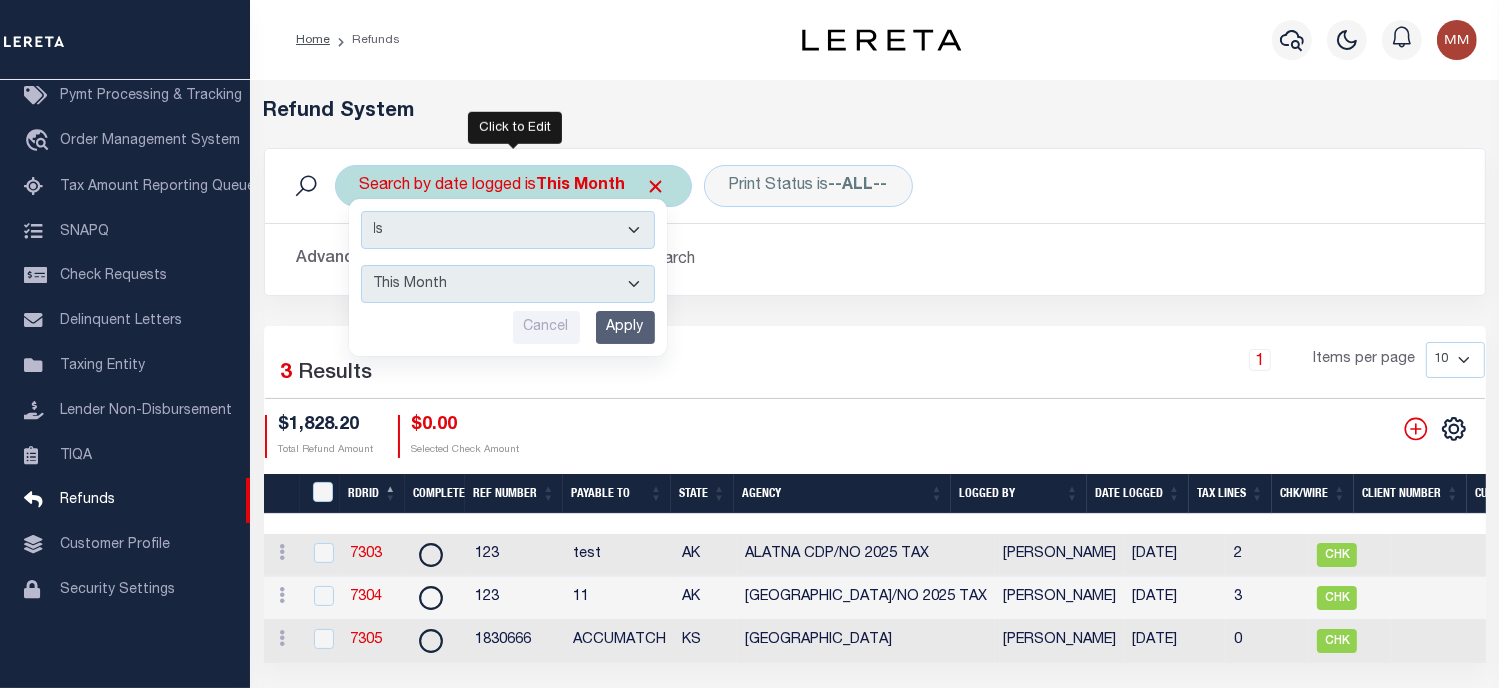 click on "This Month Last Month Last Three Months This Year Last Year" at bounding box center [508, 284] 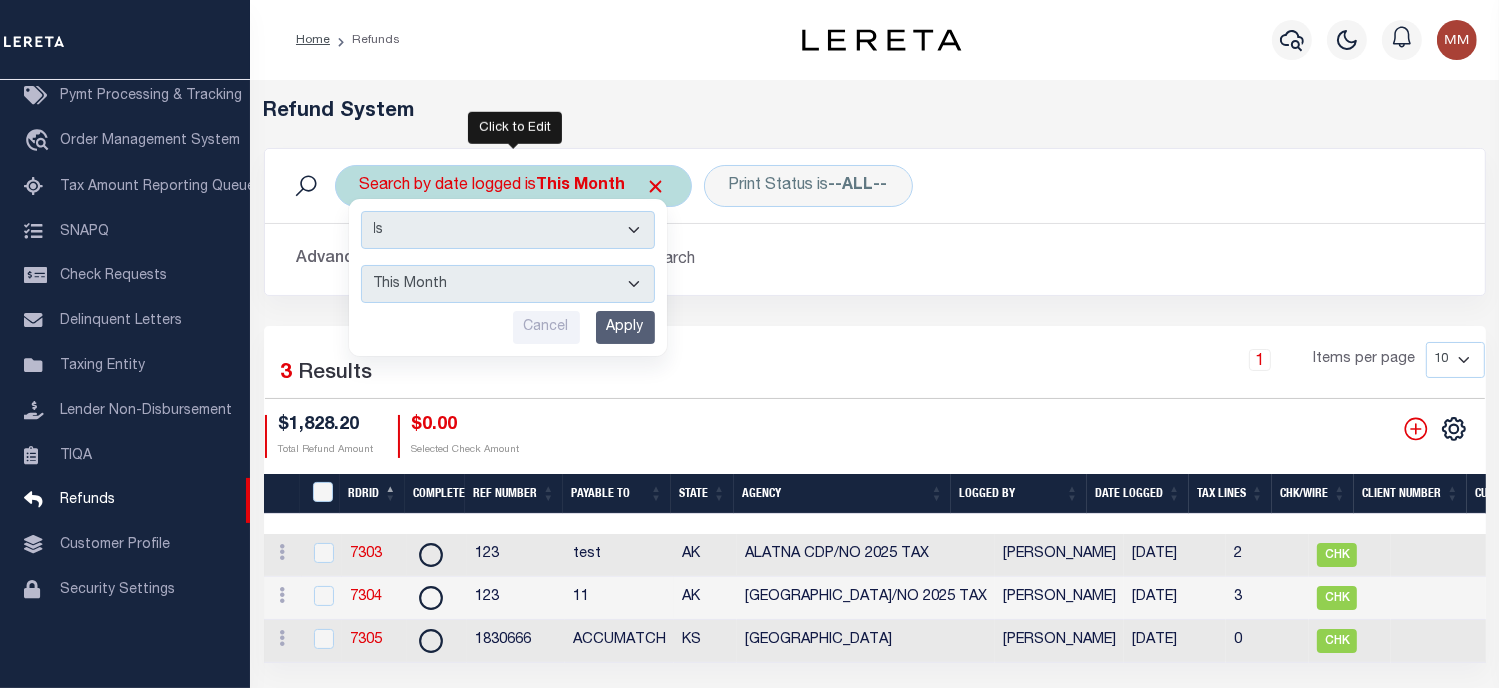 click on "This Month Last Month Last Three Months This Year Last Year" at bounding box center (508, 284) 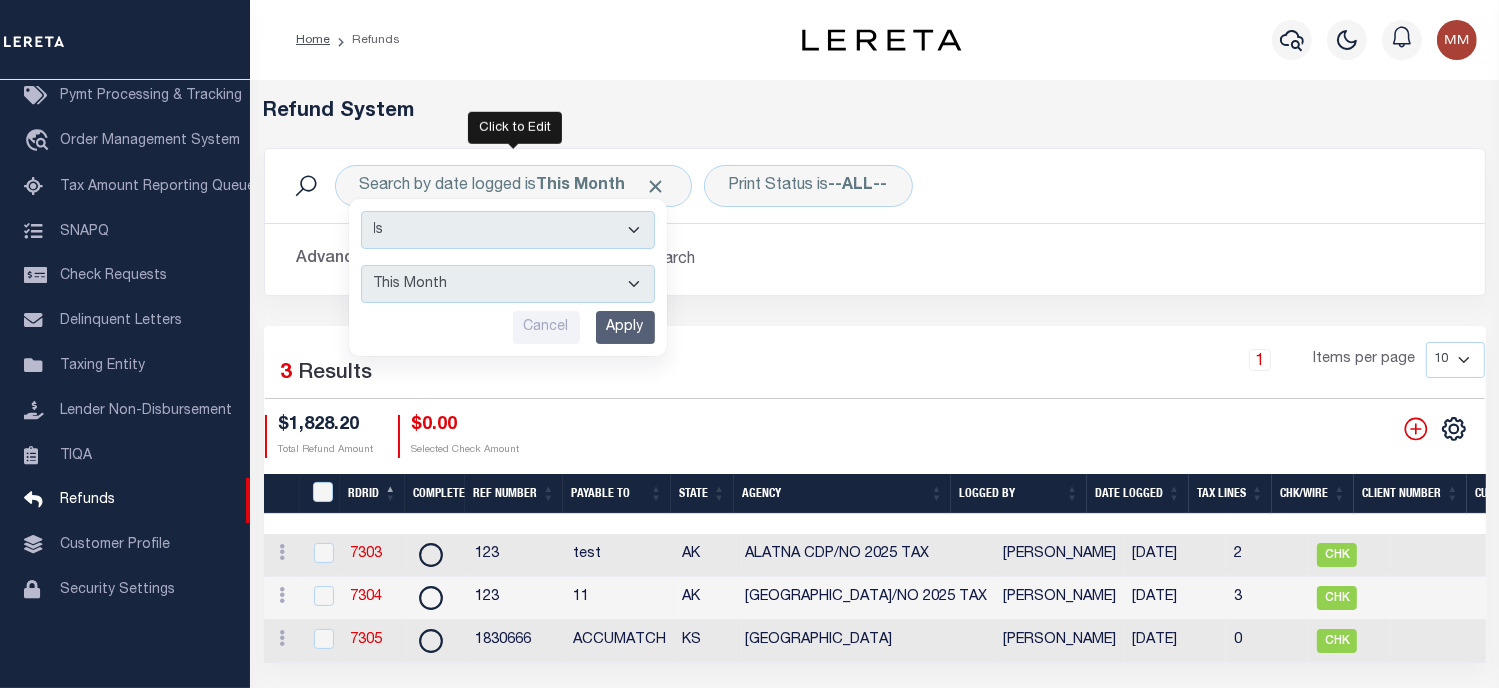 click on "Apply" at bounding box center (625, 327) 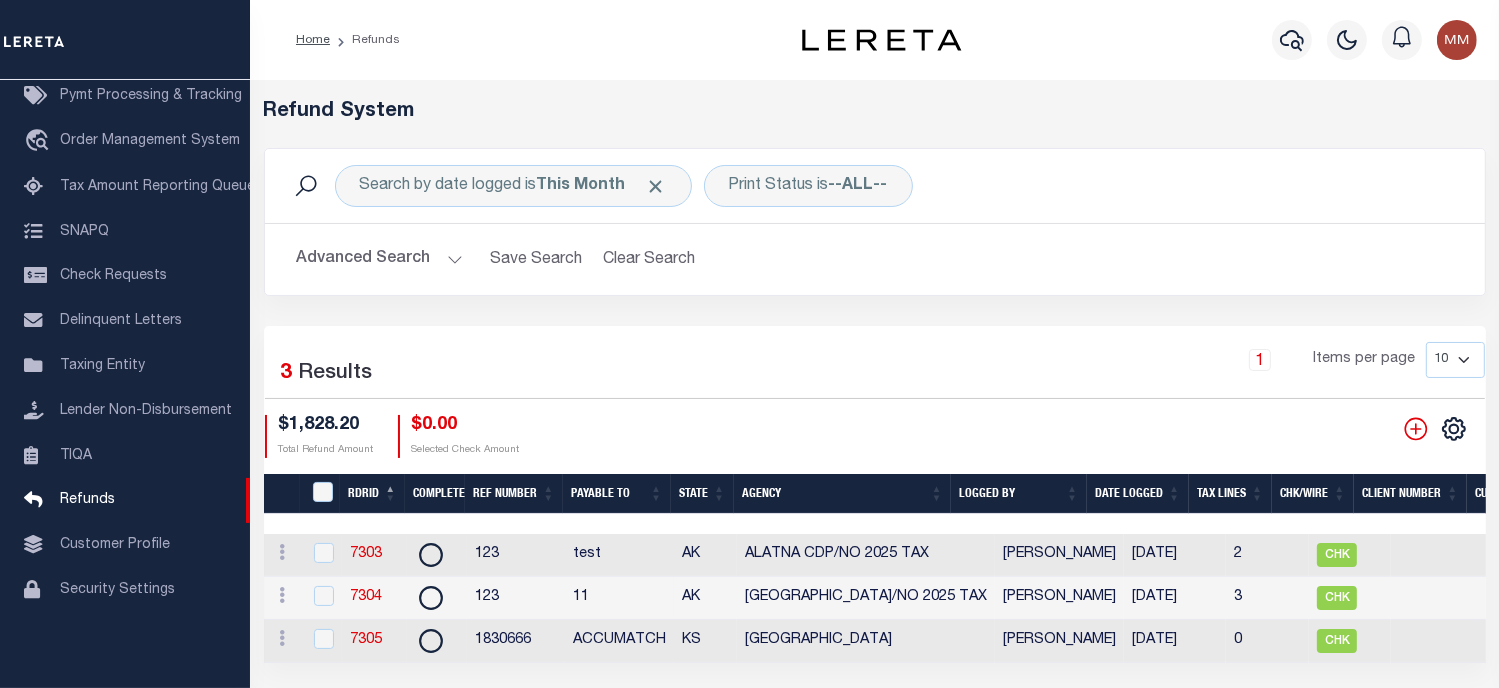 scroll, scrollTop: 0, scrollLeft: 1, axis: horizontal 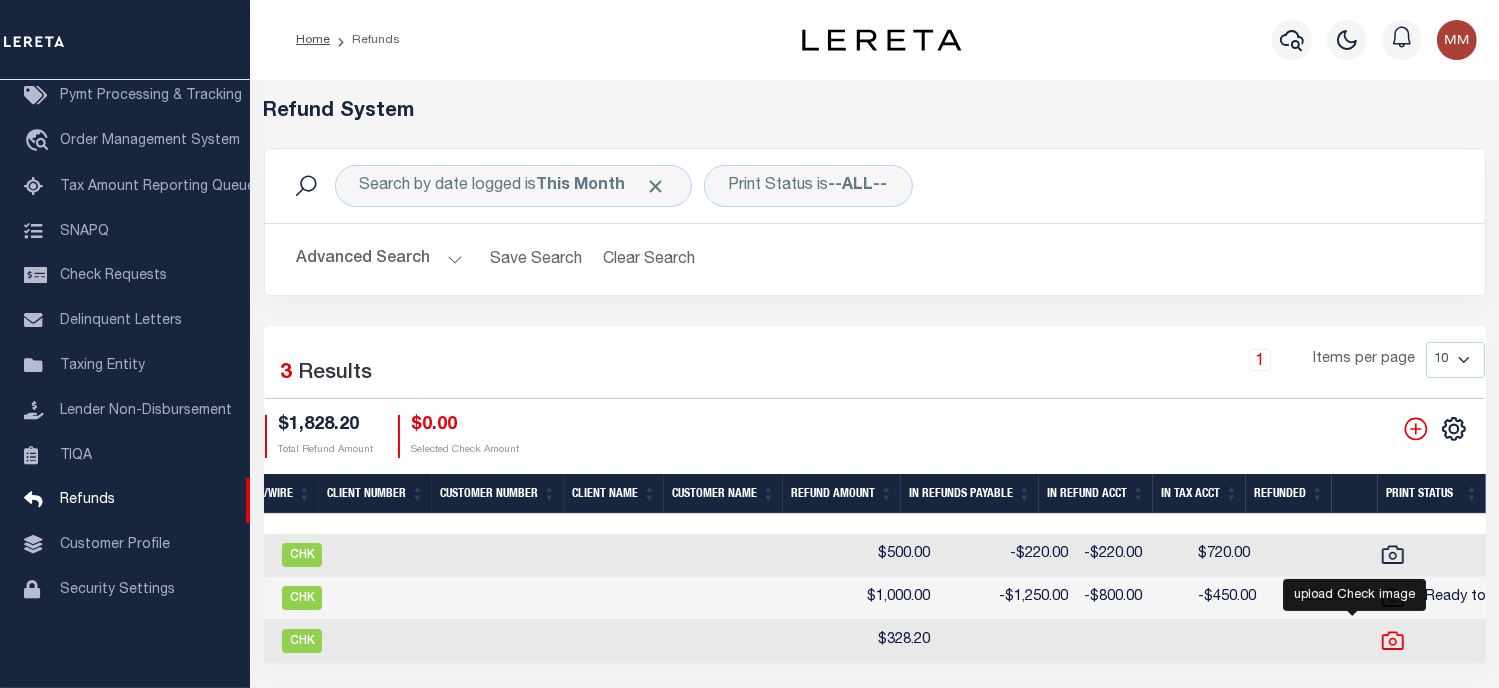 click 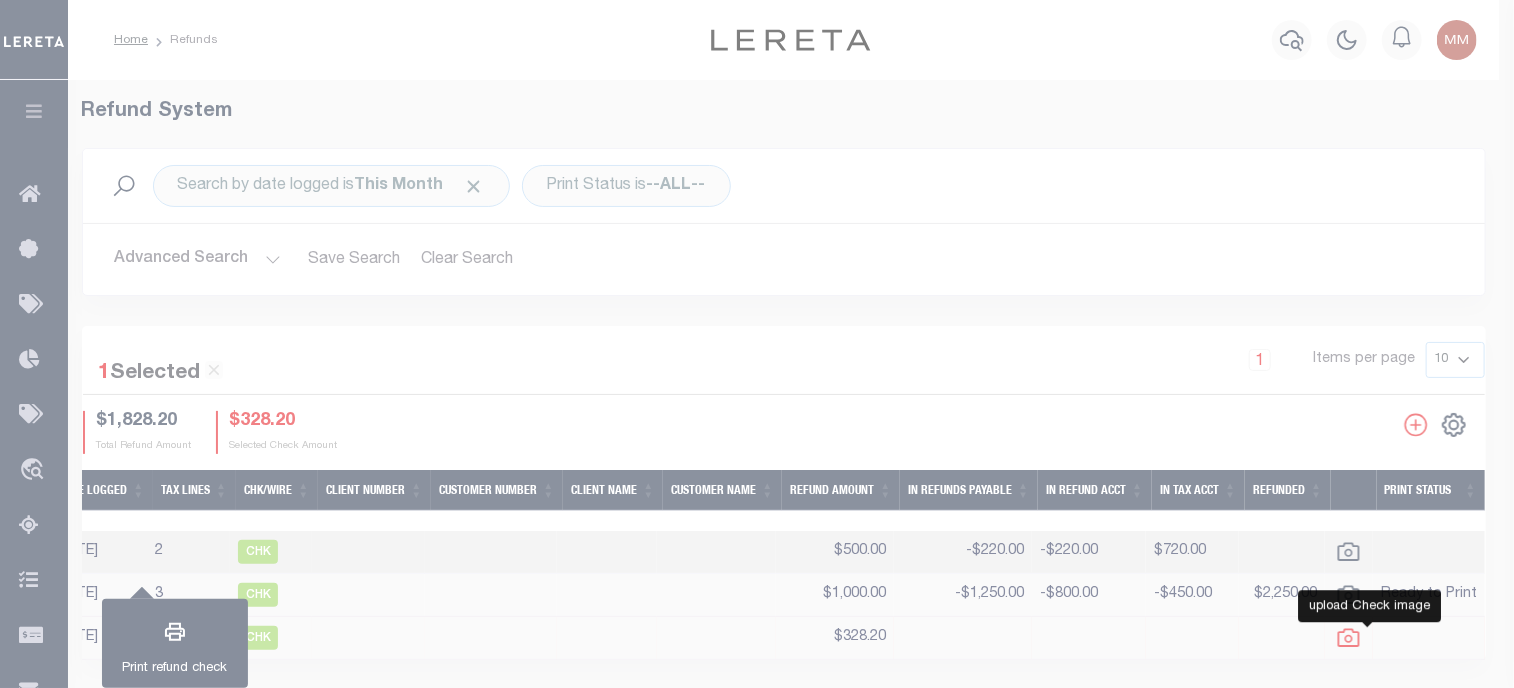 scroll, scrollTop: 0, scrollLeft: 941, axis: horizontal 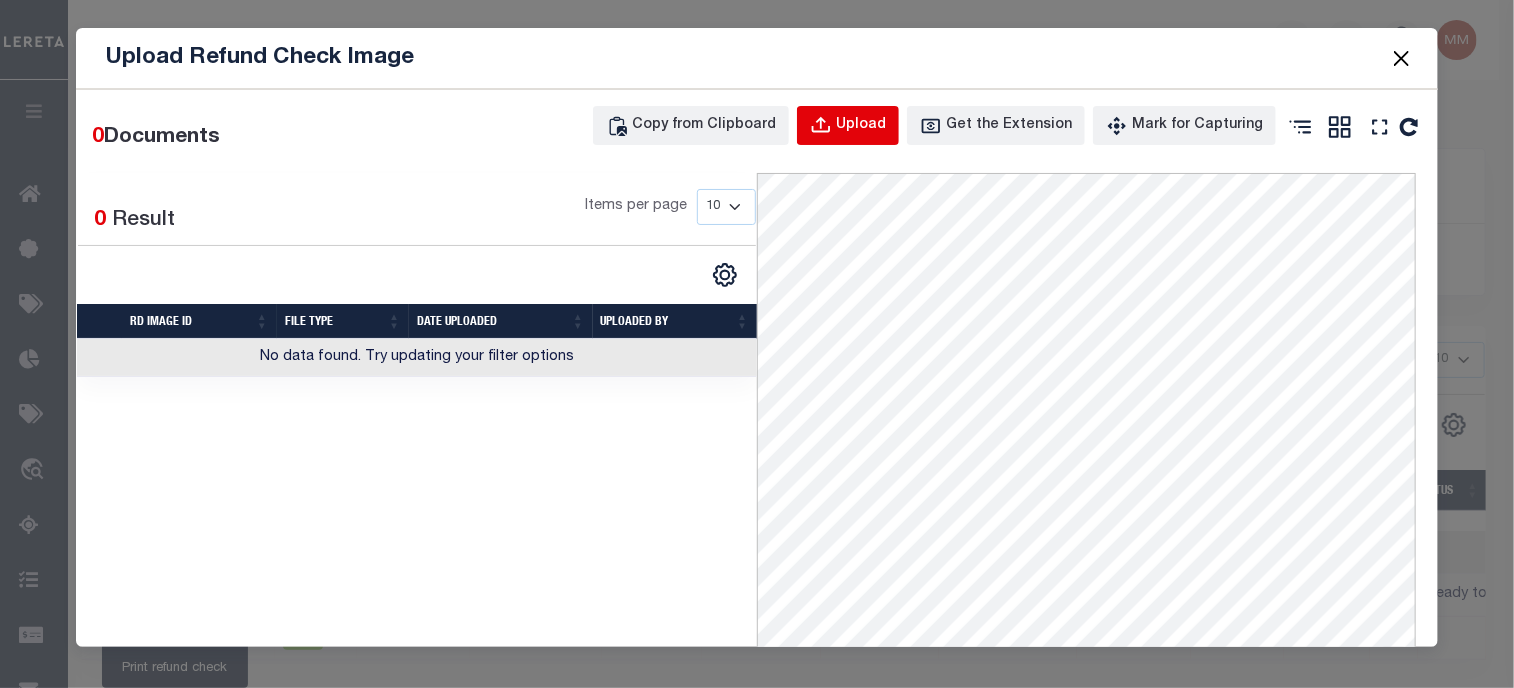 click on "Upload" at bounding box center (861, 126) 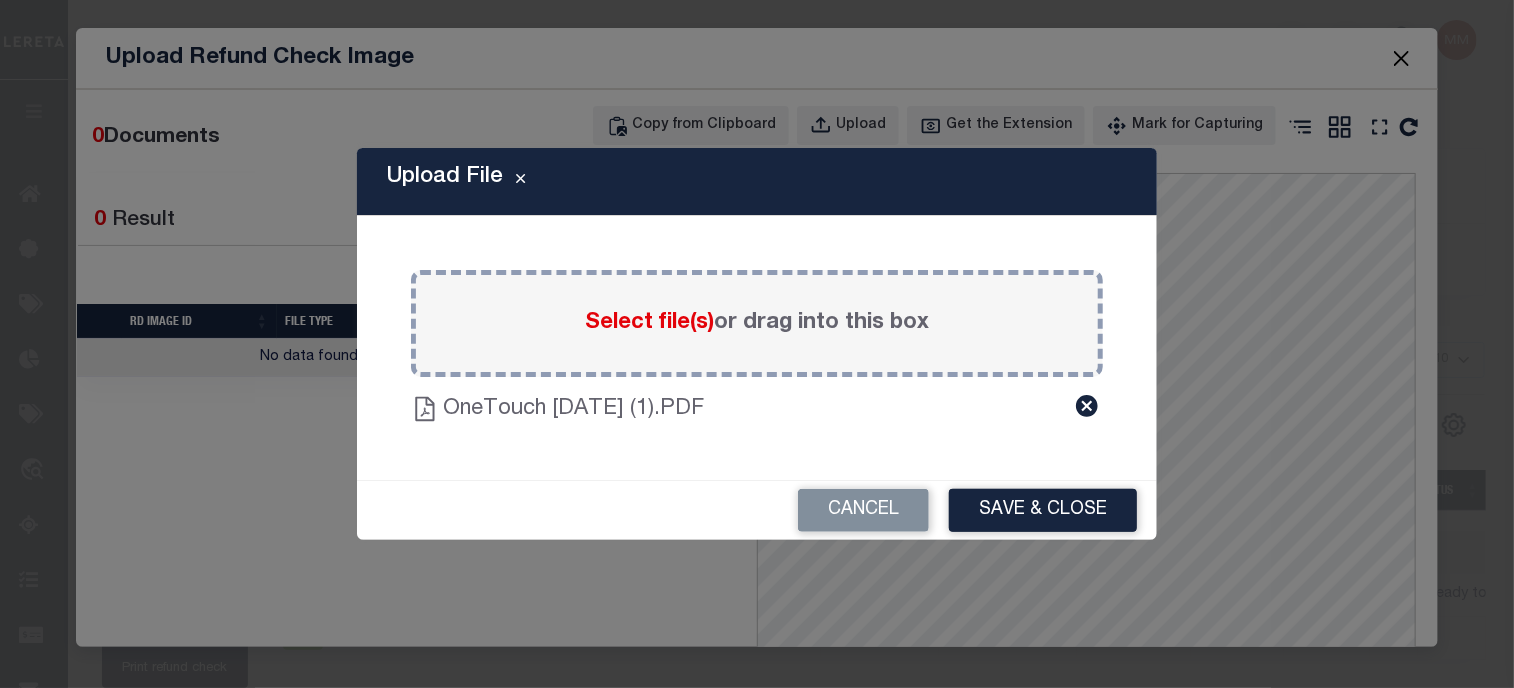 click on "Save & Close" at bounding box center [1043, 510] 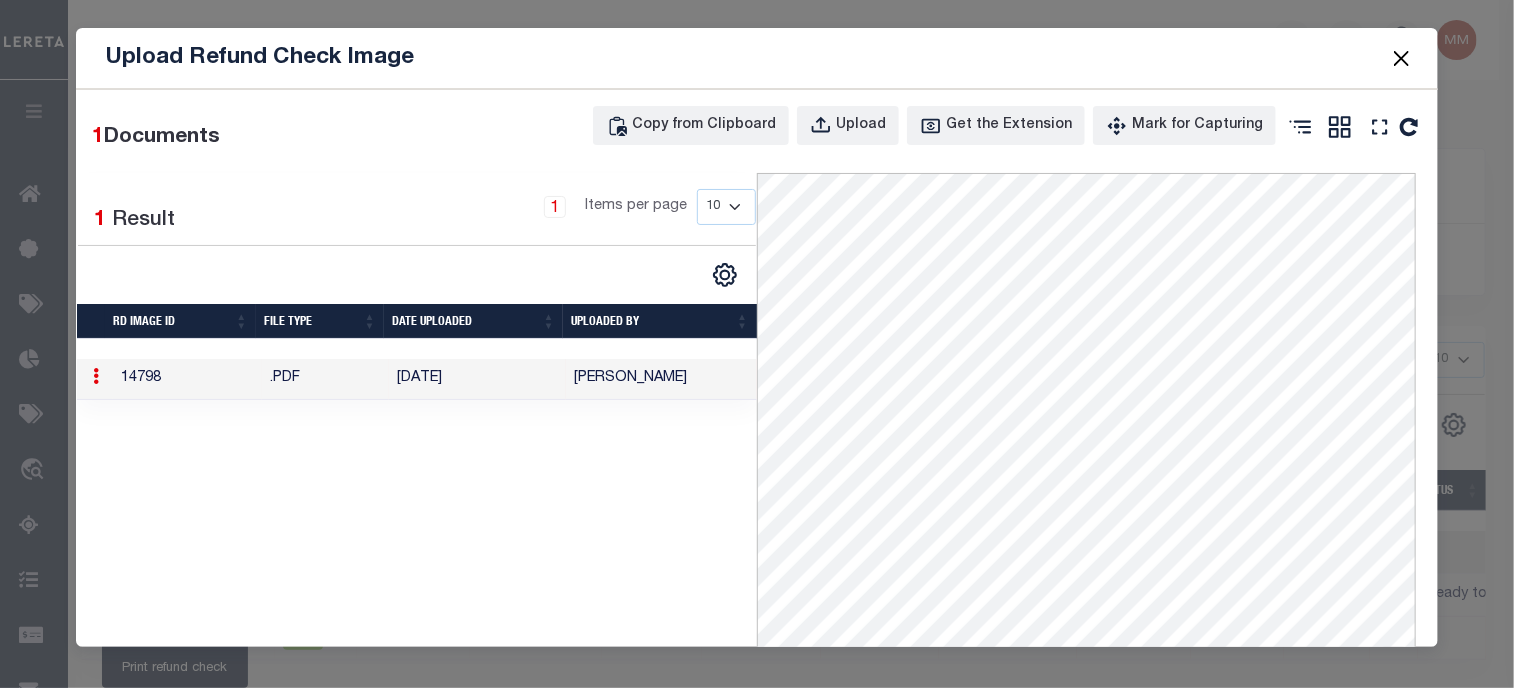 click at bounding box center (1401, 58) 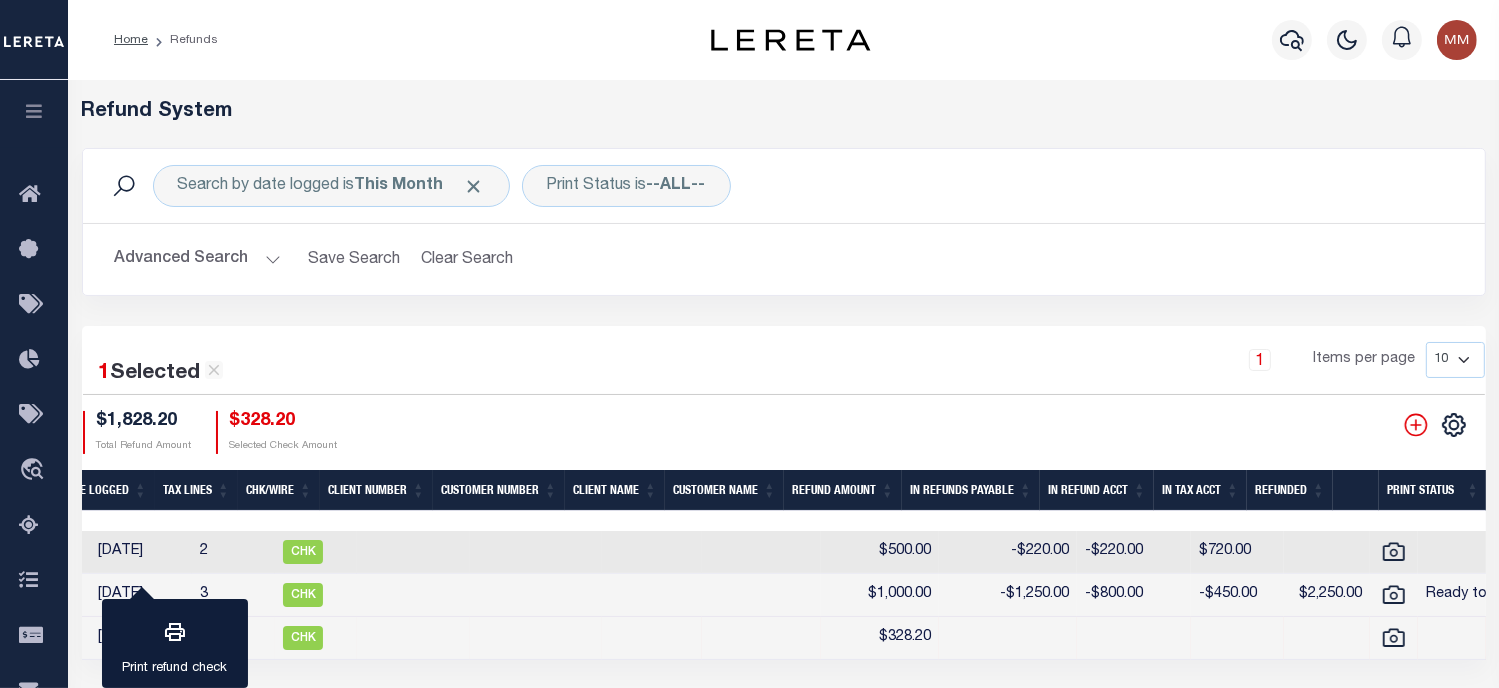 scroll, scrollTop: 0, scrollLeft: 843, axis: horizontal 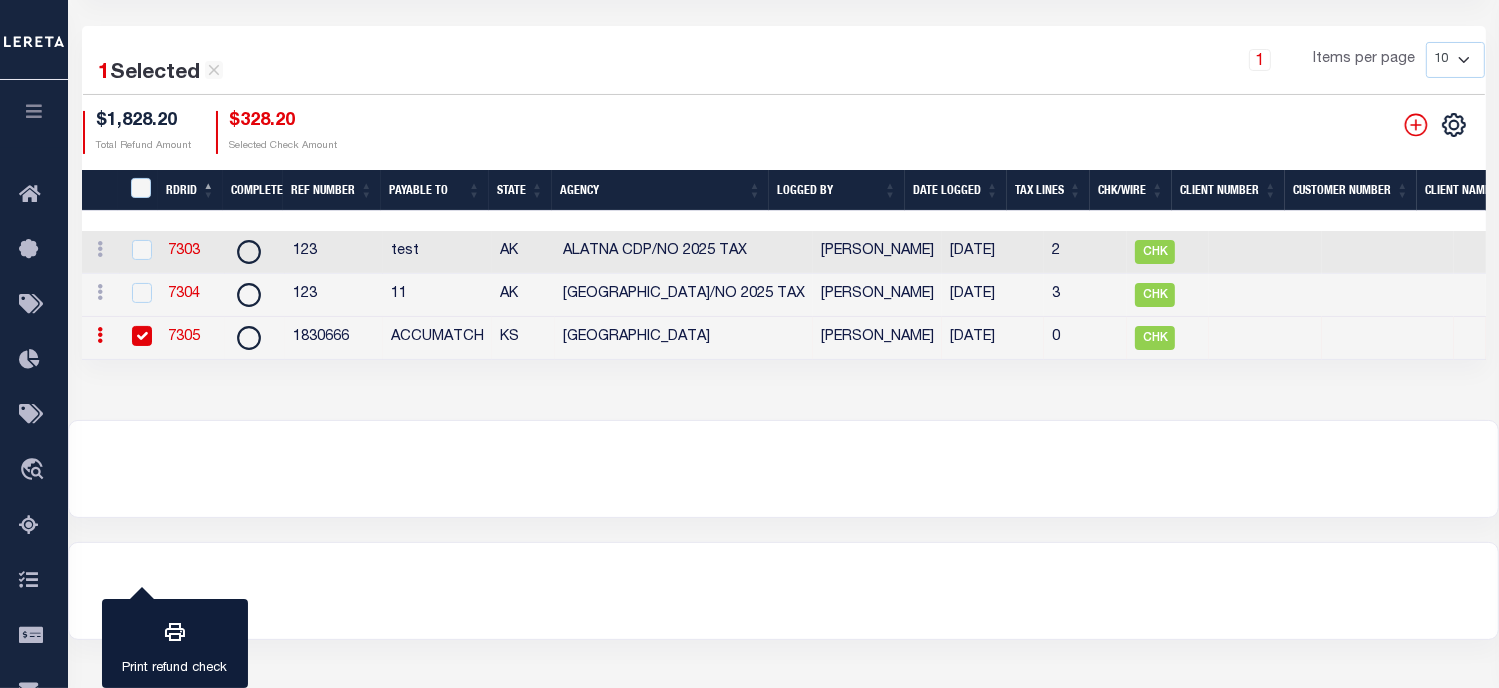 click at bounding box center [142, 336] 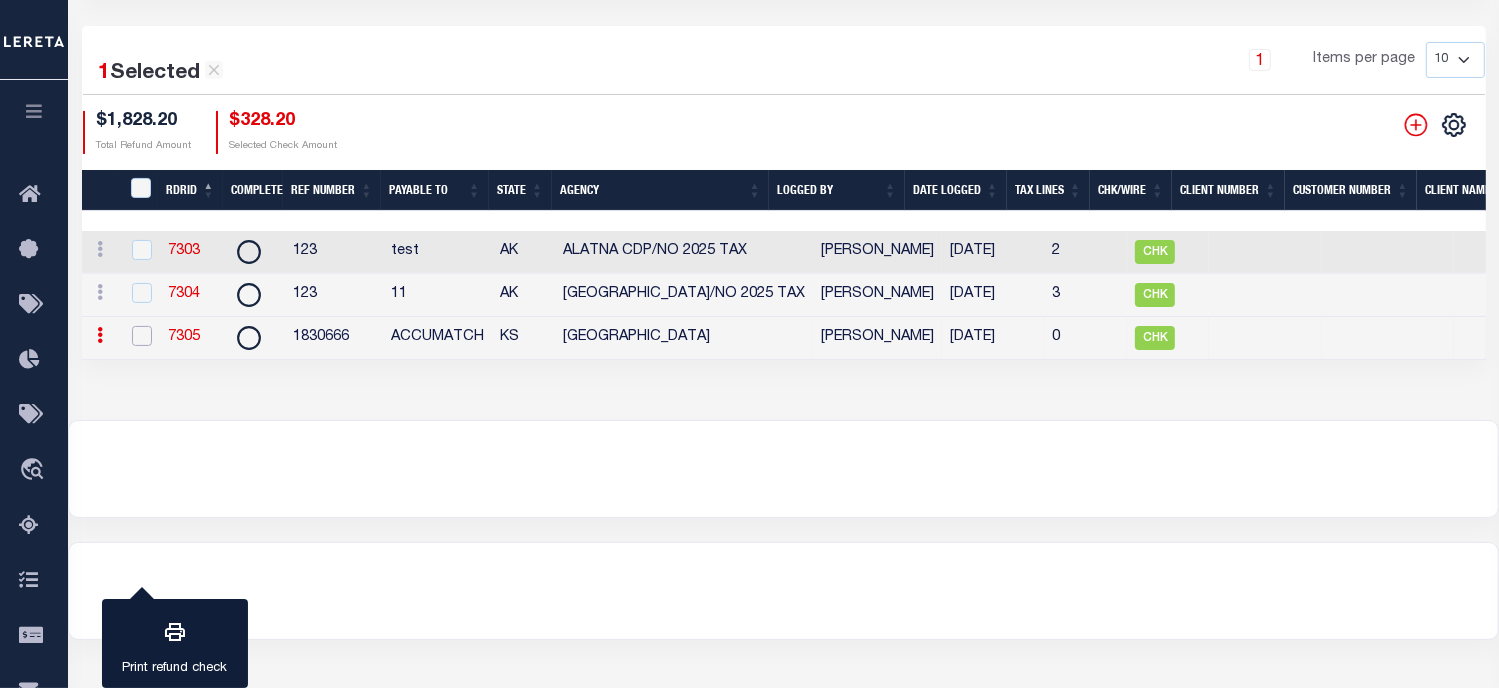 checkbox on "false" 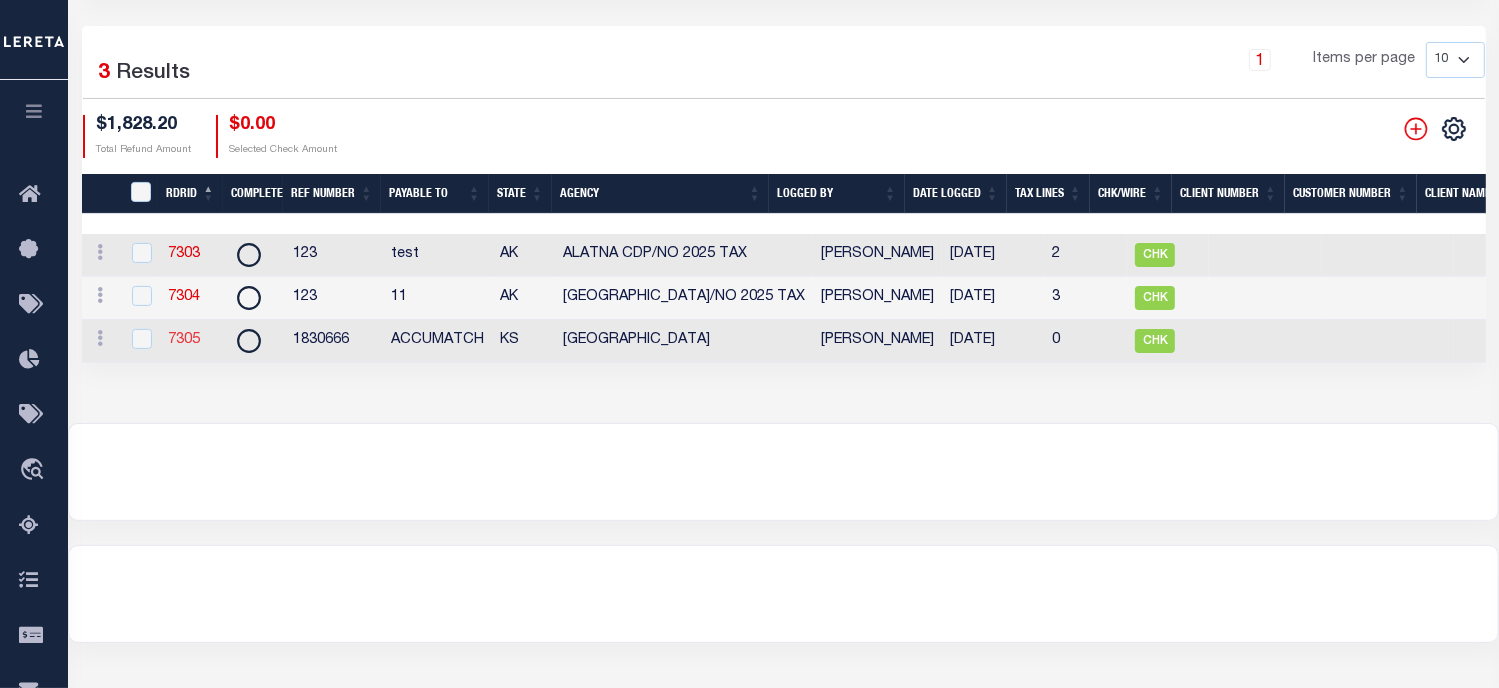 click on "7305" at bounding box center [184, 340] 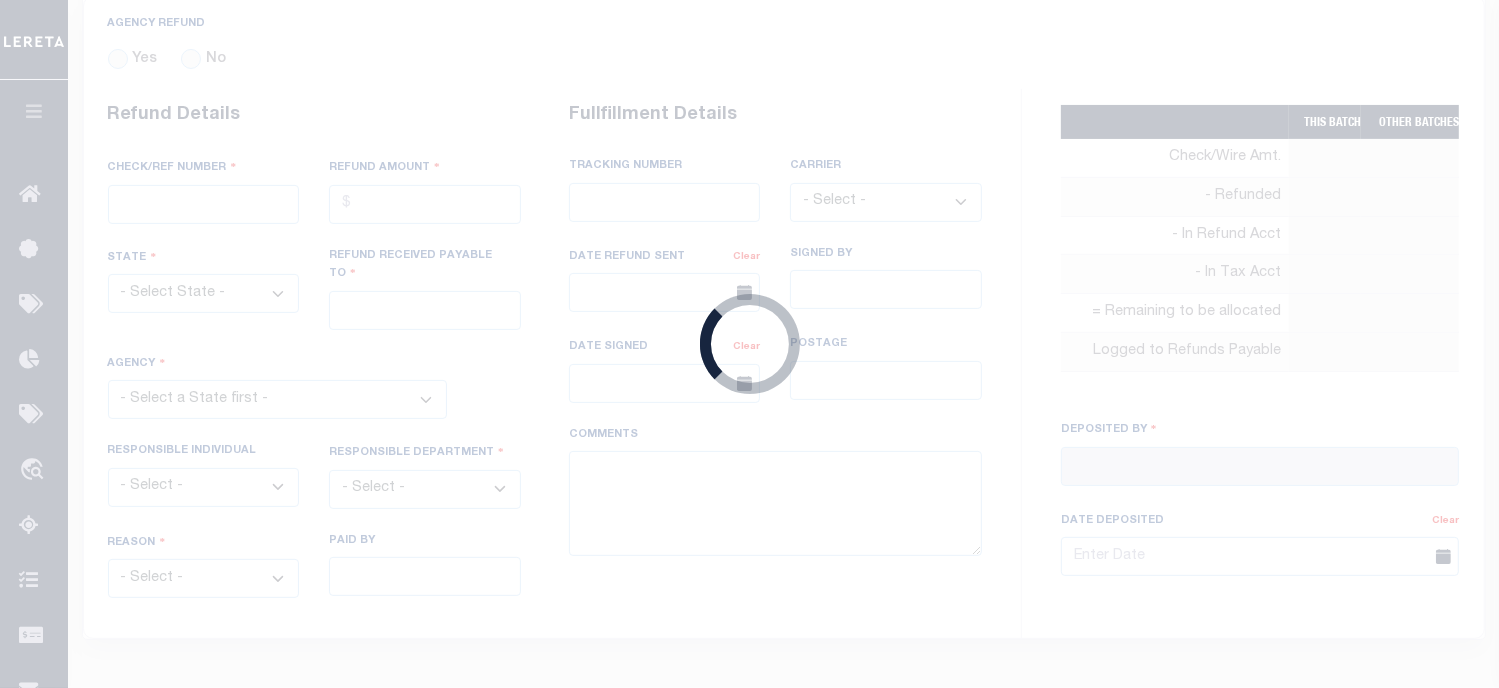 radio on "true" 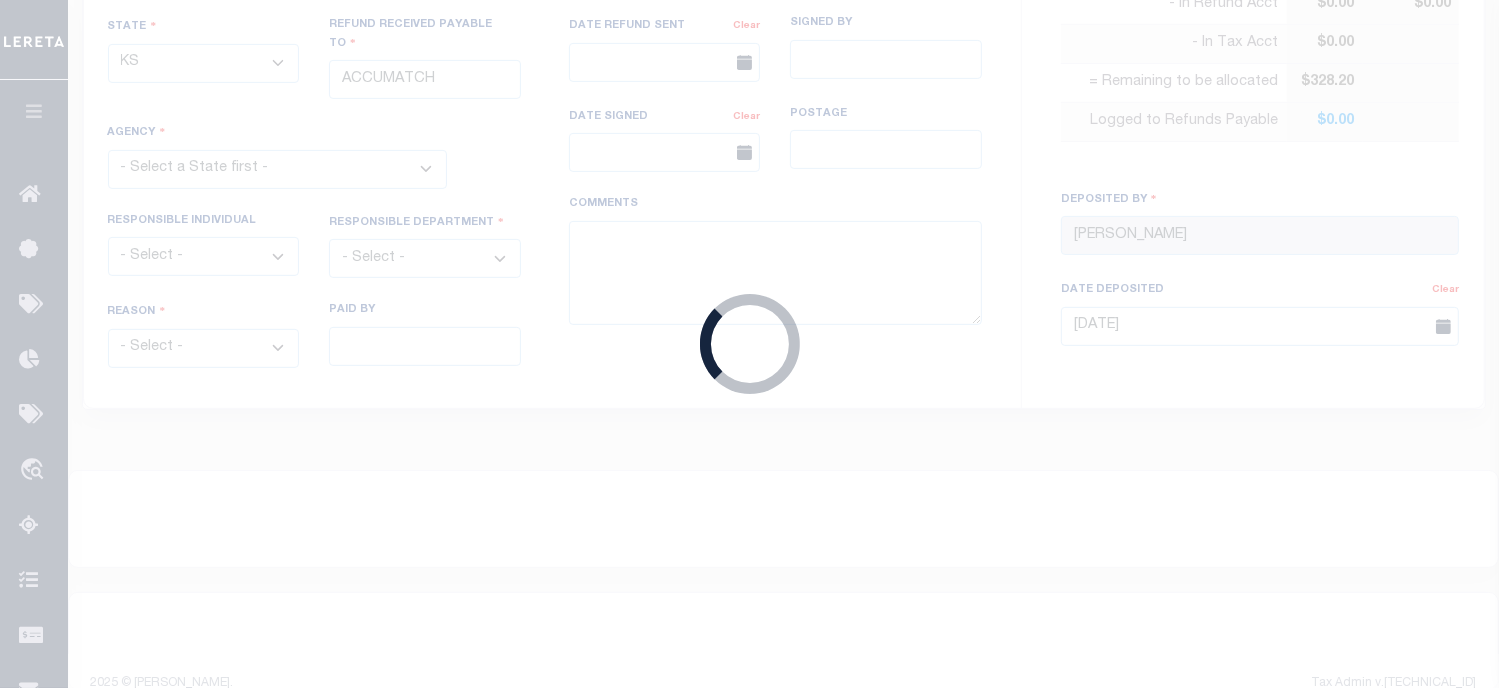 select on "2017300000" 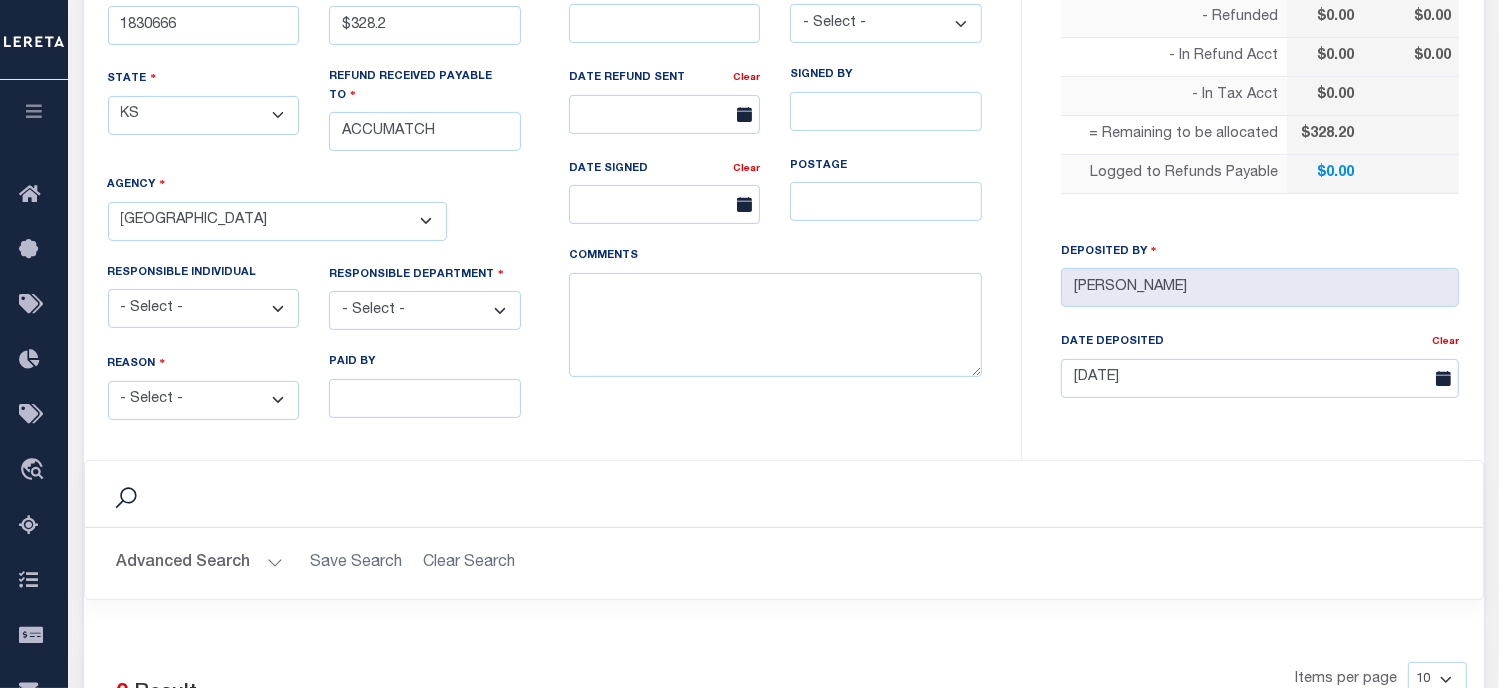 click on "- Select -
Change In Value
Discount Applied
Duplicate Payment
Exemption Applied
Keying Error
Other
Overpayment
Paid Incorrect Parcel
Partial Payment
Unknown" at bounding box center (204, 400) 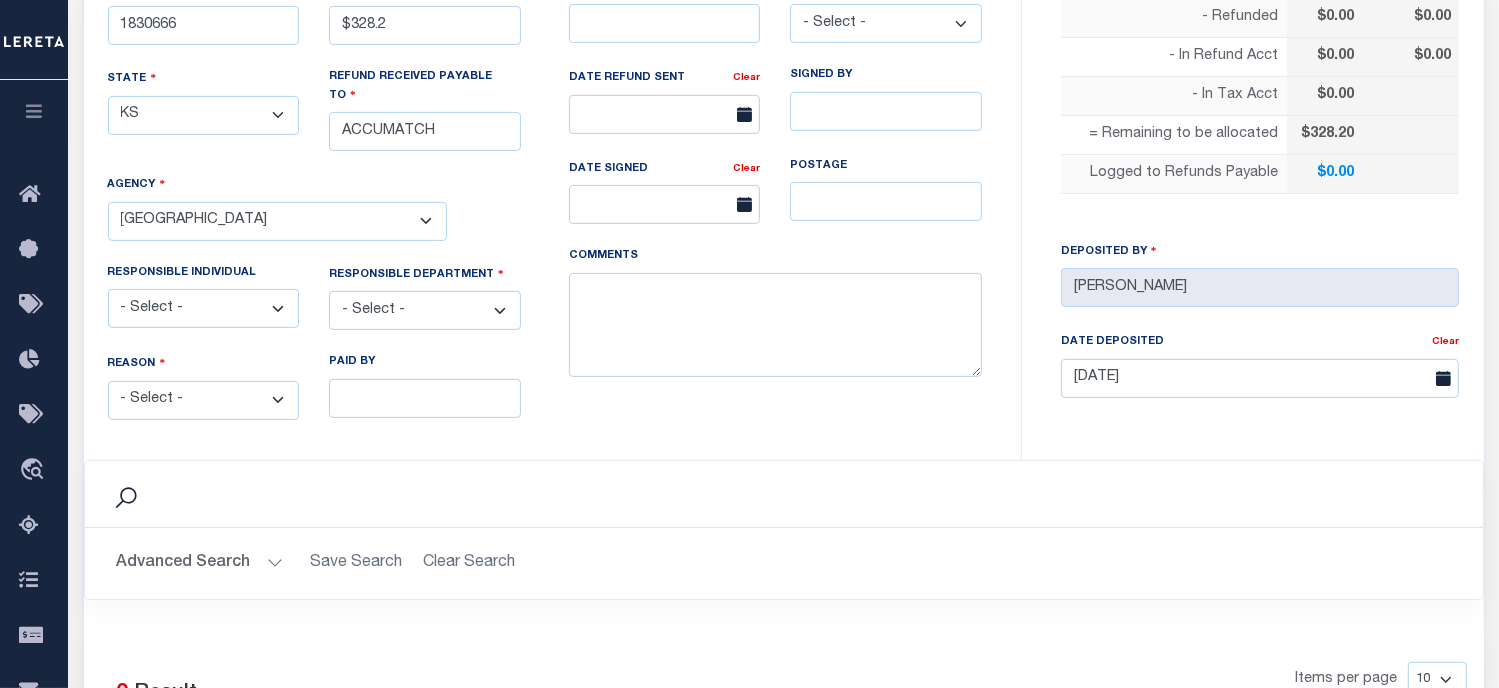 select on "OVP" 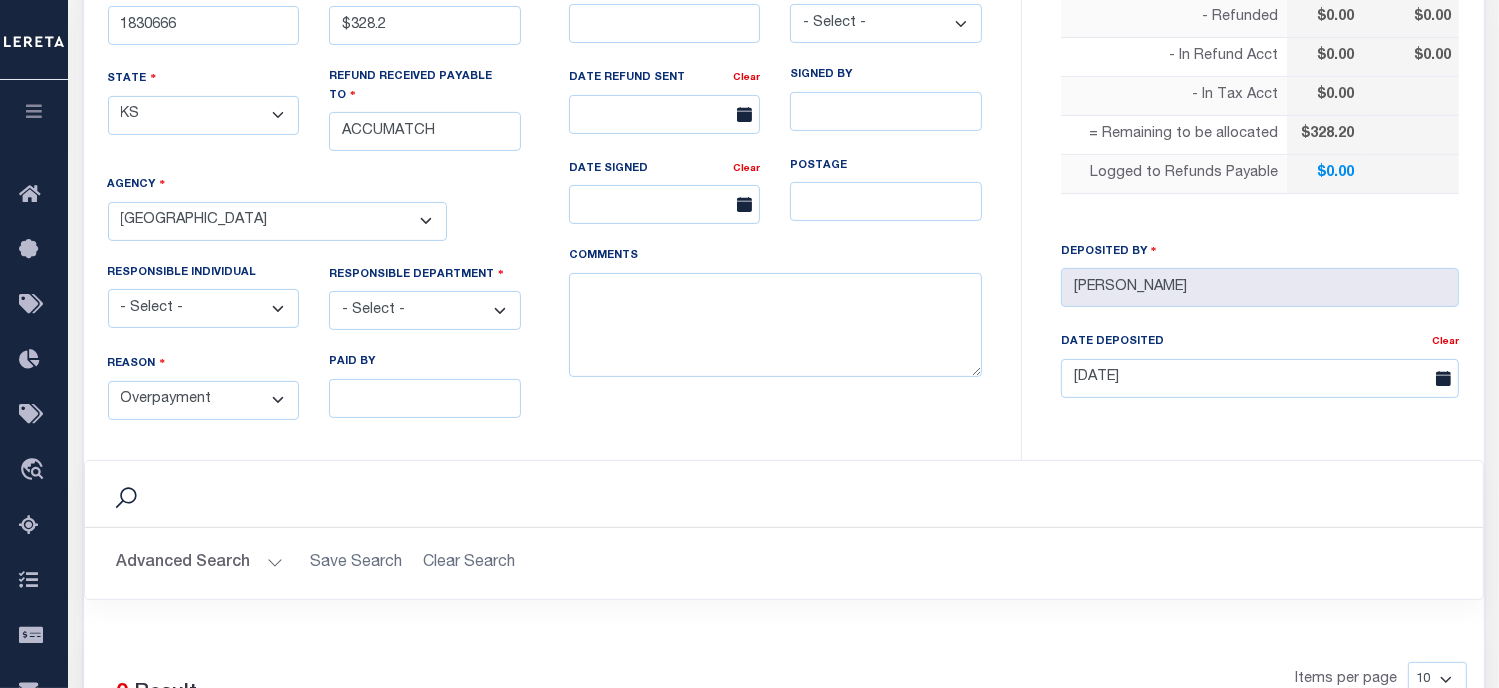 click on "- Select -
Change In Value
Discount Applied
Duplicate Payment
Exemption Applied
Keying Error
Other
Overpayment
Paid Incorrect Parcel
Partial Payment
Unknown" at bounding box center [204, 400] 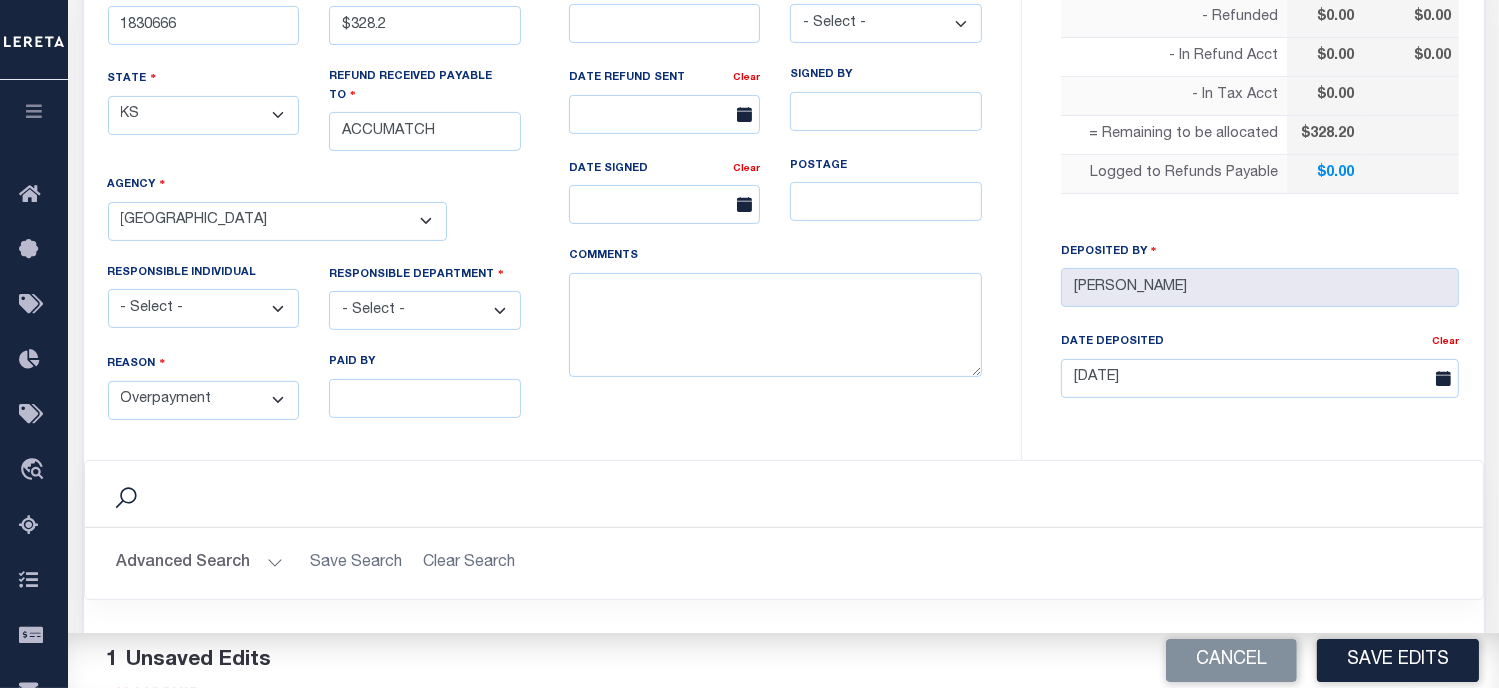 click on "- Select -
3rd Party
Accounting
AI
Collector
Customer
Customer Service
FactR
JAXTAX
Knowledge Splice
Locate
Other
Outside
Redemptions
Setup
TaxOps
Technology
TES" at bounding box center [425, 310] 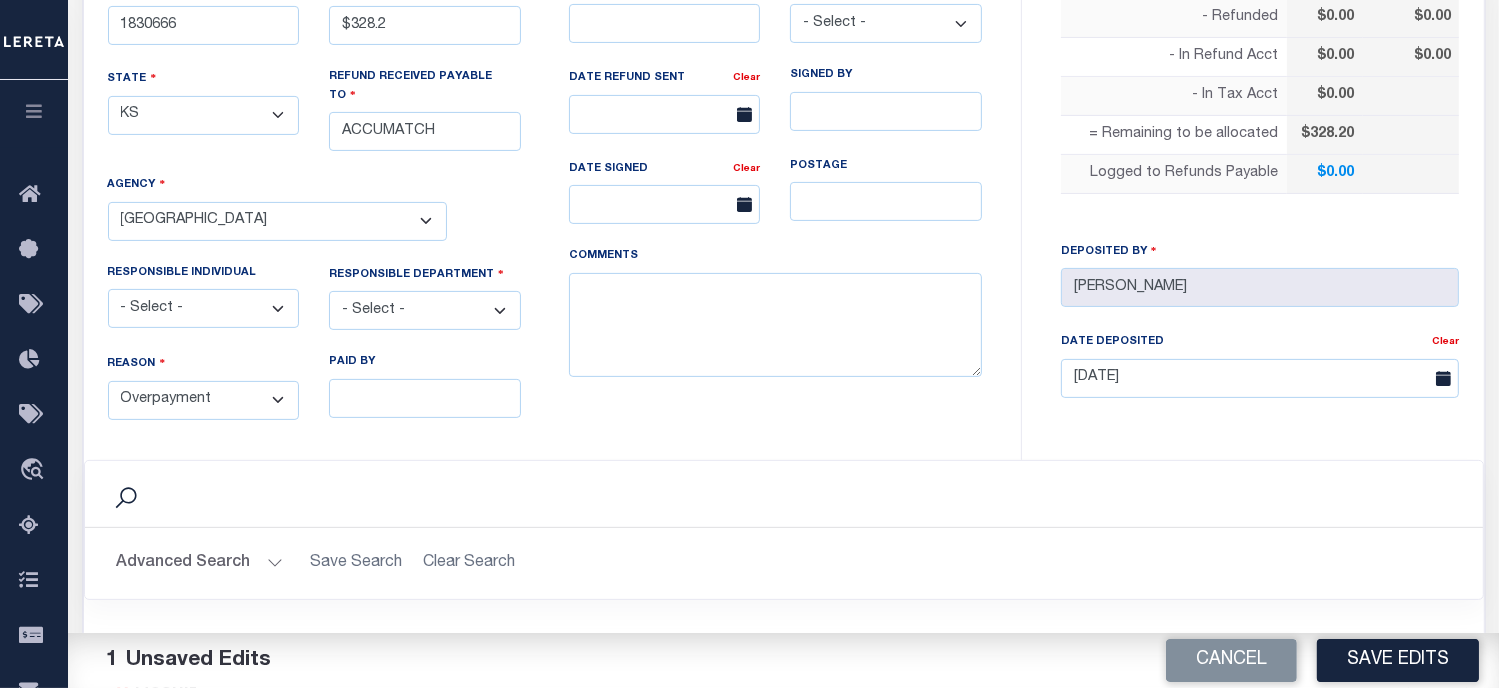 select on "COL" 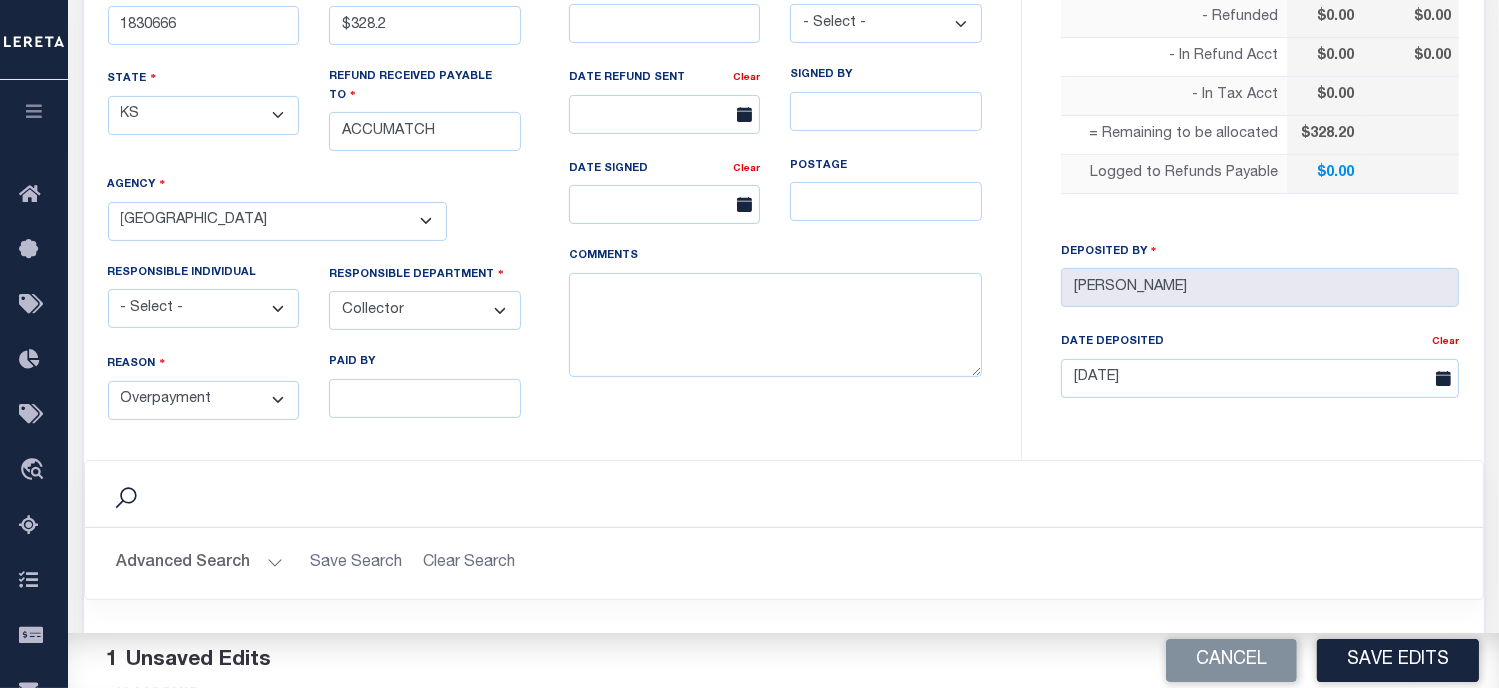 click on "- Select -
3rd Party
Accounting
AI
Collector
Customer
Customer Service
FactR
JAXTAX
Knowledge Splice
Locate
Other
Outside
Redemptions
Setup
TaxOps
Technology
TES" at bounding box center (425, 310) 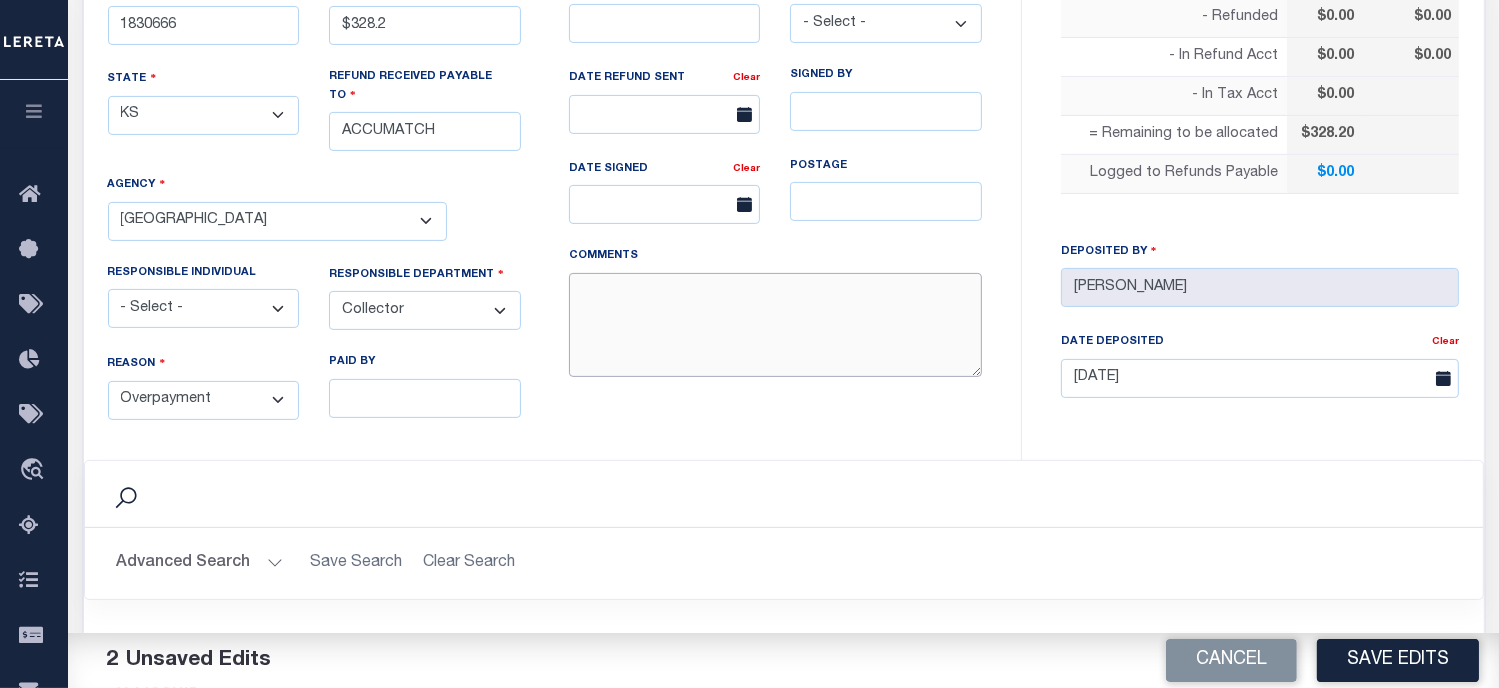 click on "COMMENTS" at bounding box center (775, 325) 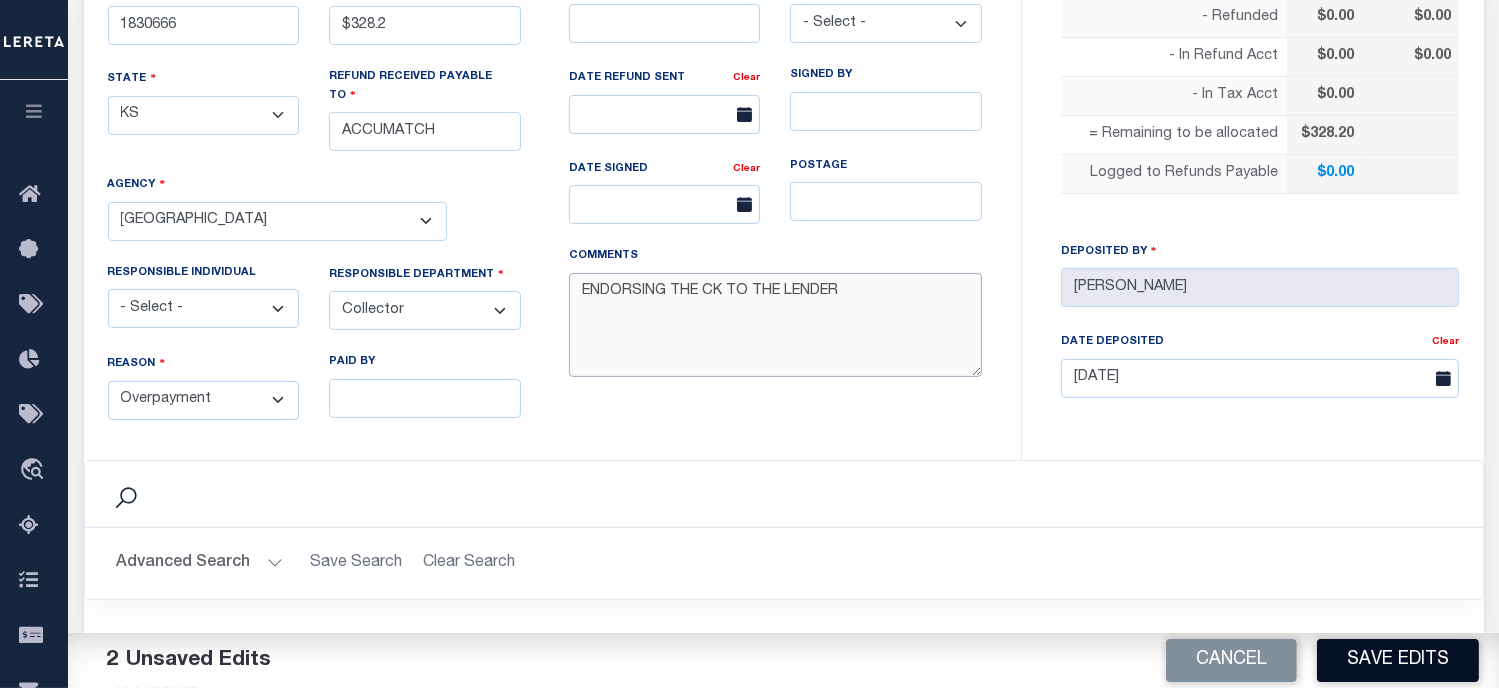 type on "ENDORSING THE CK TO THE LENDER" 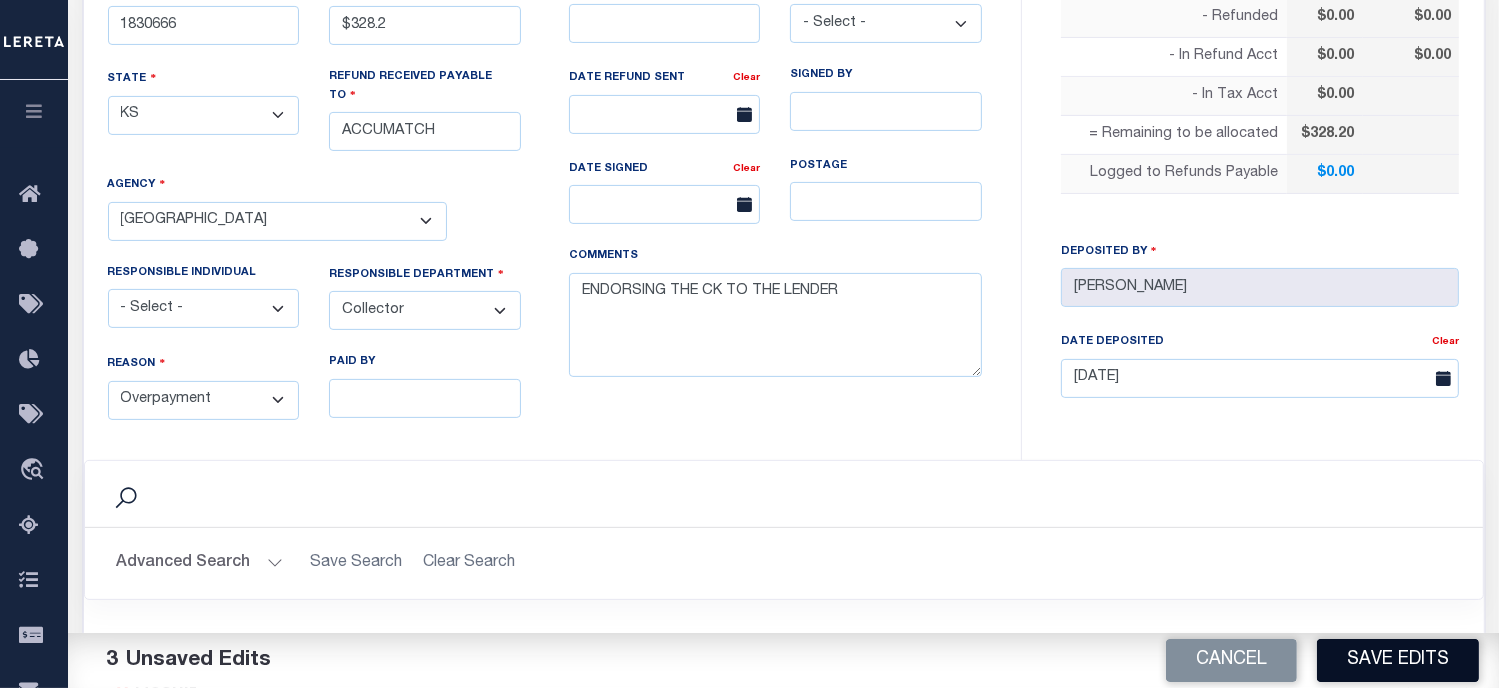 click on "Save Edits" at bounding box center (1398, 660) 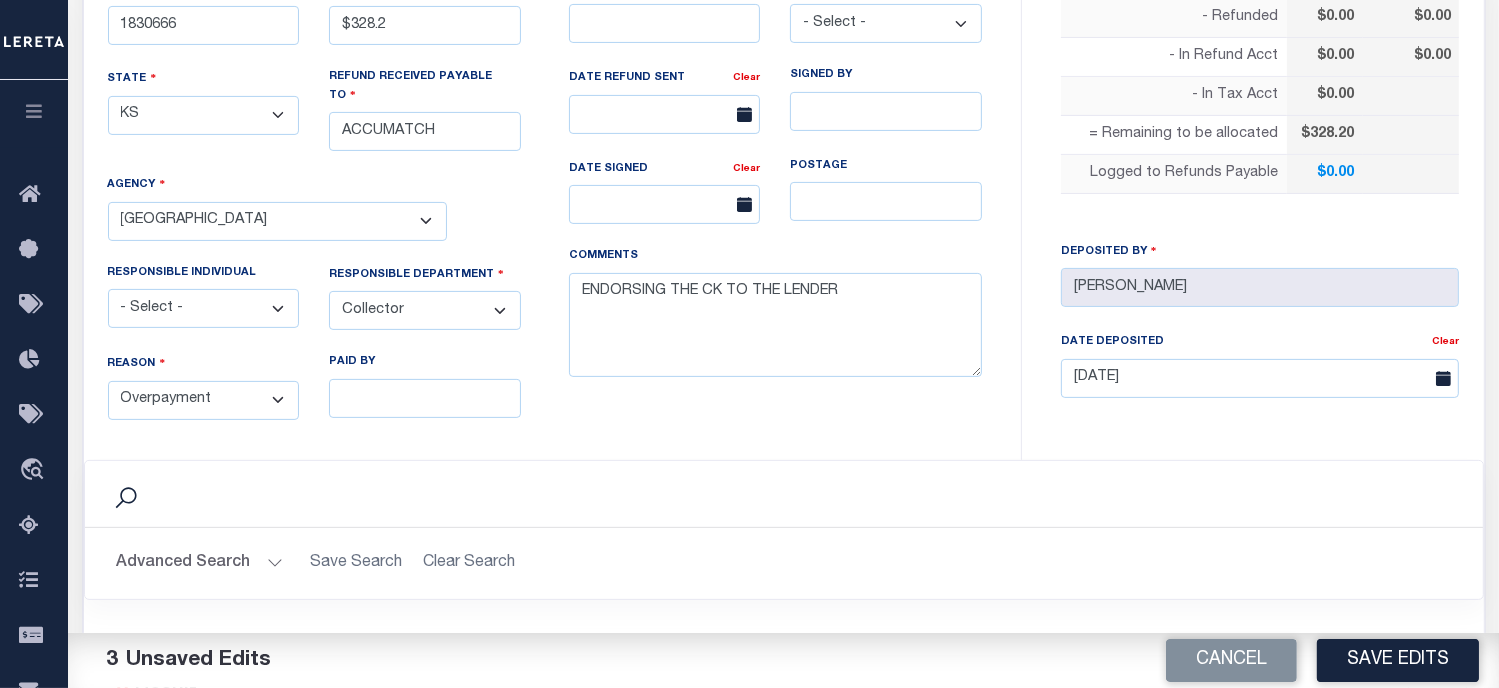 type on "$328.2" 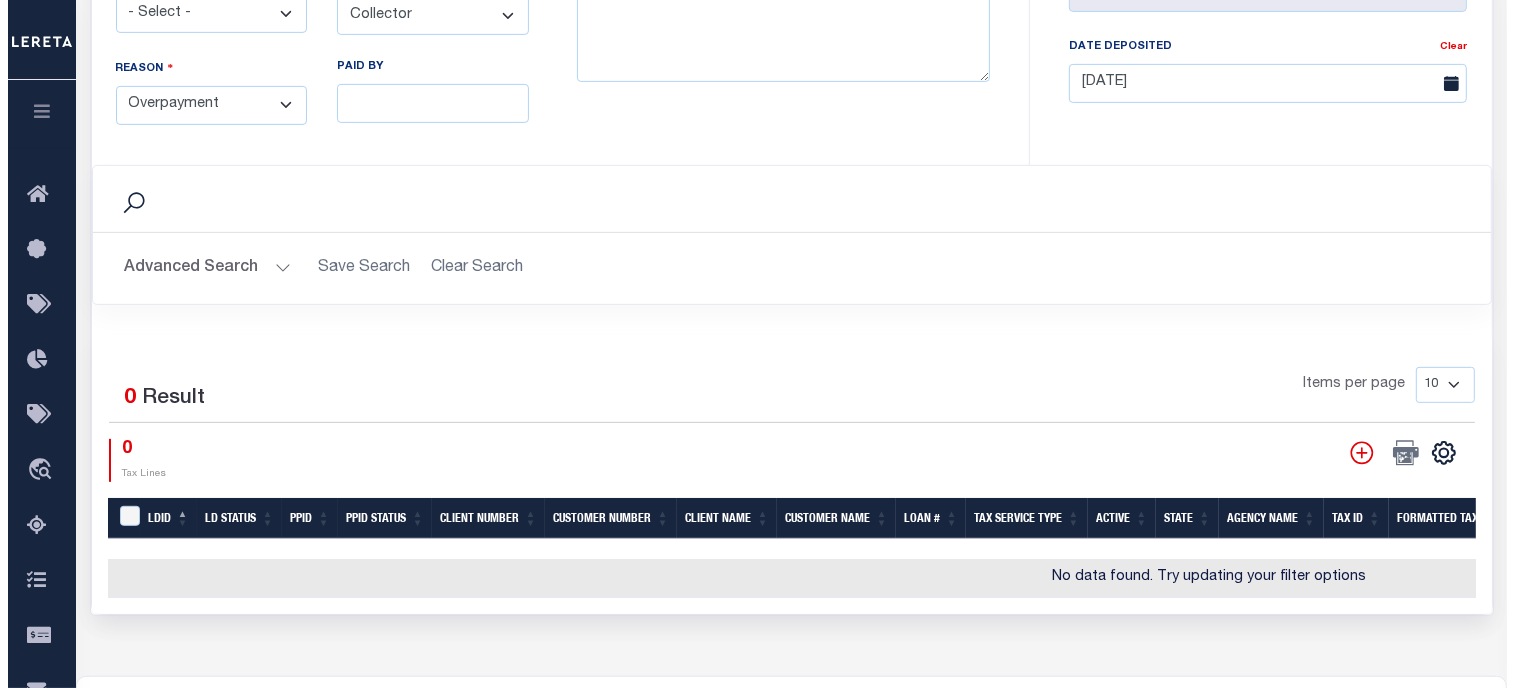scroll, scrollTop: 800, scrollLeft: 0, axis: vertical 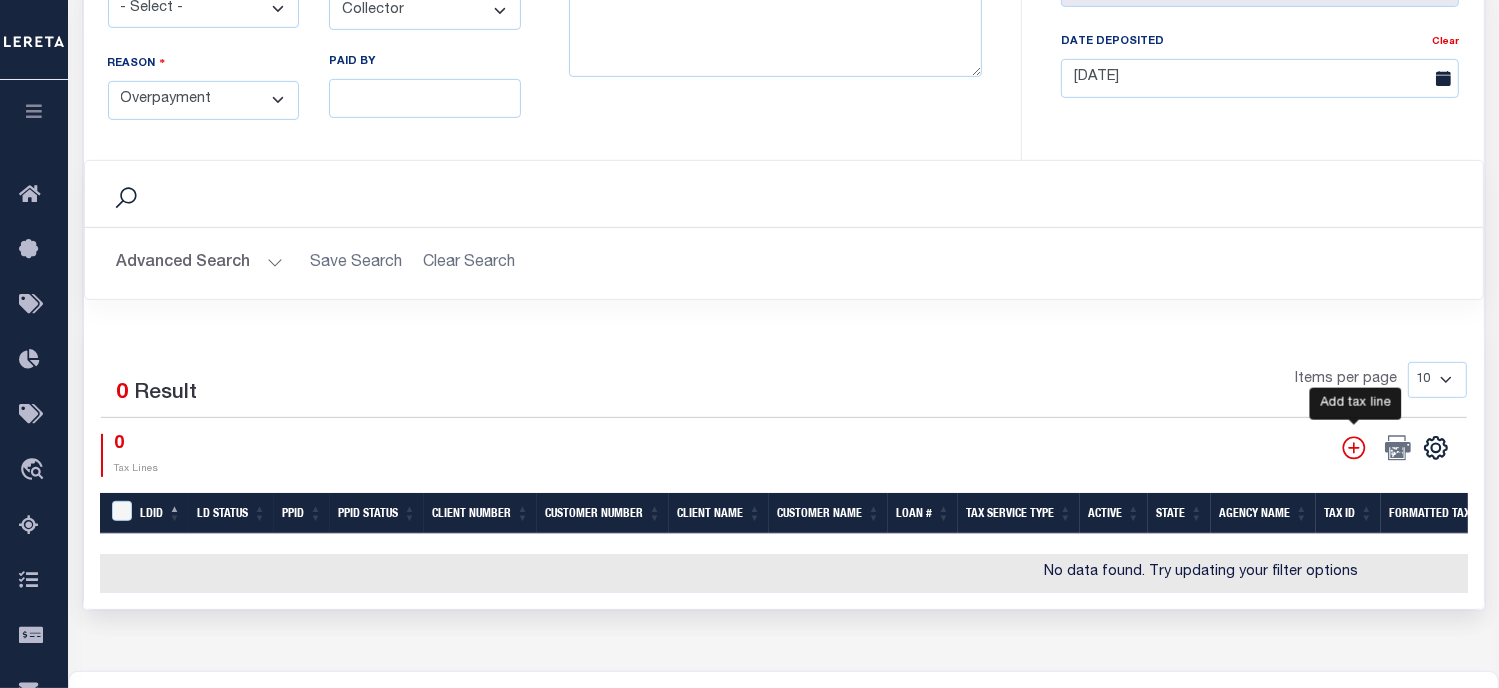 click 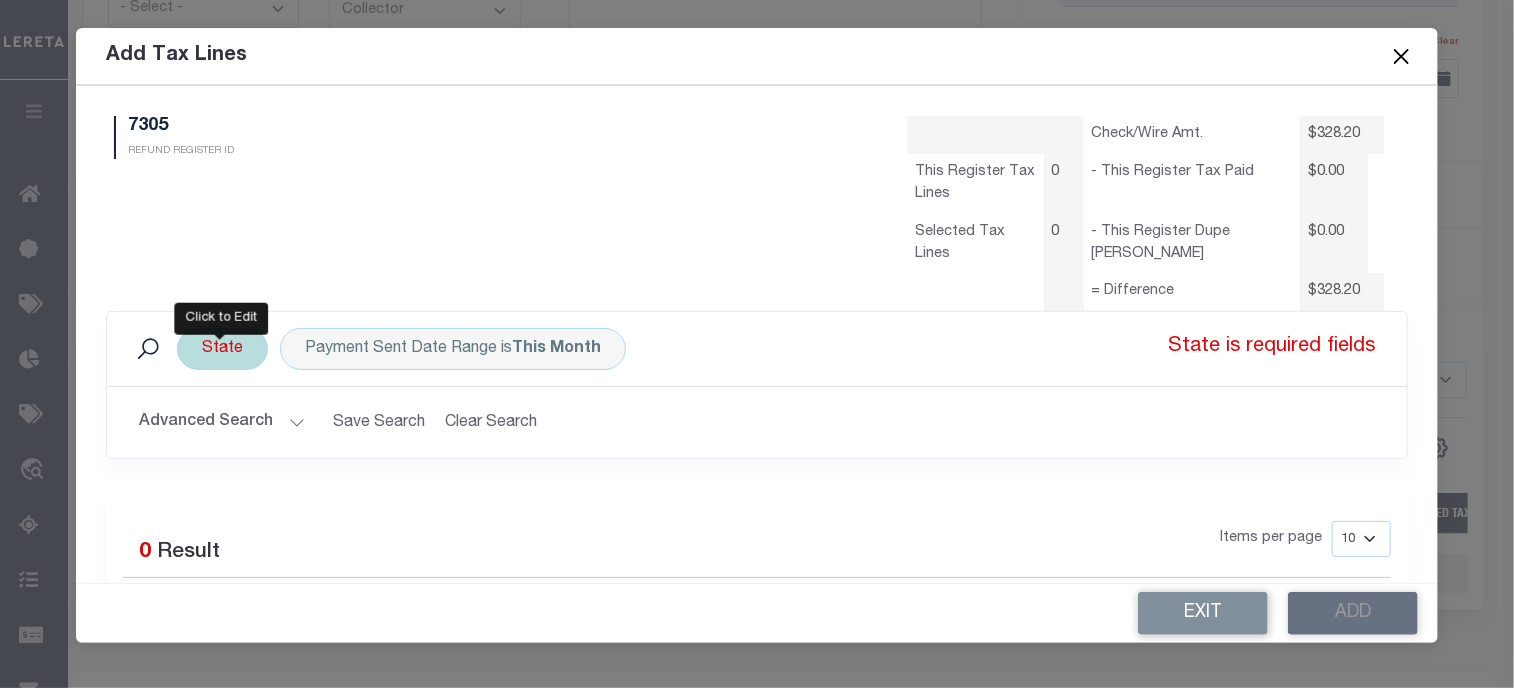 click on "State" at bounding box center (222, 349) 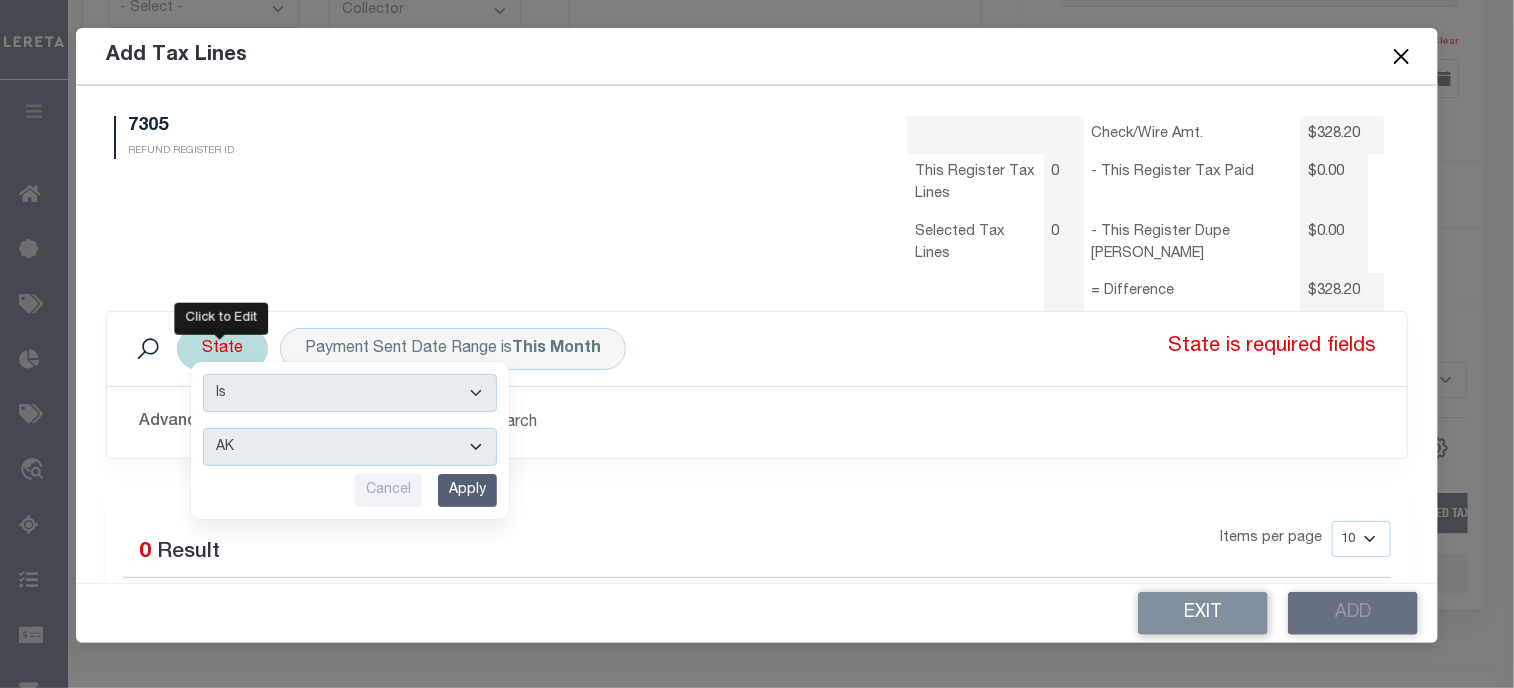 click on "AK AL AR AZ CA CO CT DC DE FL [GEOGRAPHIC_DATA] GU HI IA ID IL IN KS [GEOGRAPHIC_DATA] LA MA MD [GEOGRAPHIC_DATA] [GEOGRAPHIC_DATA] [GEOGRAPHIC_DATA] [GEOGRAPHIC_DATA] [GEOGRAPHIC_DATA] MT NC [GEOGRAPHIC_DATA] [GEOGRAPHIC_DATA] NH [GEOGRAPHIC_DATA] [GEOGRAPHIC_DATA] [GEOGRAPHIC_DATA] [GEOGRAPHIC_DATA] [GEOGRAPHIC_DATA] [GEOGRAPHIC_DATA] OR [GEOGRAPHIC_DATA] PR RI SC SD [GEOGRAPHIC_DATA] [GEOGRAPHIC_DATA] [GEOGRAPHIC_DATA] [GEOGRAPHIC_DATA] VI [GEOGRAPHIC_DATA] [GEOGRAPHIC_DATA] [GEOGRAPHIC_DATA] WV WY" at bounding box center (350, 447) 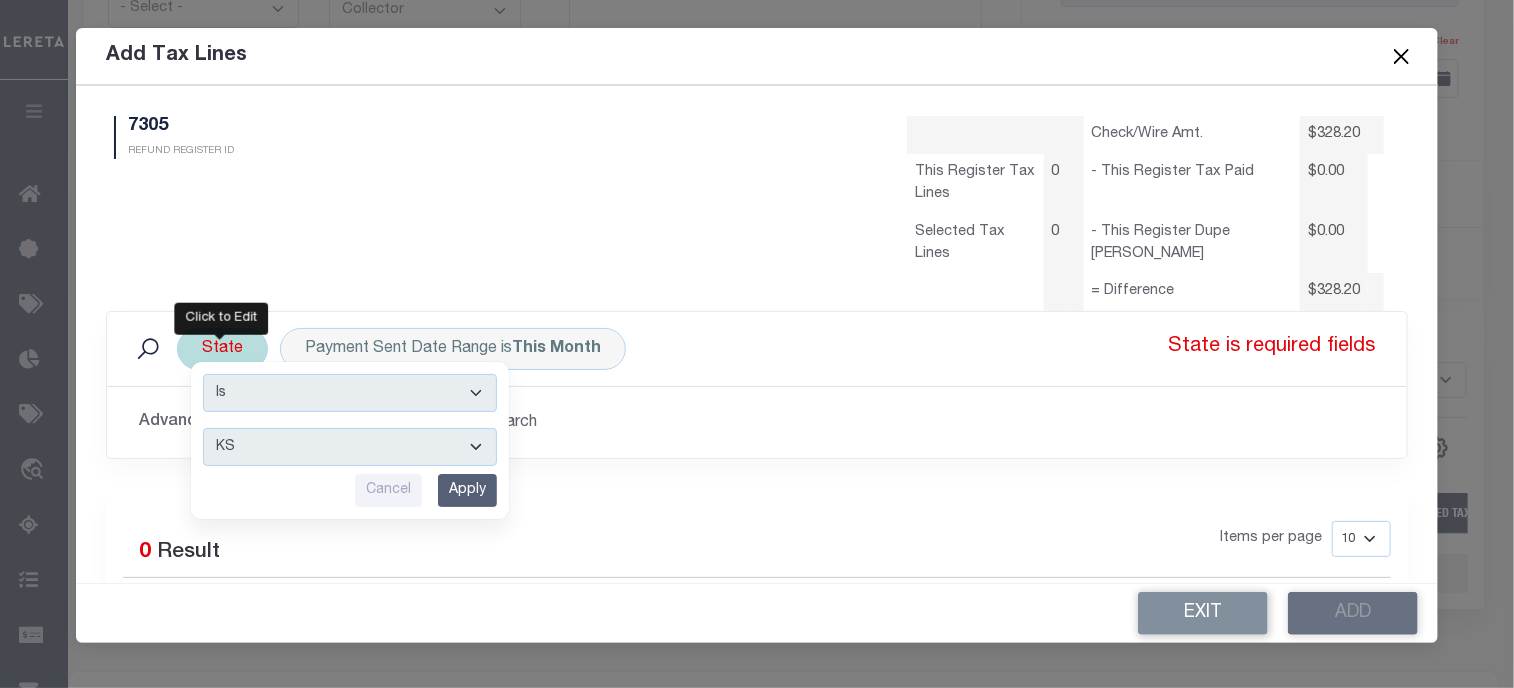 click on "AK AL AR AZ CA CO CT DC DE FL [GEOGRAPHIC_DATA] GU HI IA ID IL IN KS [GEOGRAPHIC_DATA] LA MA MD [GEOGRAPHIC_DATA] [GEOGRAPHIC_DATA] [GEOGRAPHIC_DATA] [GEOGRAPHIC_DATA] [GEOGRAPHIC_DATA] MT NC [GEOGRAPHIC_DATA] [GEOGRAPHIC_DATA] NH [GEOGRAPHIC_DATA] [GEOGRAPHIC_DATA] [GEOGRAPHIC_DATA] [GEOGRAPHIC_DATA] [GEOGRAPHIC_DATA] [GEOGRAPHIC_DATA] OR [GEOGRAPHIC_DATA] PR RI SC SD [GEOGRAPHIC_DATA] [GEOGRAPHIC_DATA] [GEOGRAPHIC_DATA] [GEOGRAPHIC_DATA] VI [GEOGRAPHIC_DATA] [GEOGRAPHIC_DATA] [GEOGRAPHIC_DATA] WV WY" at bounding box center [350, 447] 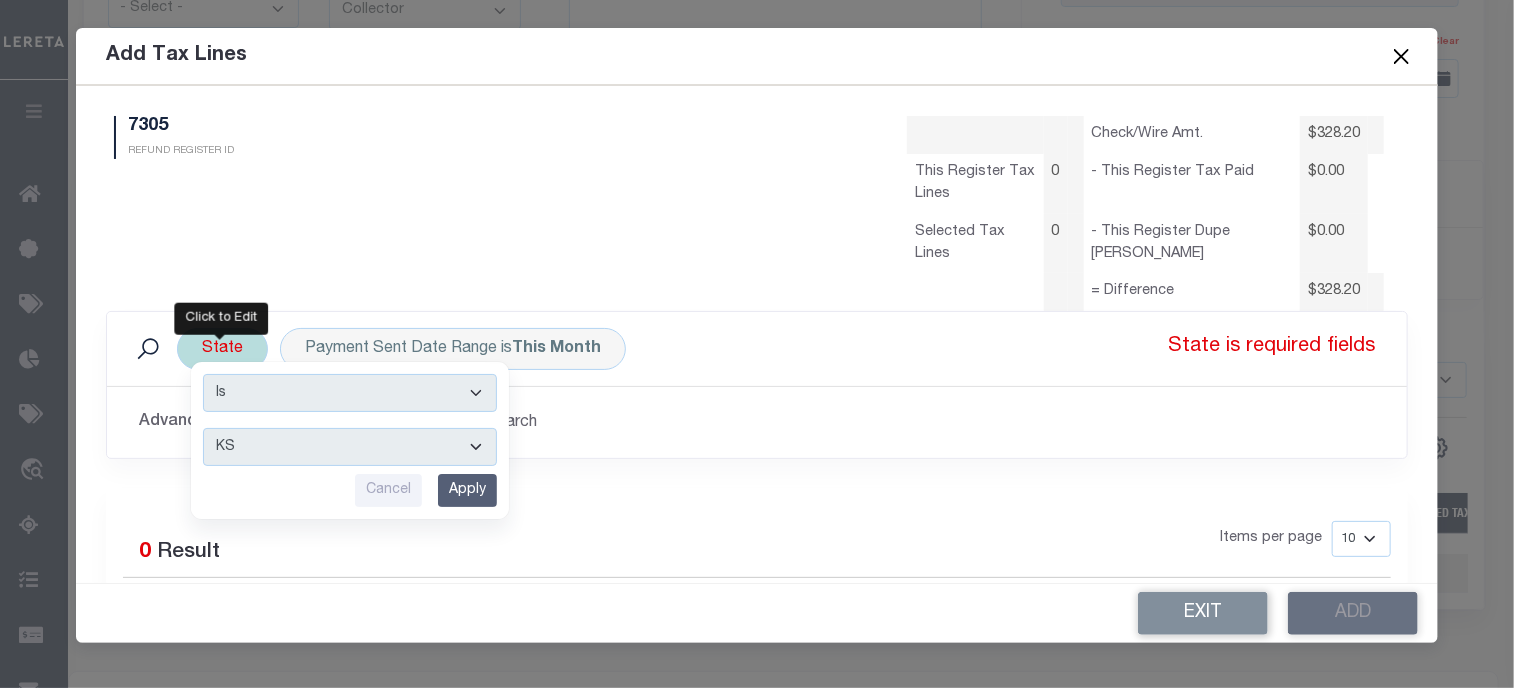 click on "Apply" at bounding box center (467, 490) 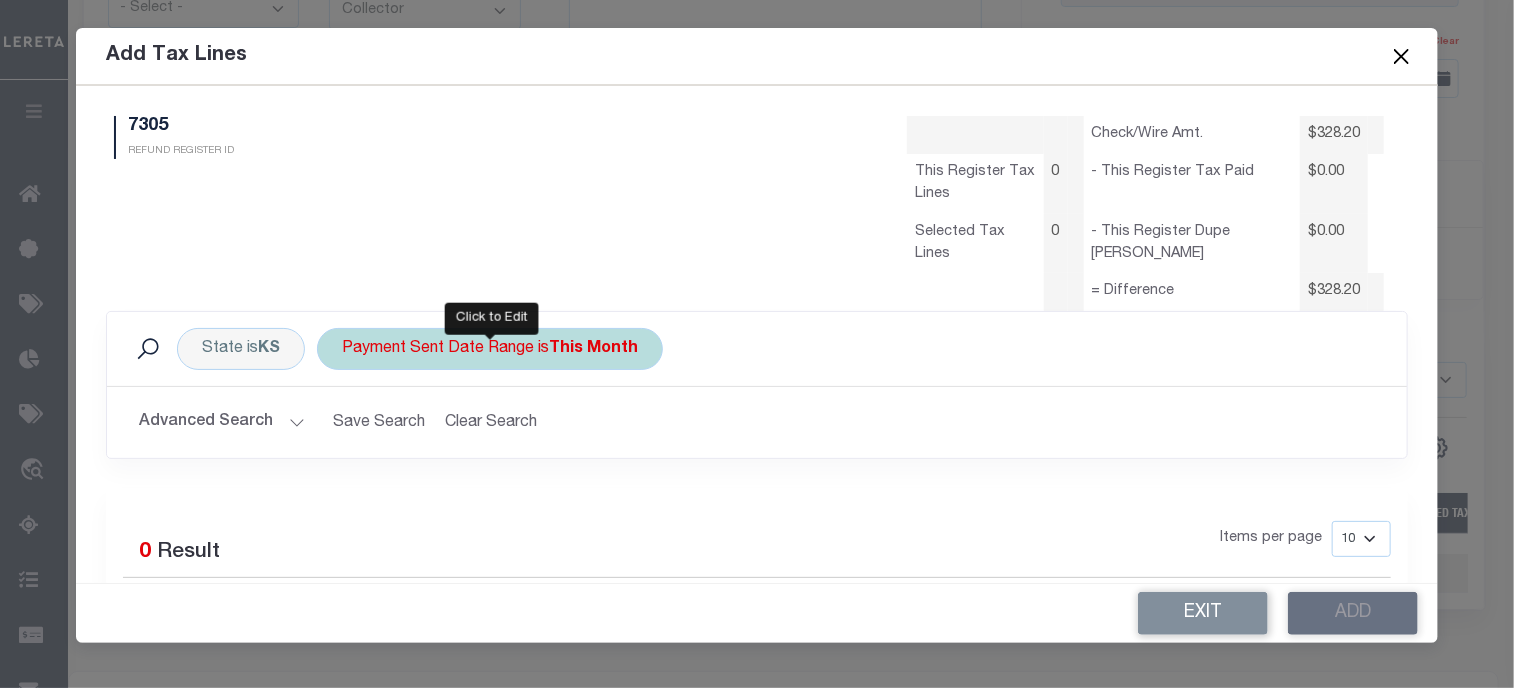 click on "Payment Sent Date Range is  This Month" at bounding box center (490, 349) 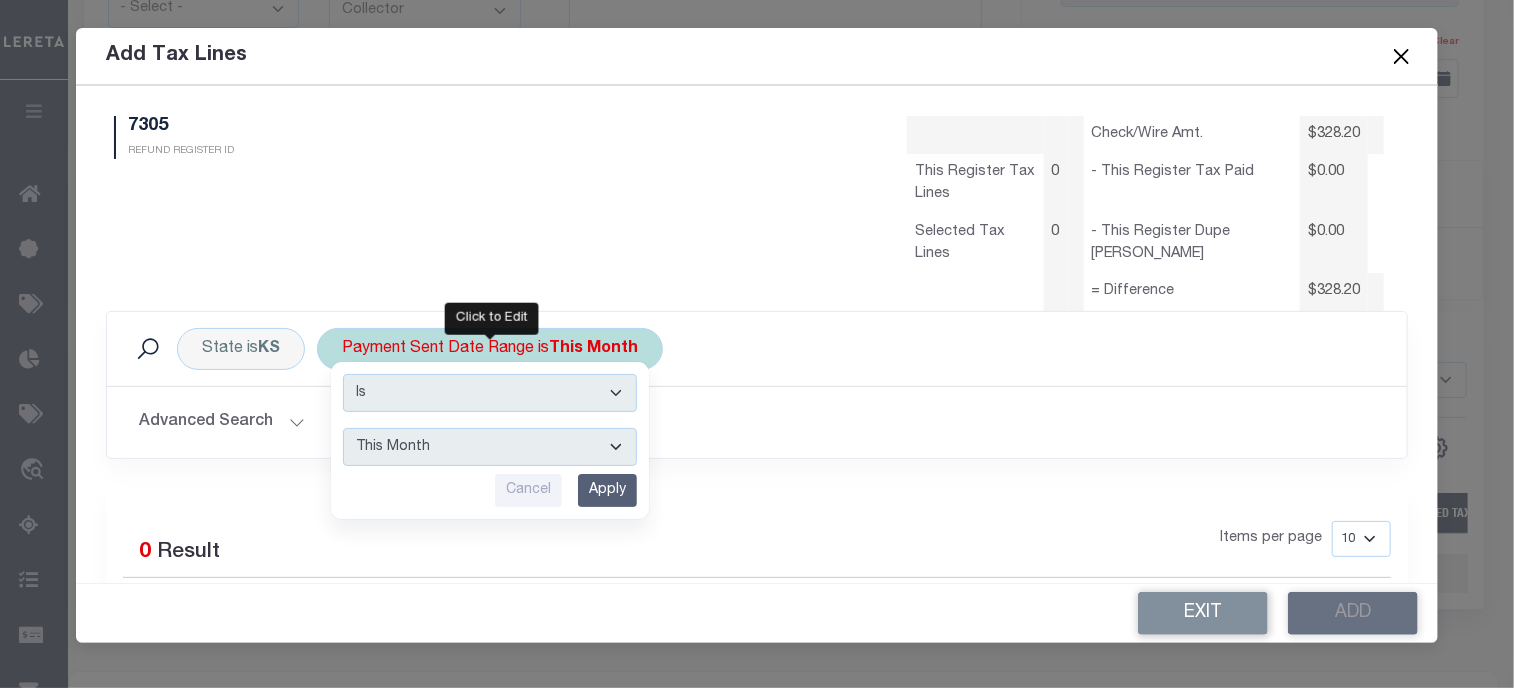 click on "--ALL-- This Month Last Month Last Three Months This Year Last Year" at bounding box center (490, 447) 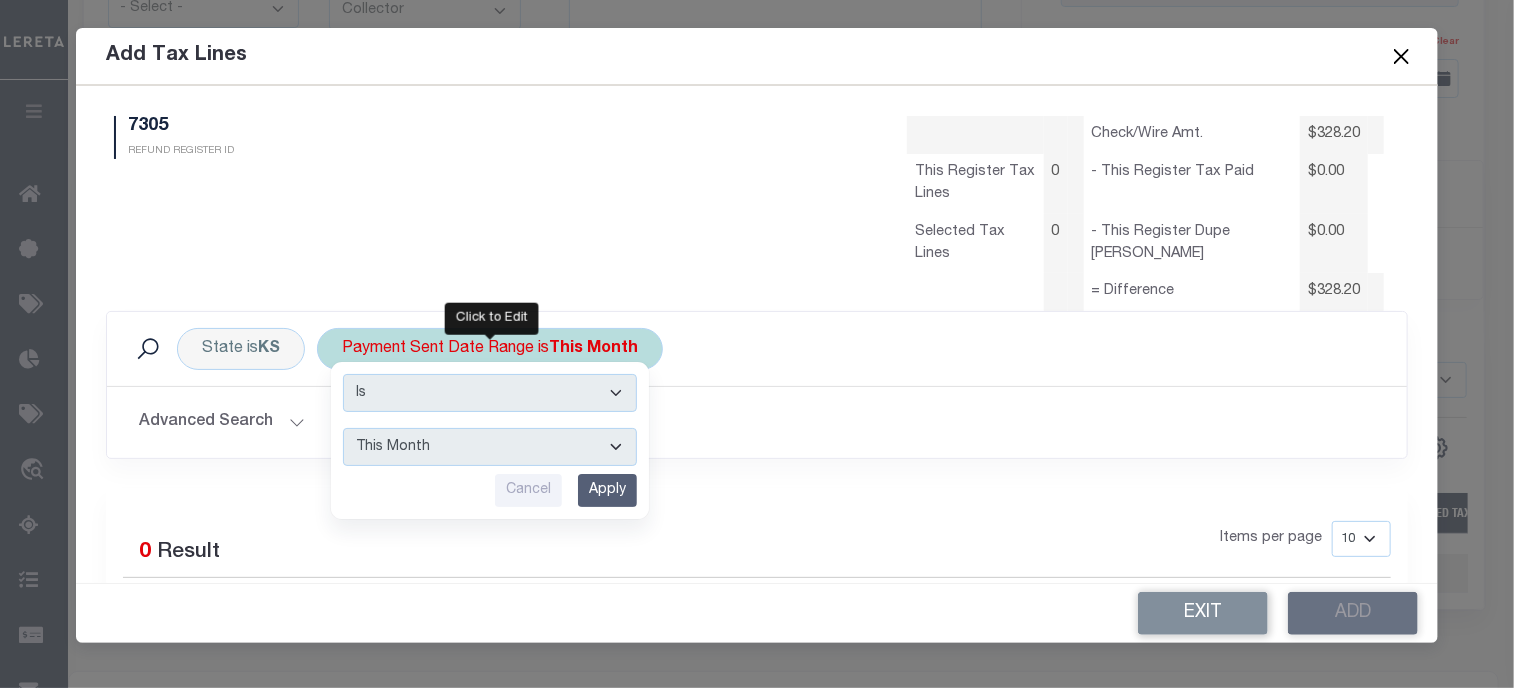 select on "All" 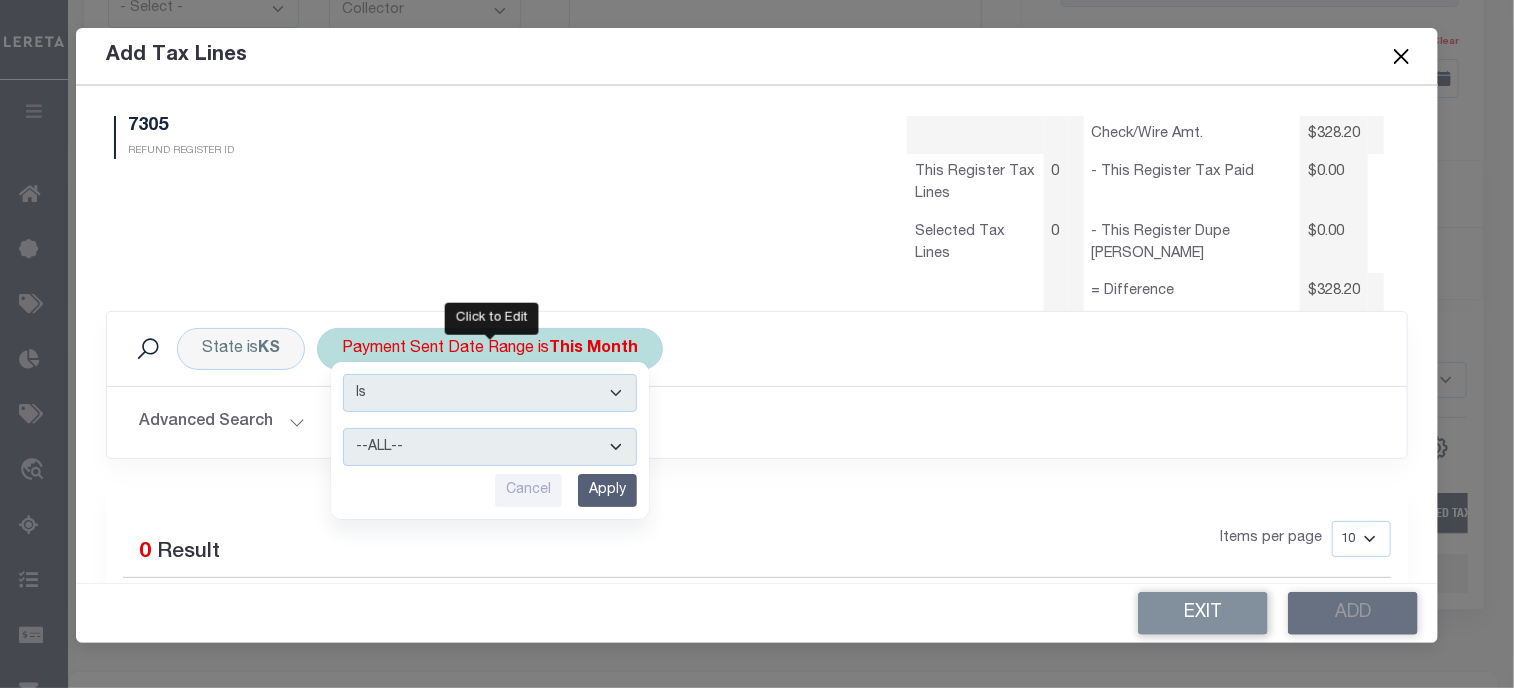 click on "--ALL-- This Month Last Month Last Three Months This Year Last Year" at bounding box center (490, 447) 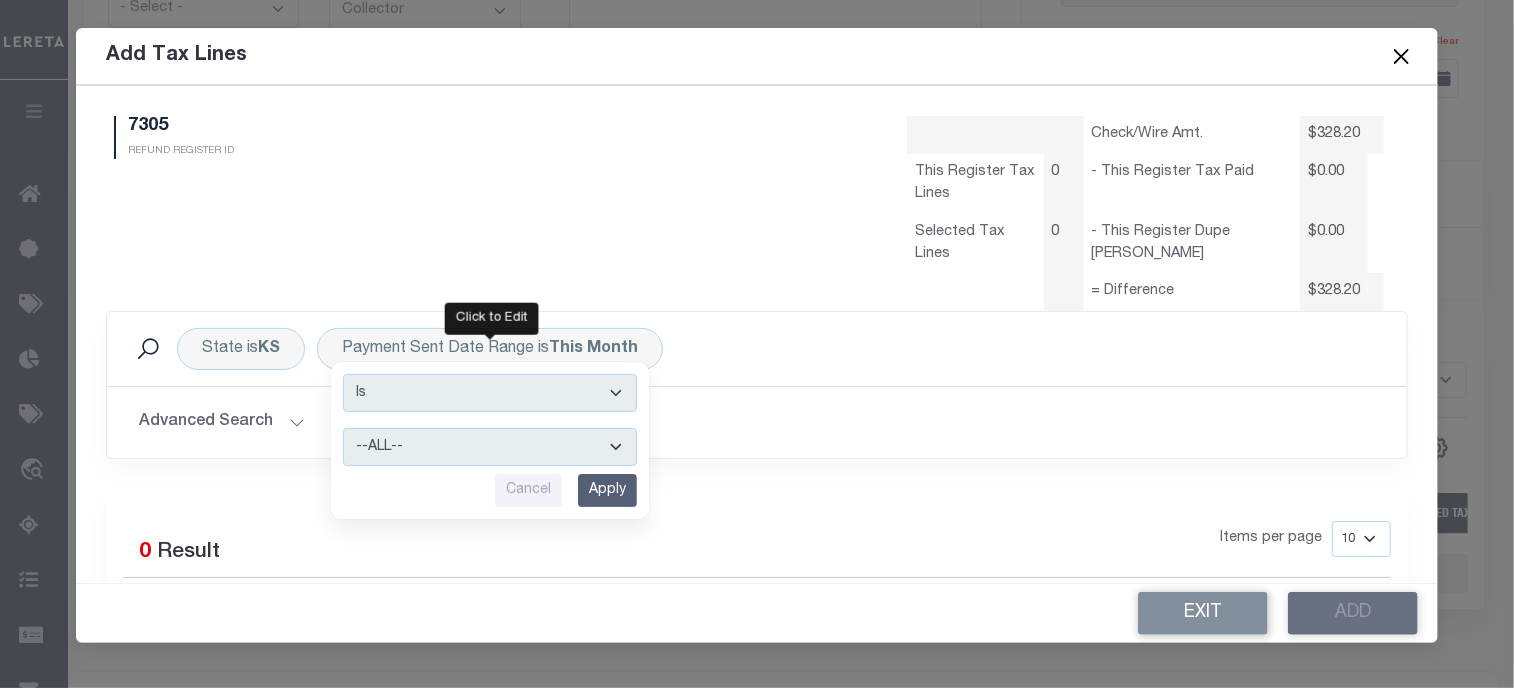 click on "Apply" at bounding box center [607, 490] 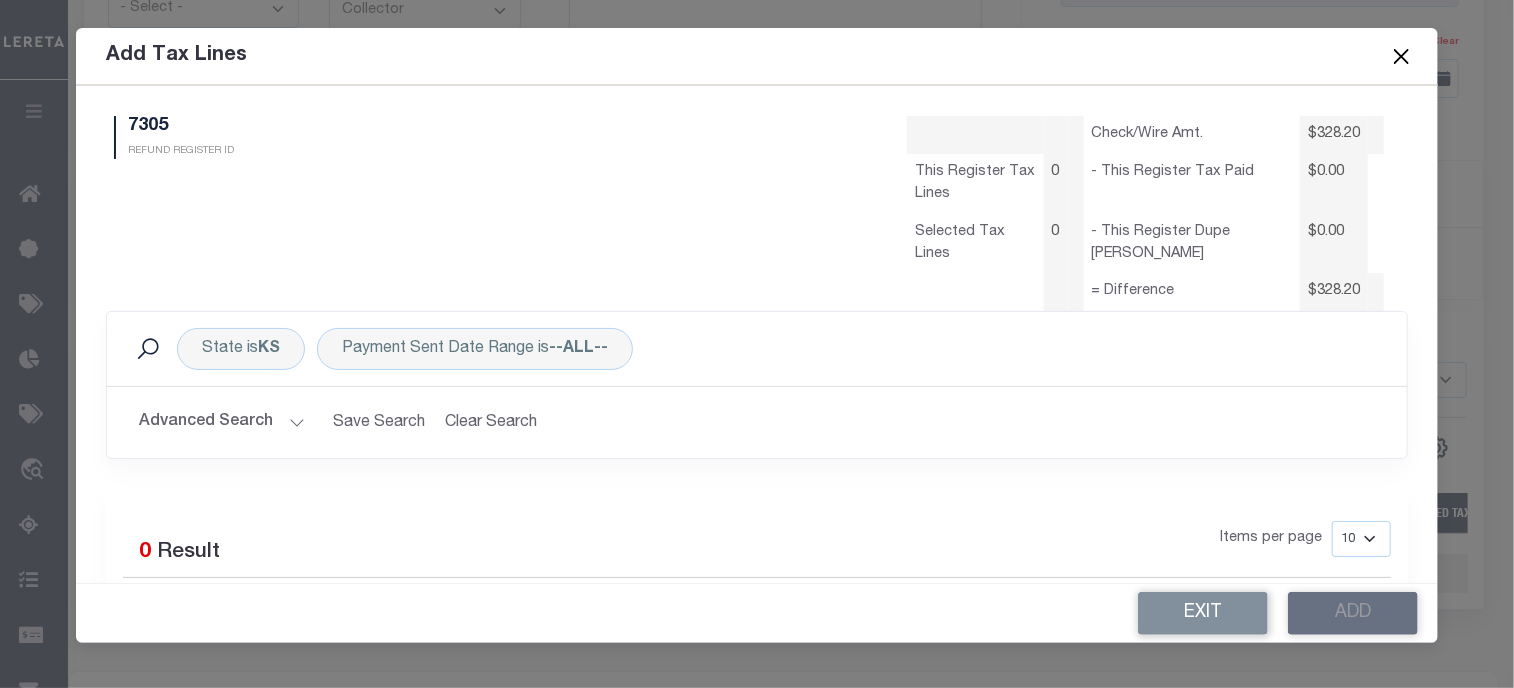 click on "Advanced Search" at bounding box center (222, 422) 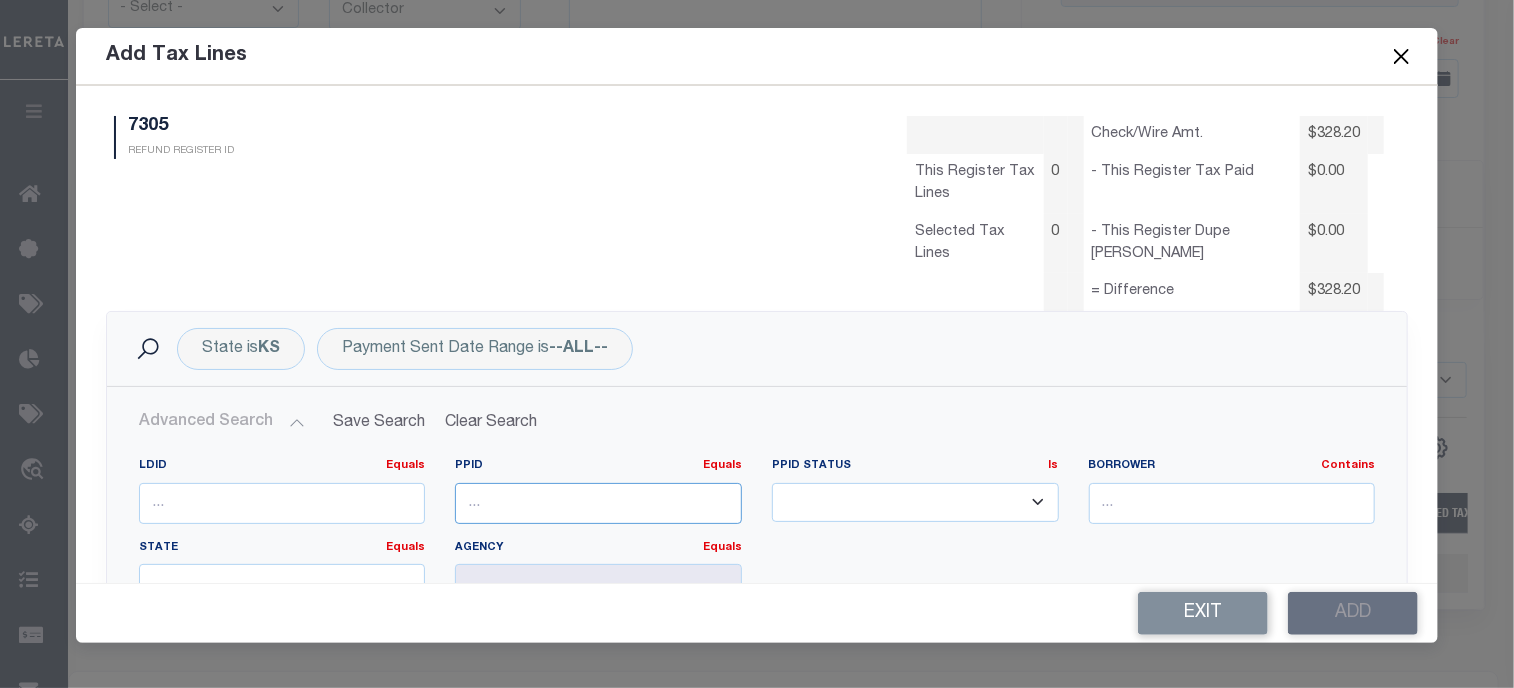 drag, startPoint x: 538, startPoint y: 504, endPoint x: 523, endPoint y: 530, distance: 30.016663 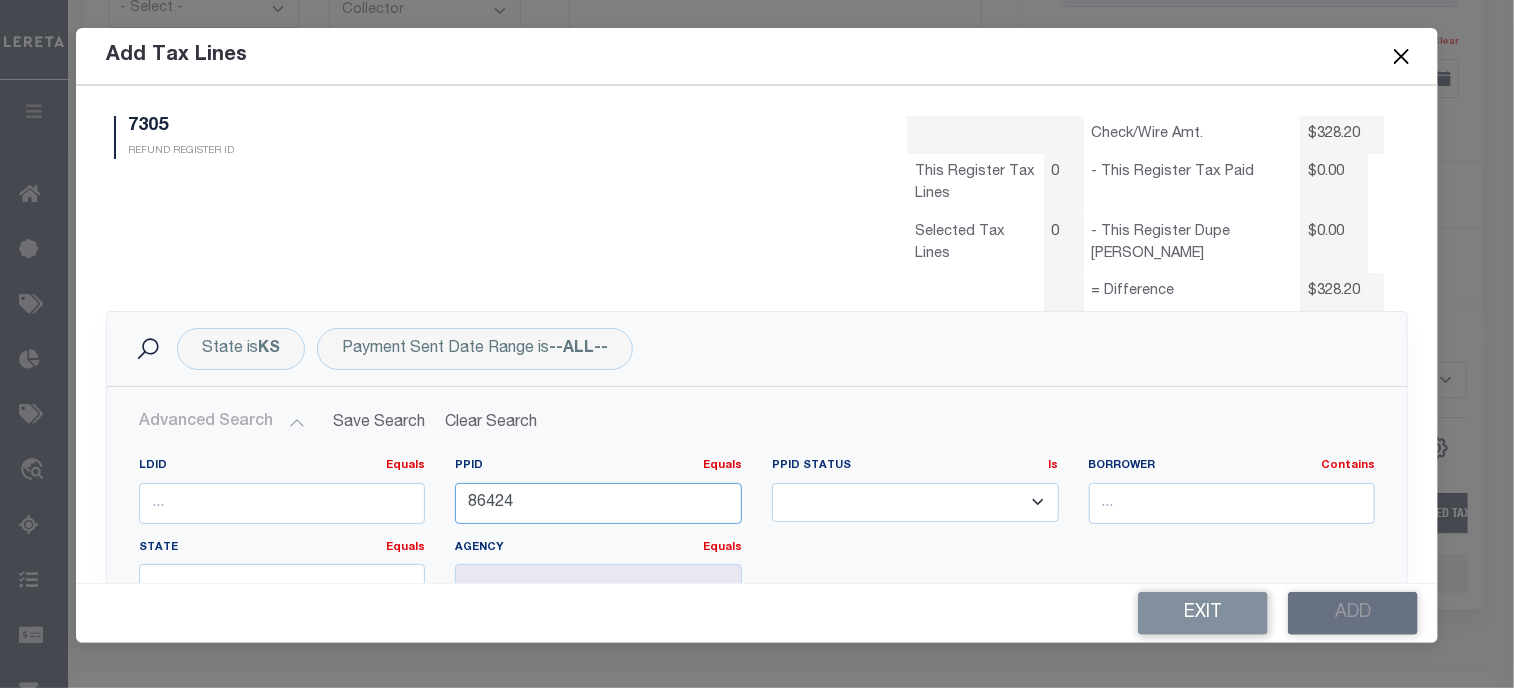 type on "86424" 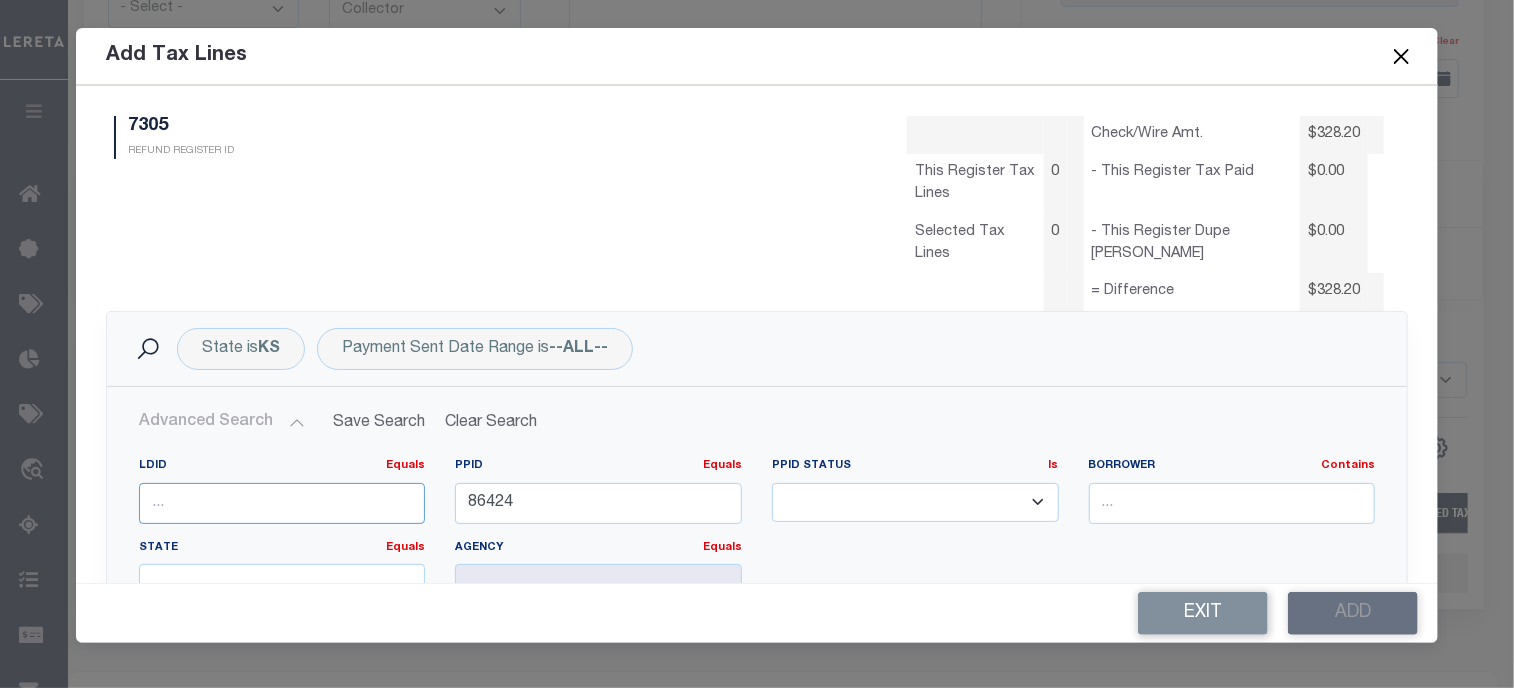 click at bounding box center [282, 503] 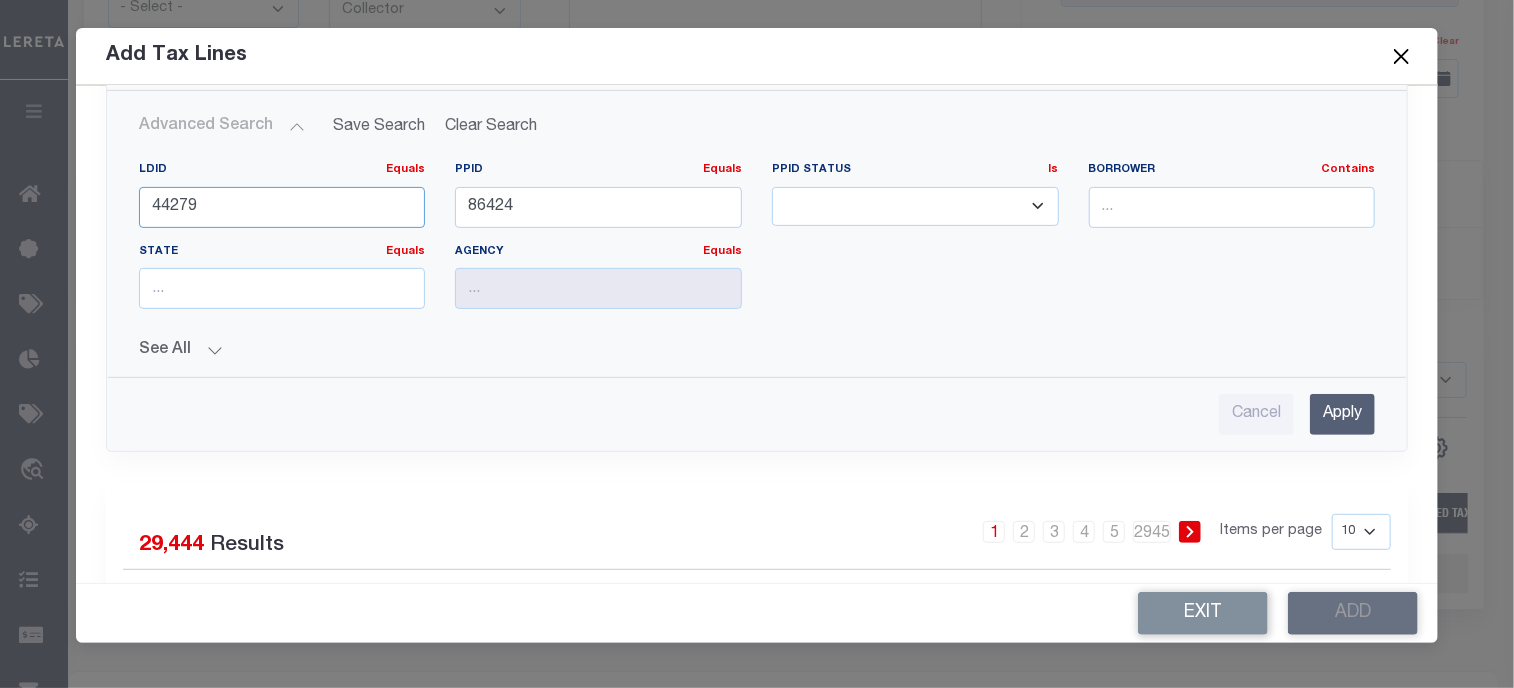 scroll, scrollTop: 300, scrollLeft: 0, axis: vertical 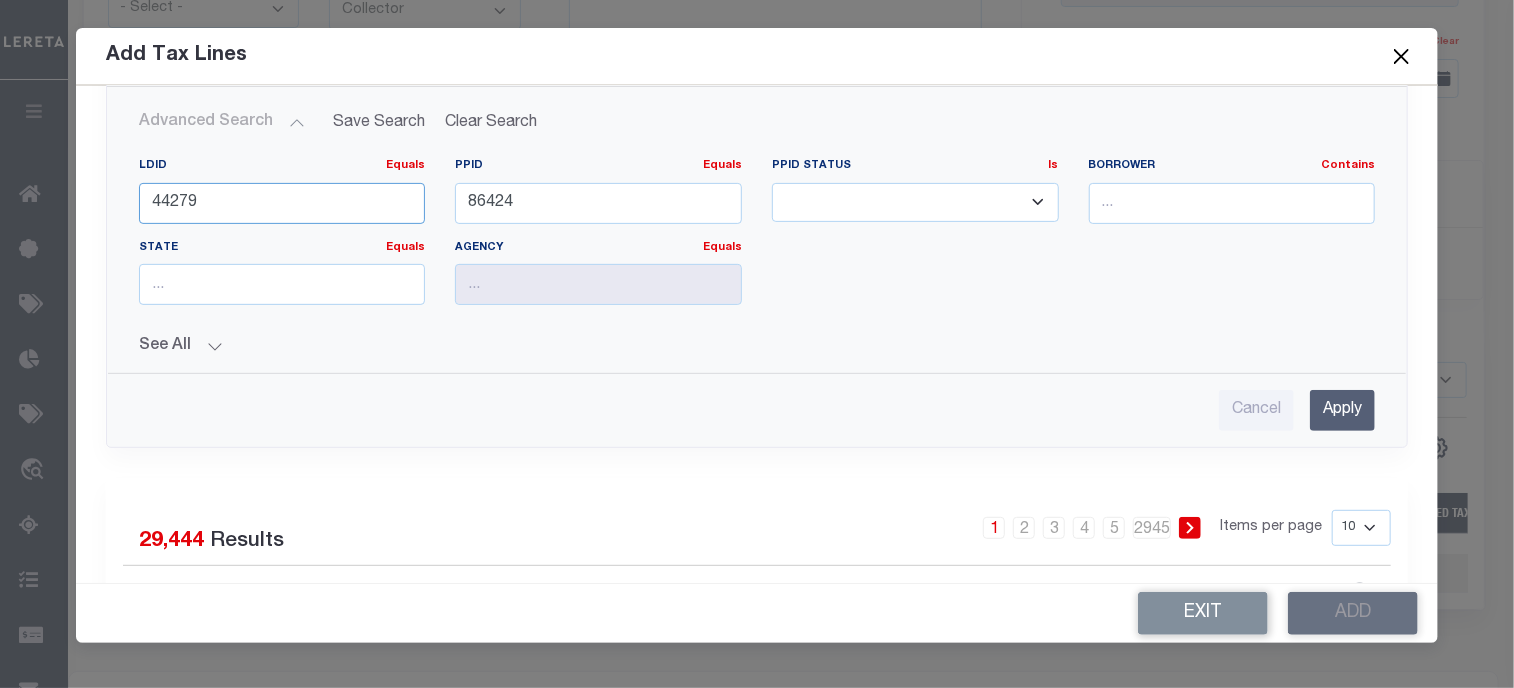type on "44279" 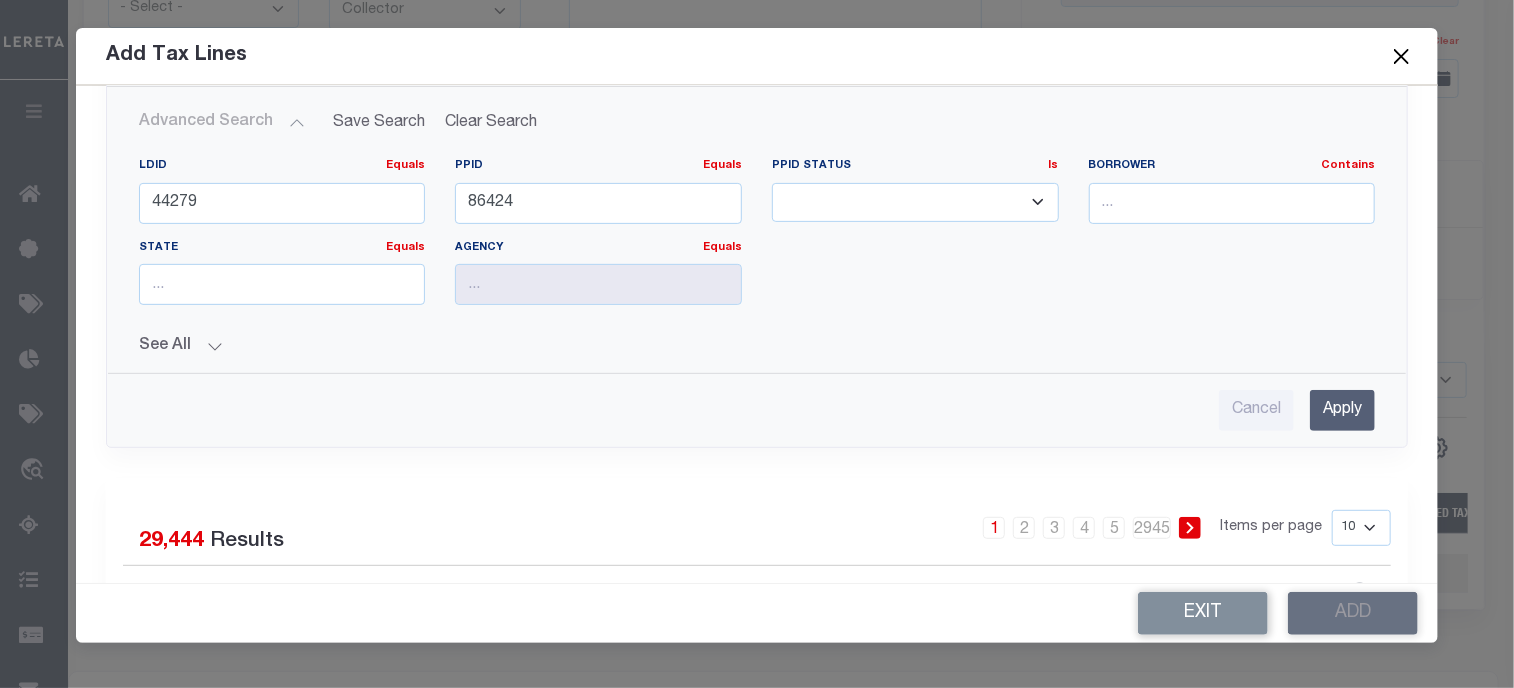 click on "Apply" at bounding box center (1342, 410) 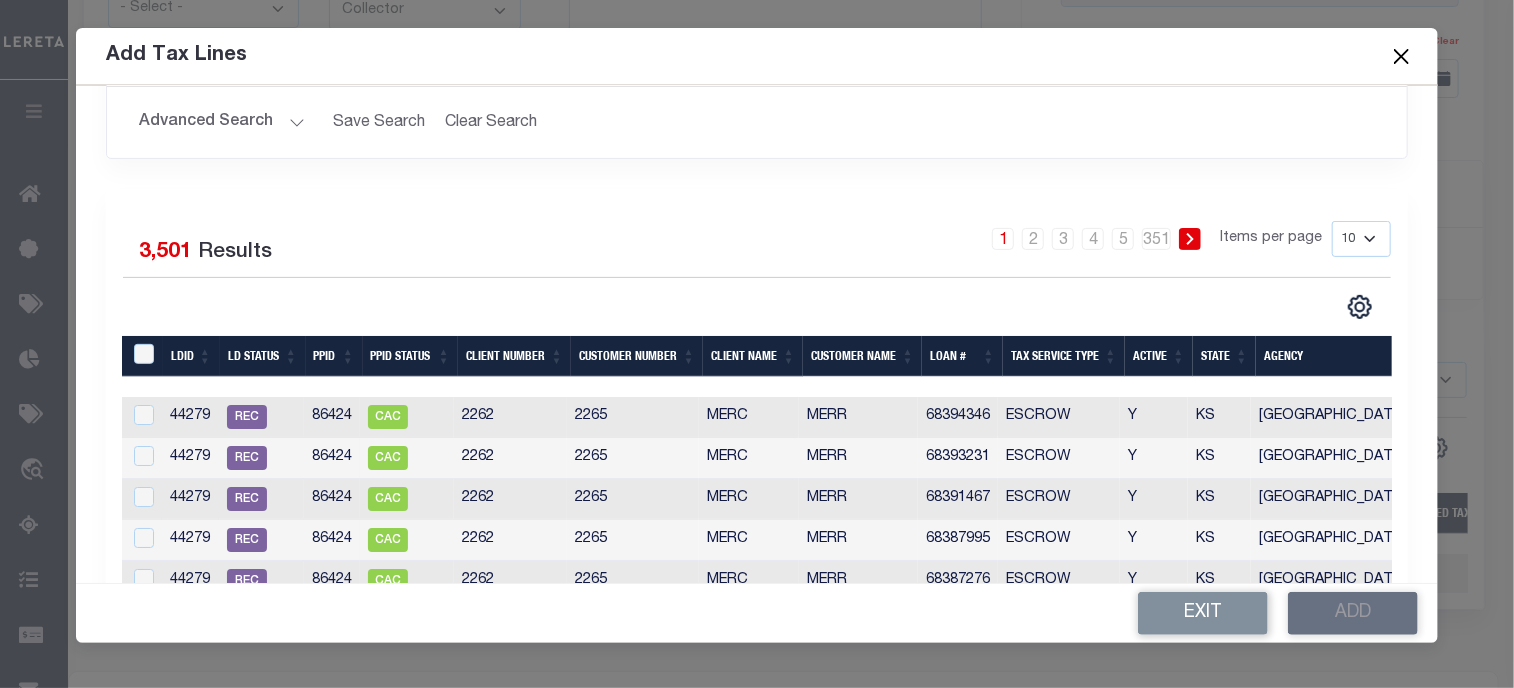 click on "10 25 50 100" at bounding box center (1361, 239) 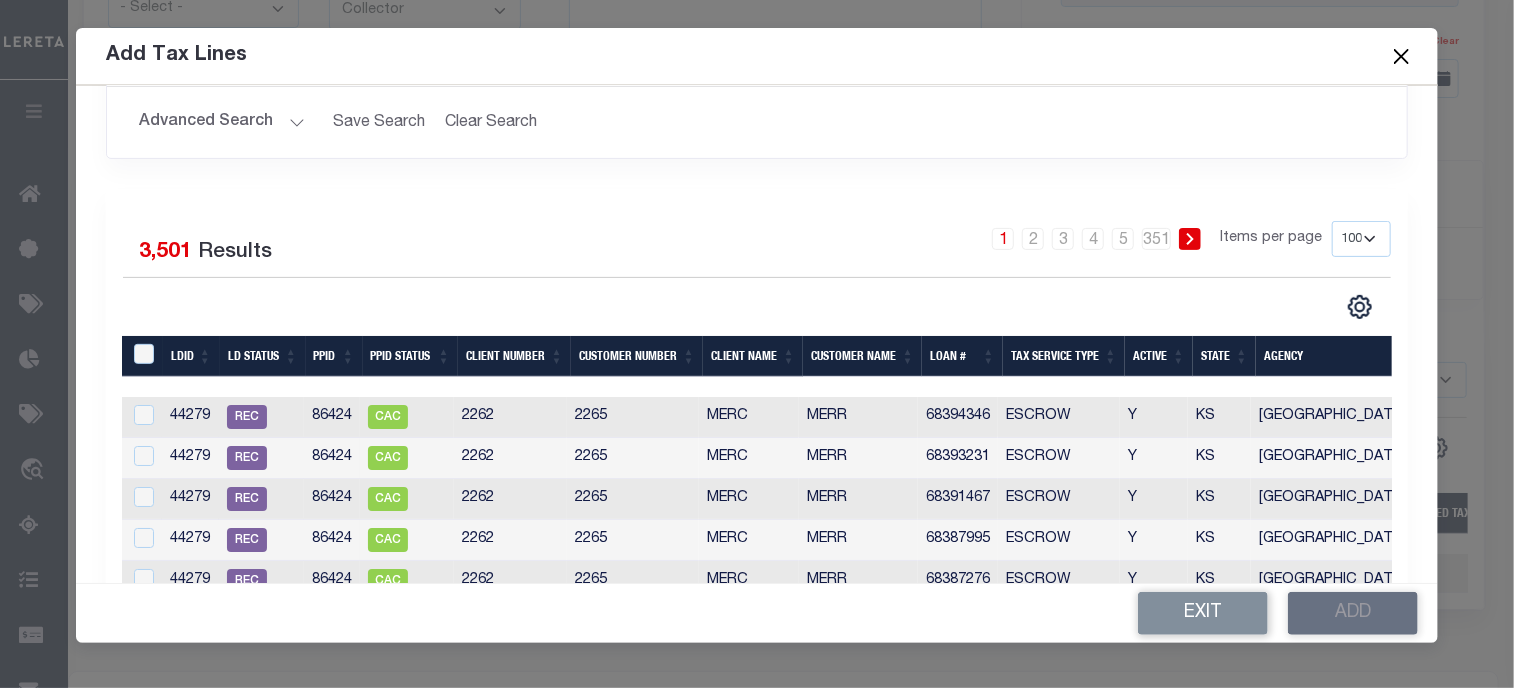 click on "10 25 50 100" at bounding box center (1361, 239) 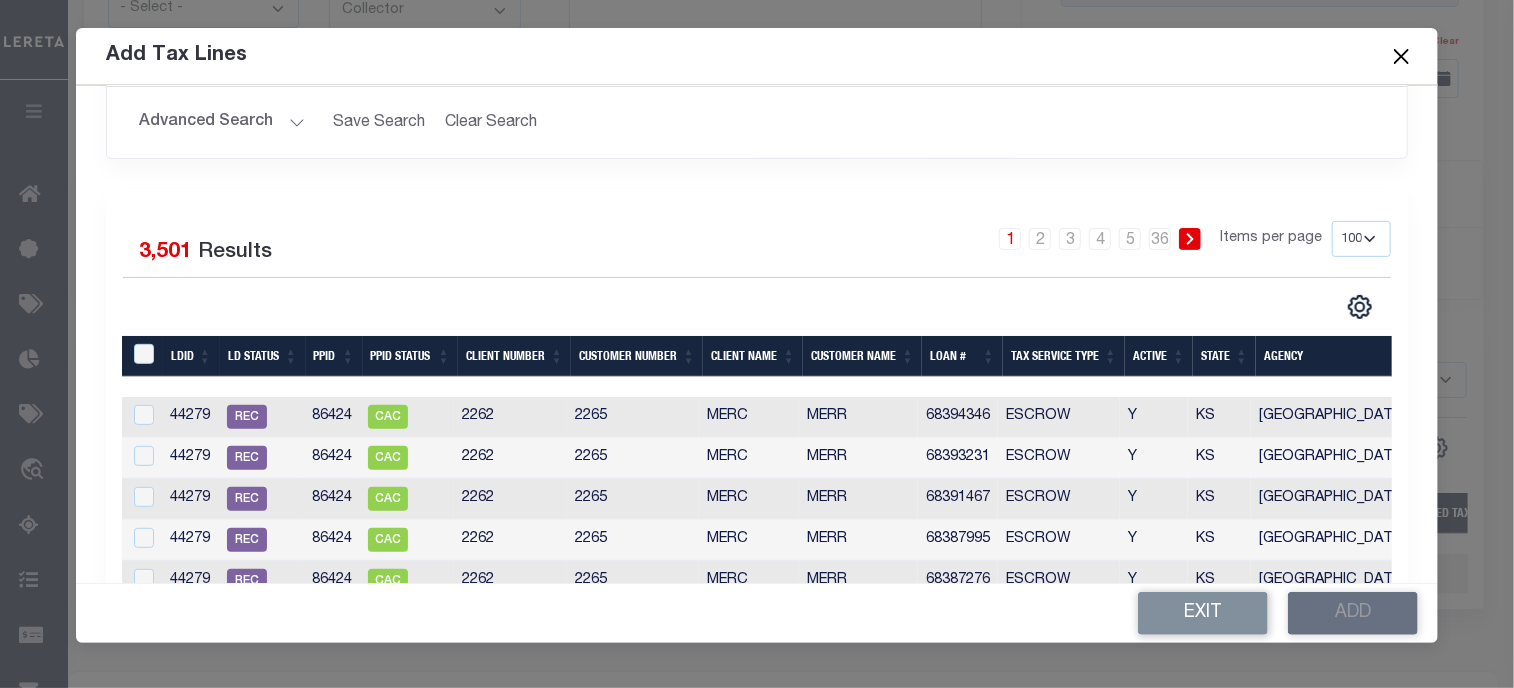click on "Loan #" at bounding box center (962, 356) 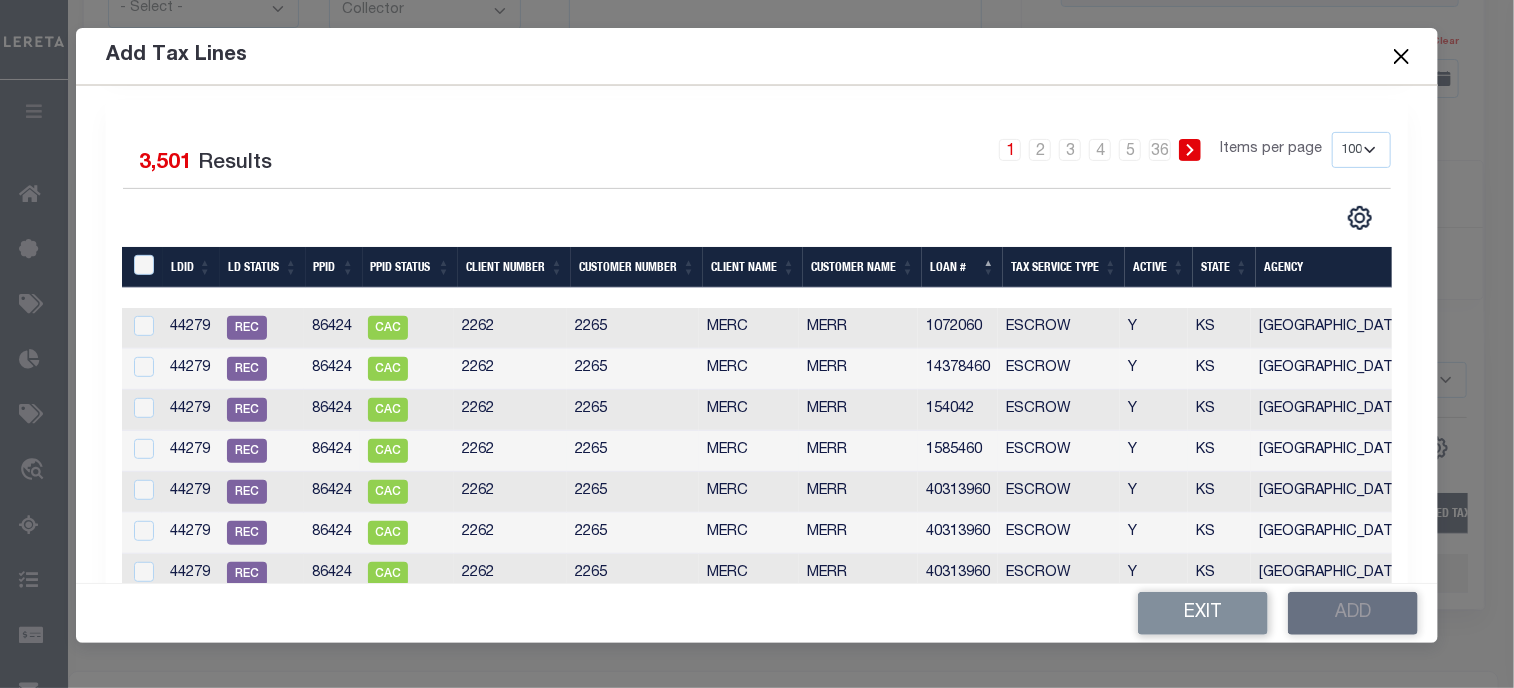 scroll, scrollTop: 400, scrollLeft: 0, axis: vertical 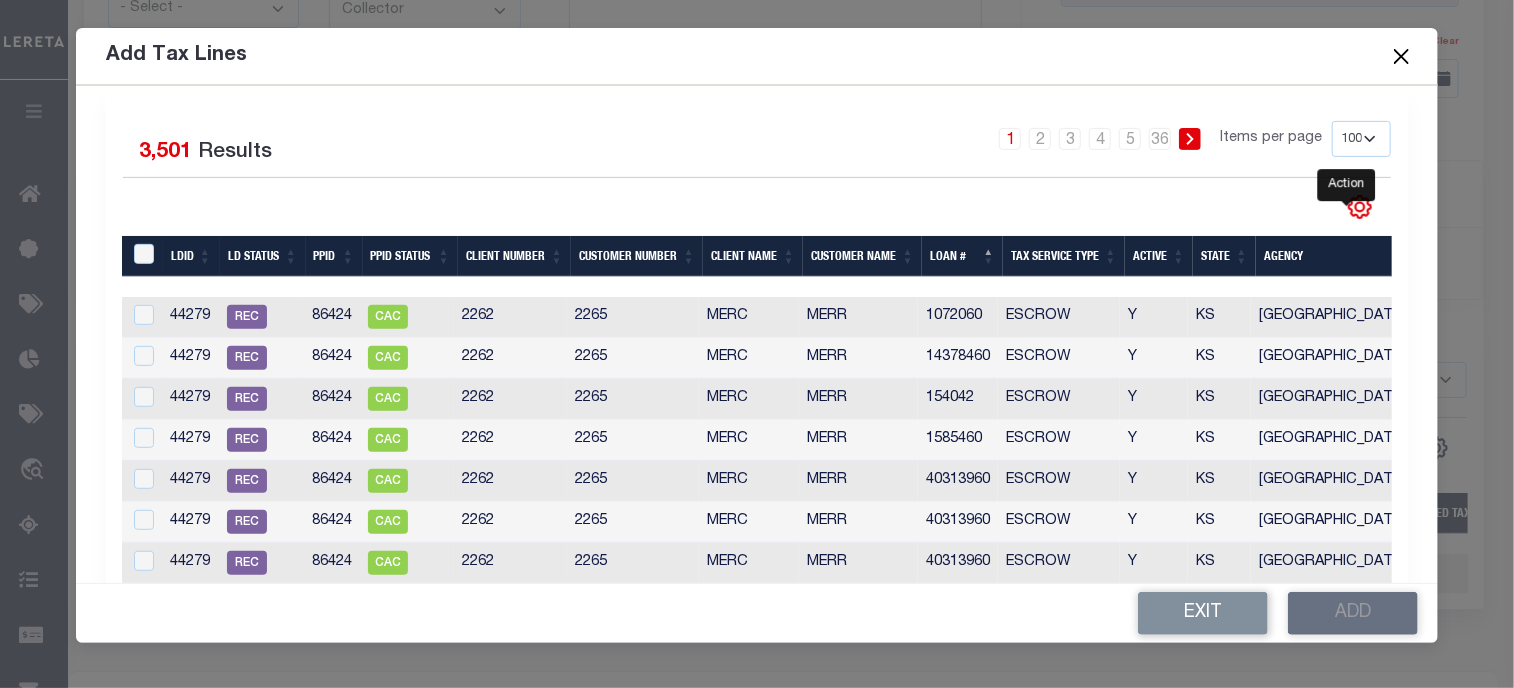 click 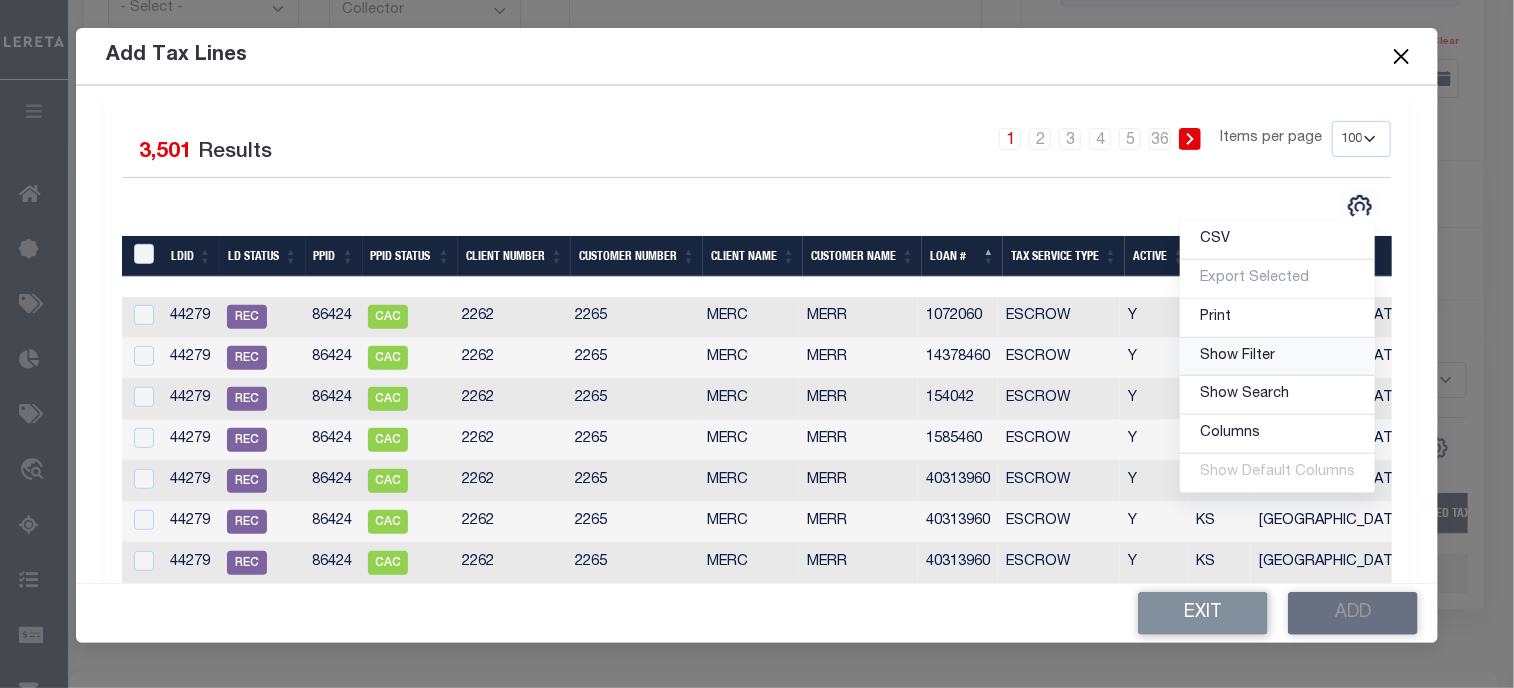click on "Show Filter" at bounding box center (1237, 356) 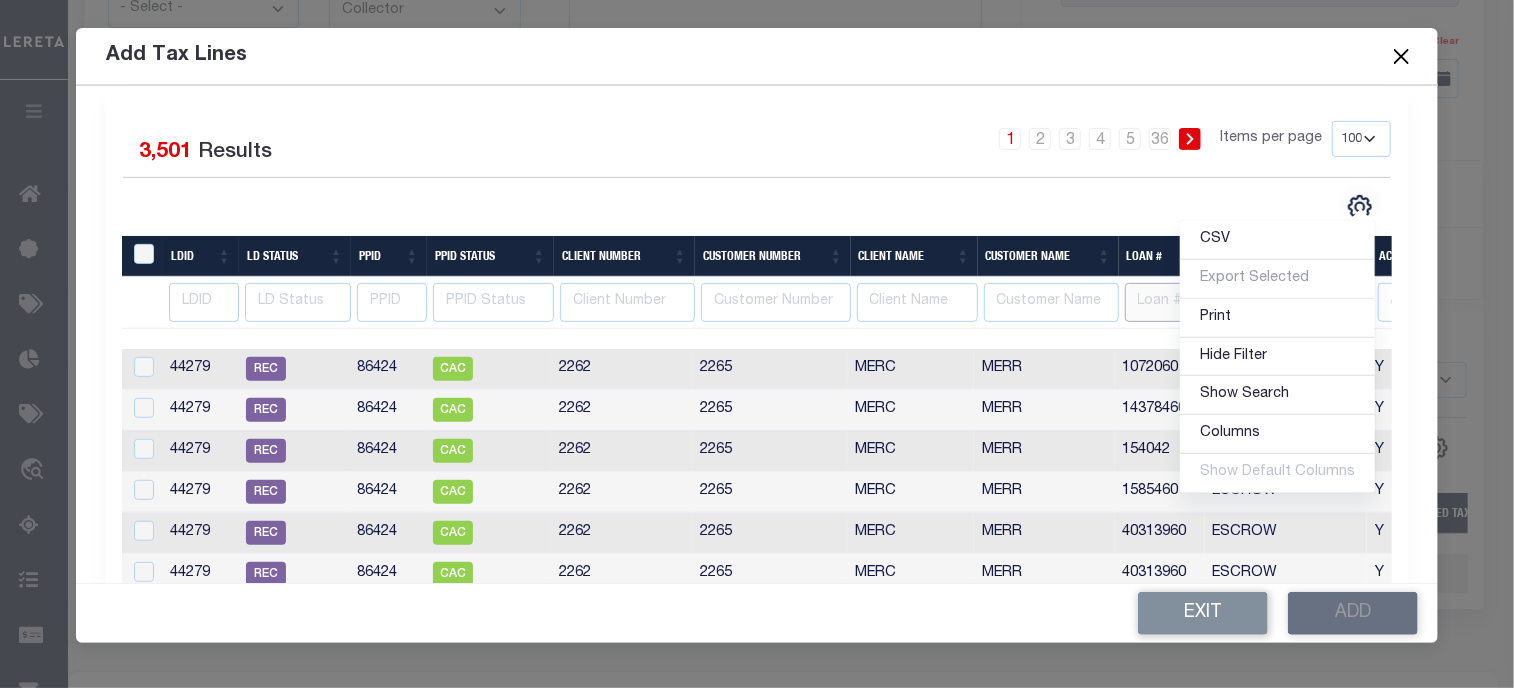 click at bounding box center (1167, 302) 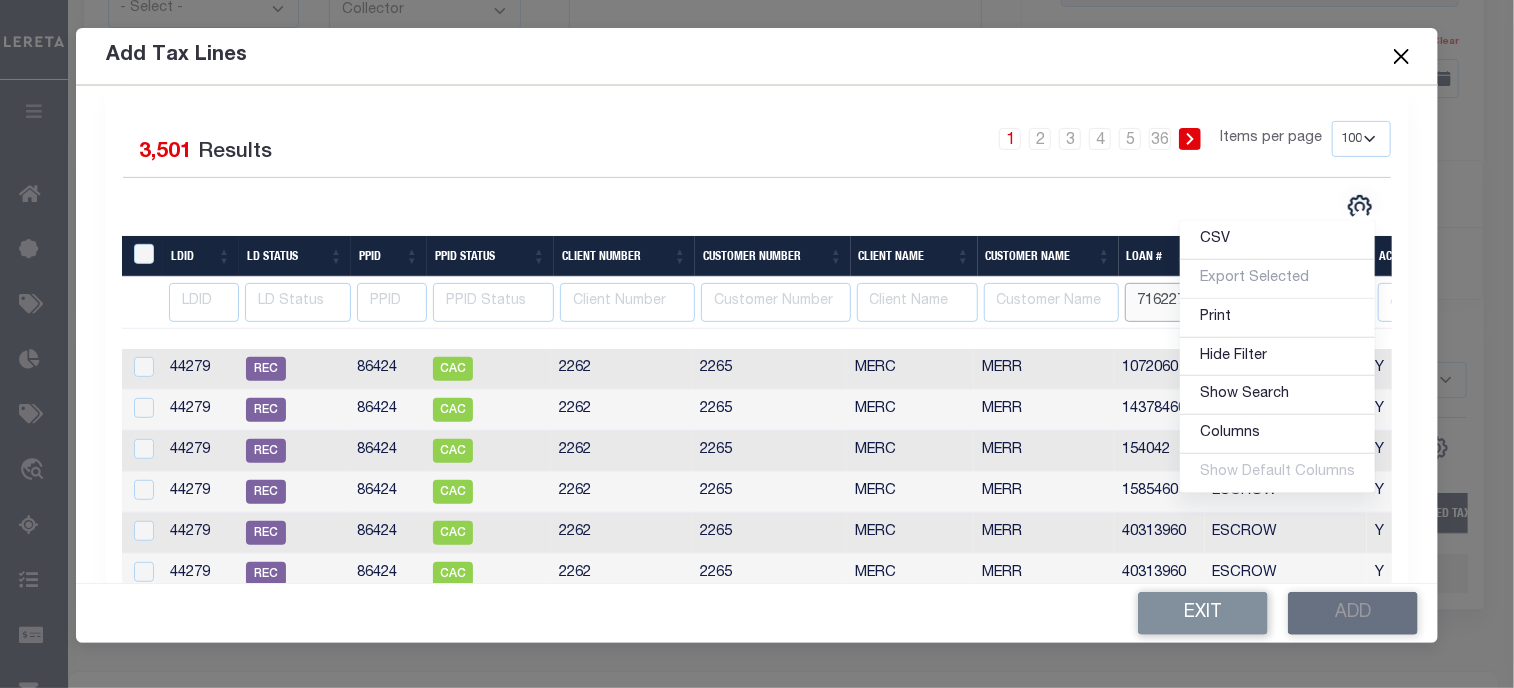 scroll, scrollTop: 0, scrollLeft: 6, axis: horizontal 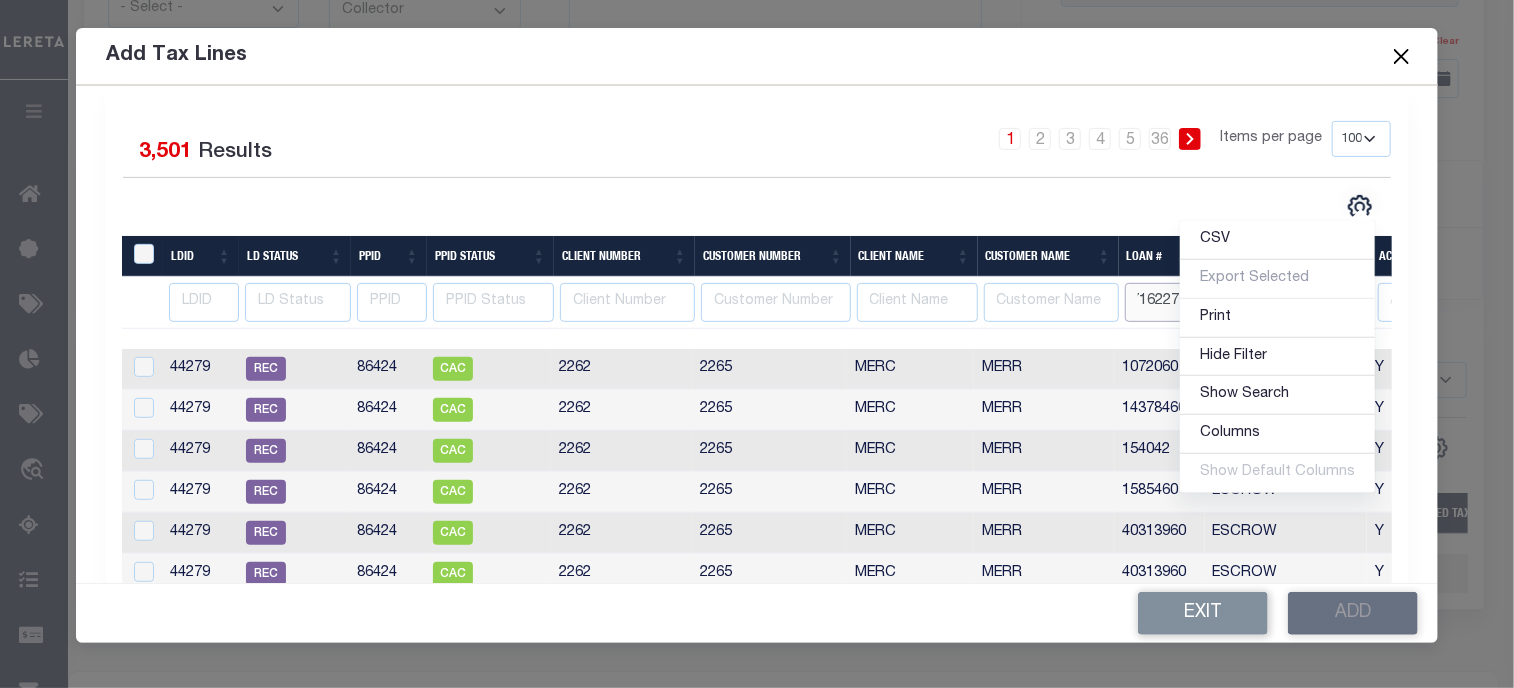 type on "71622776" 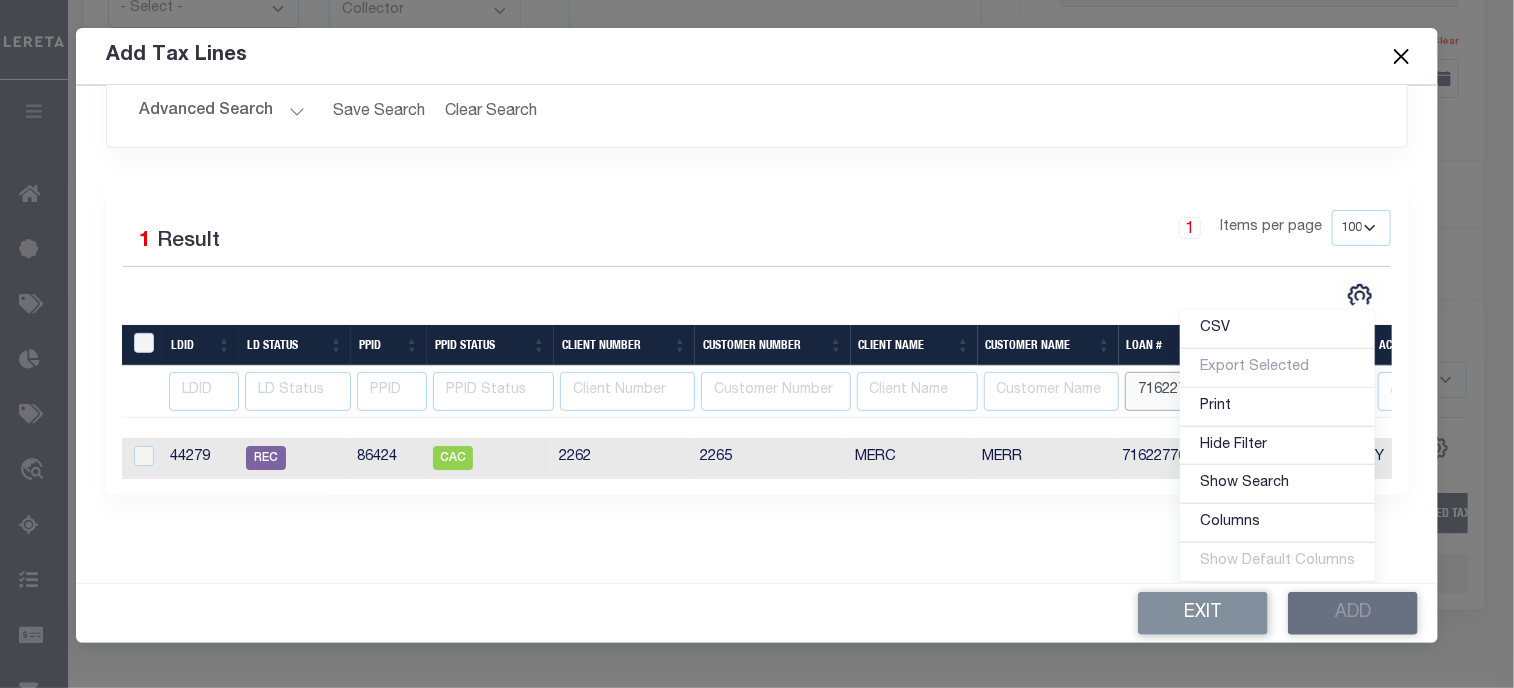 scroll, scrollTop: 309, scrollLeft: 0, axis: vertical 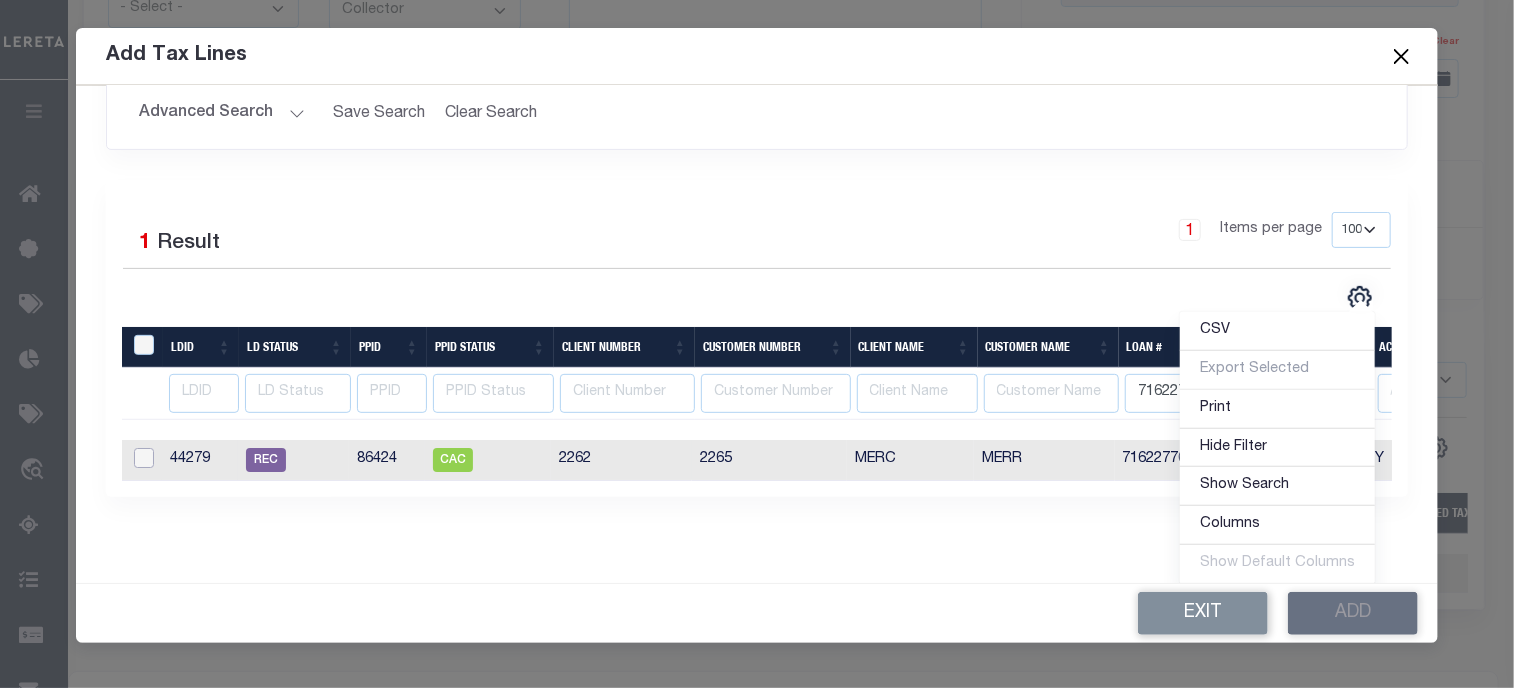 click at bounding box center [144, 458] 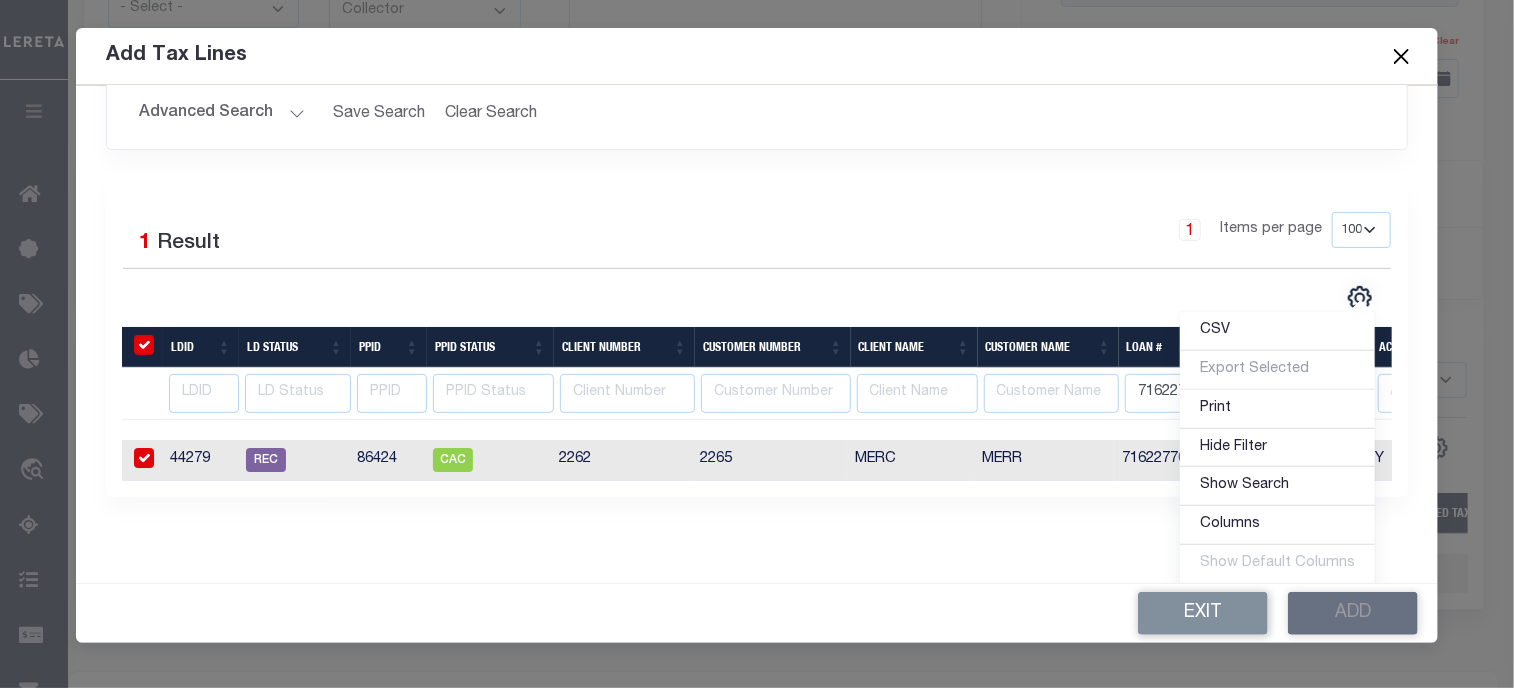 checkbox on "true" 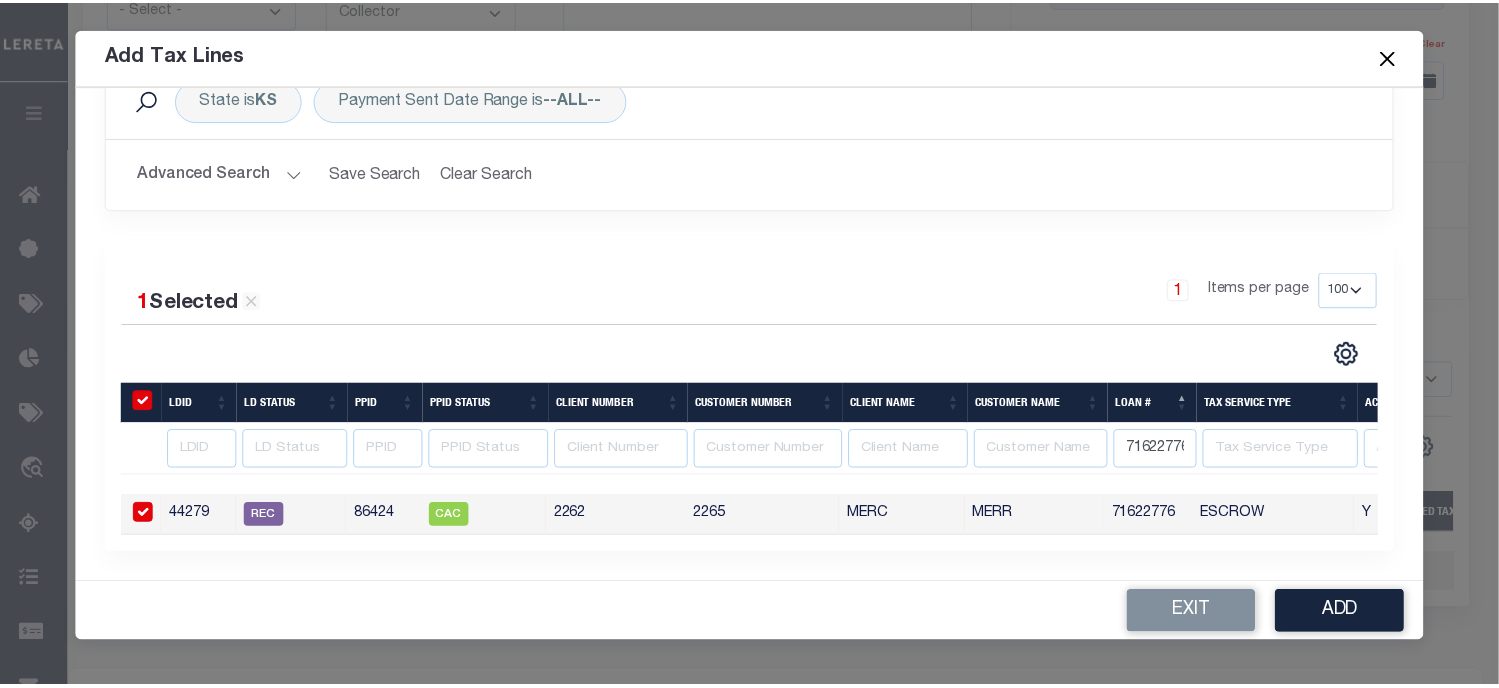 scroll, scrollTop: 261, scrollLeft: 0, axis: vertical 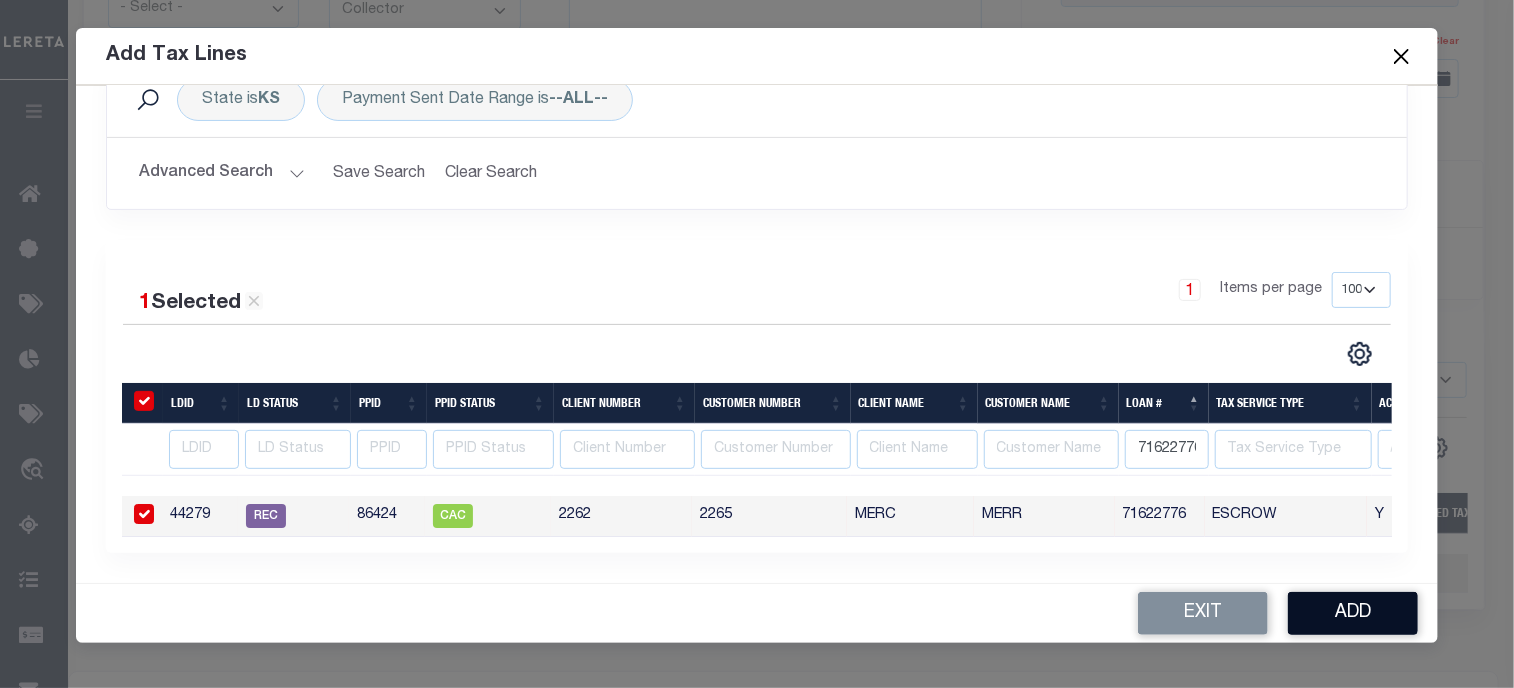 click on "Add" at bounding box center (1353, 613) 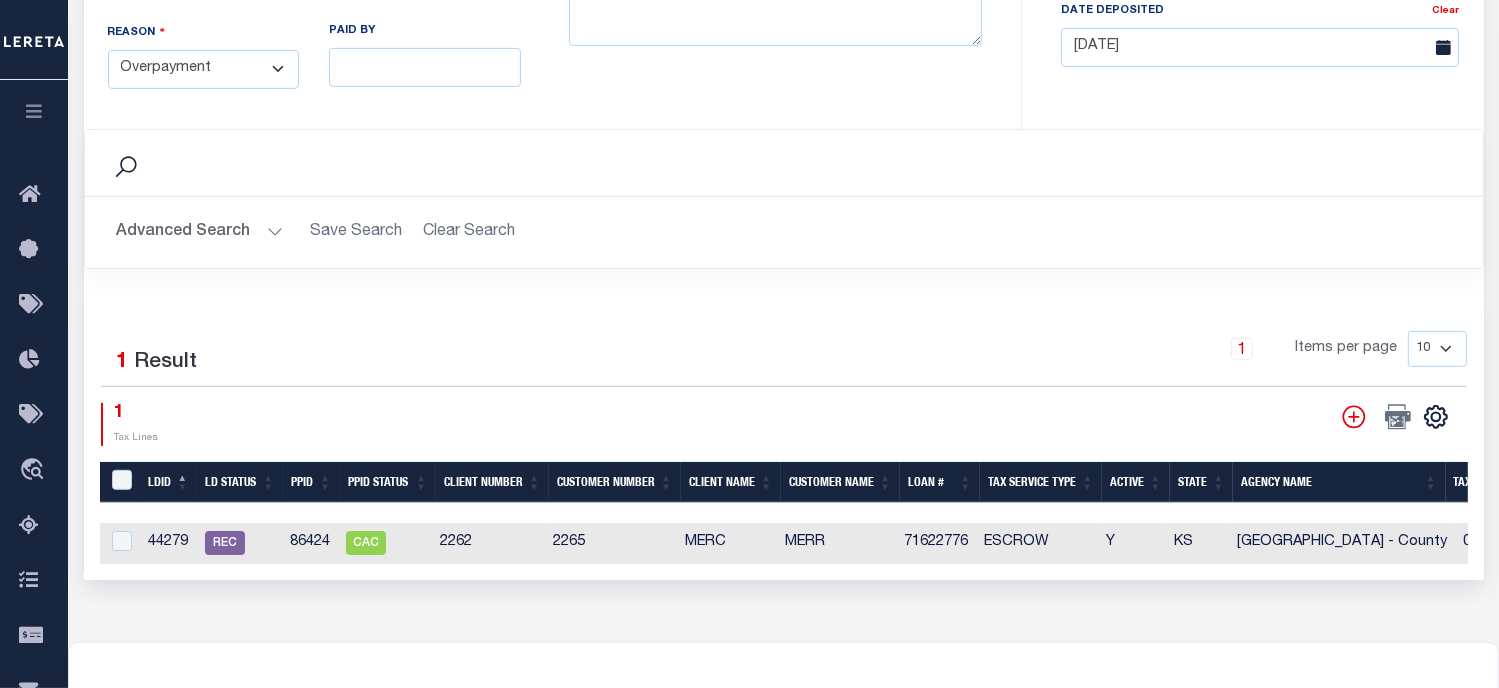 scroll, scrollTop: 1016, scrollLeft: 0, axis: vertical 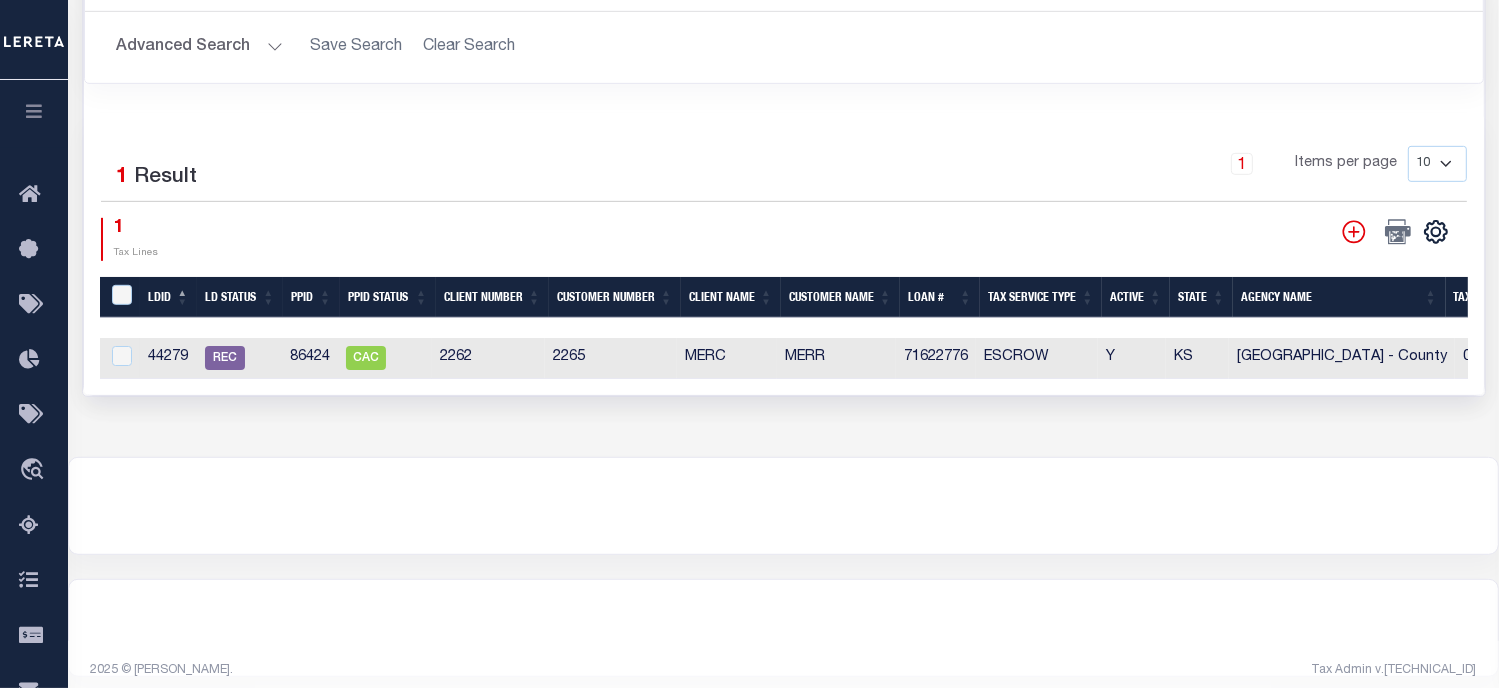 click at bounding box center (783, 506) 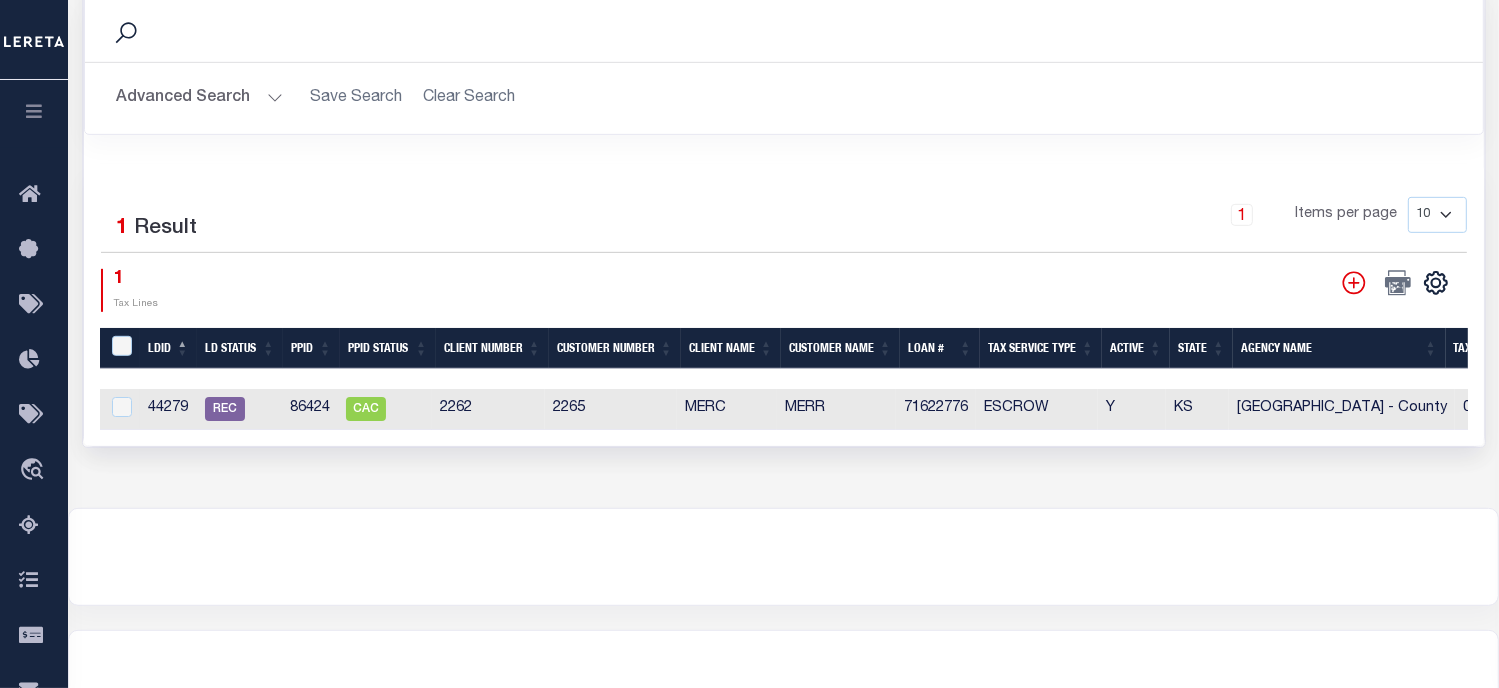 scroll, scrollTop: 1016, scrollLeft: 0, axis: vertical 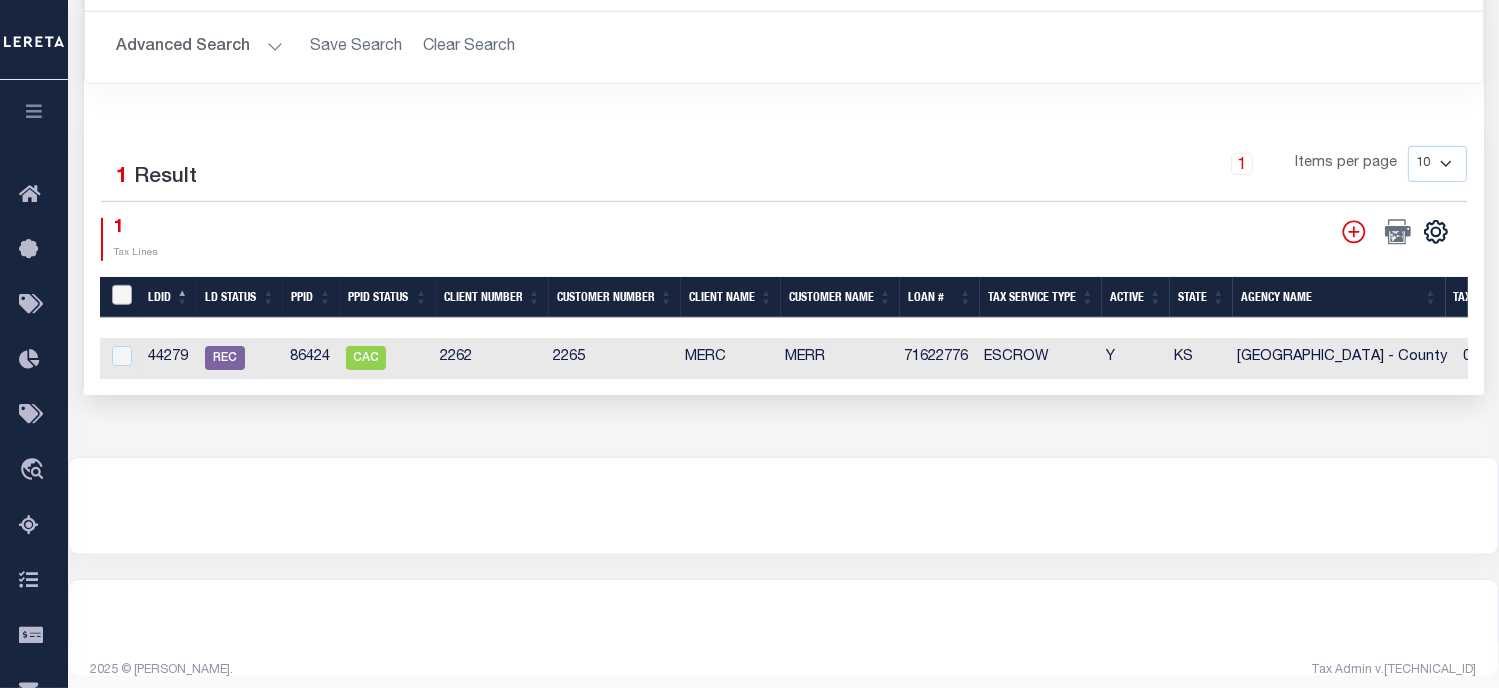 click at bounding box center (122, 295) 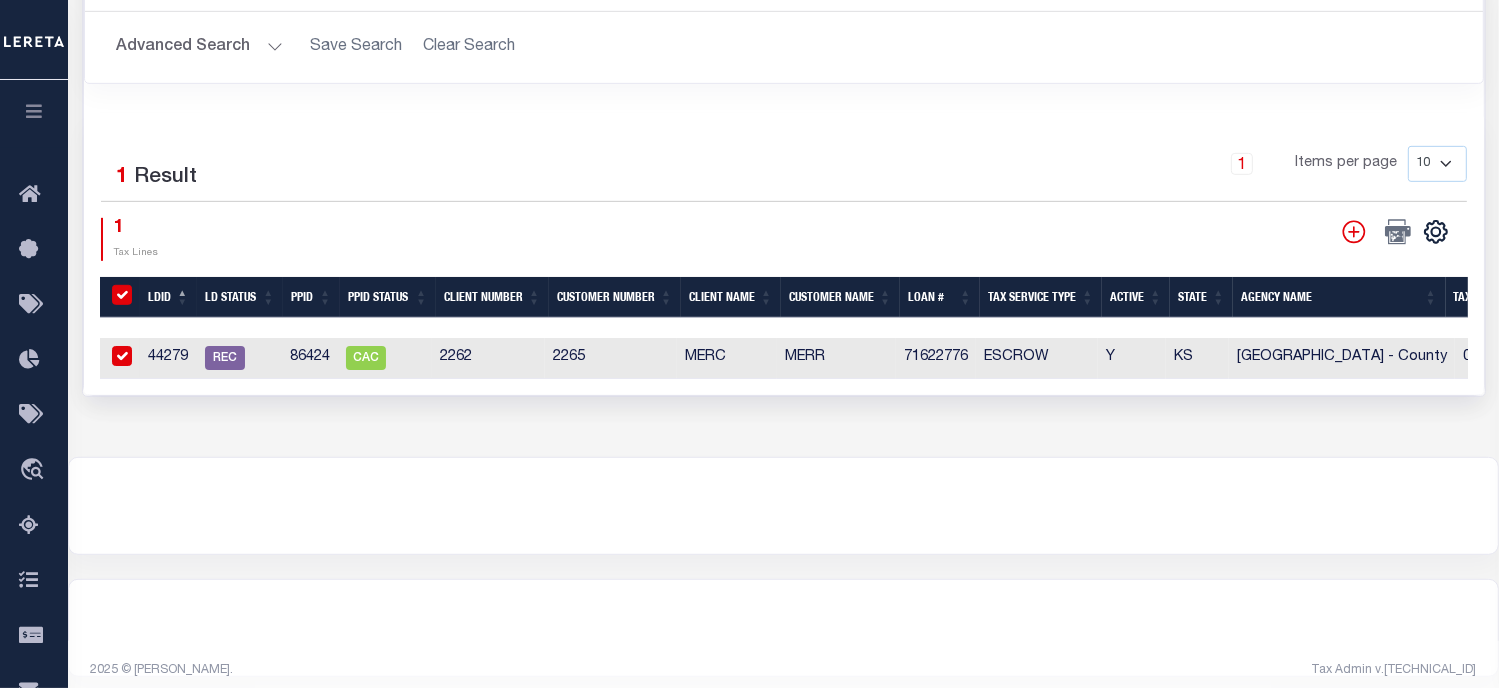 checkbox on "true" 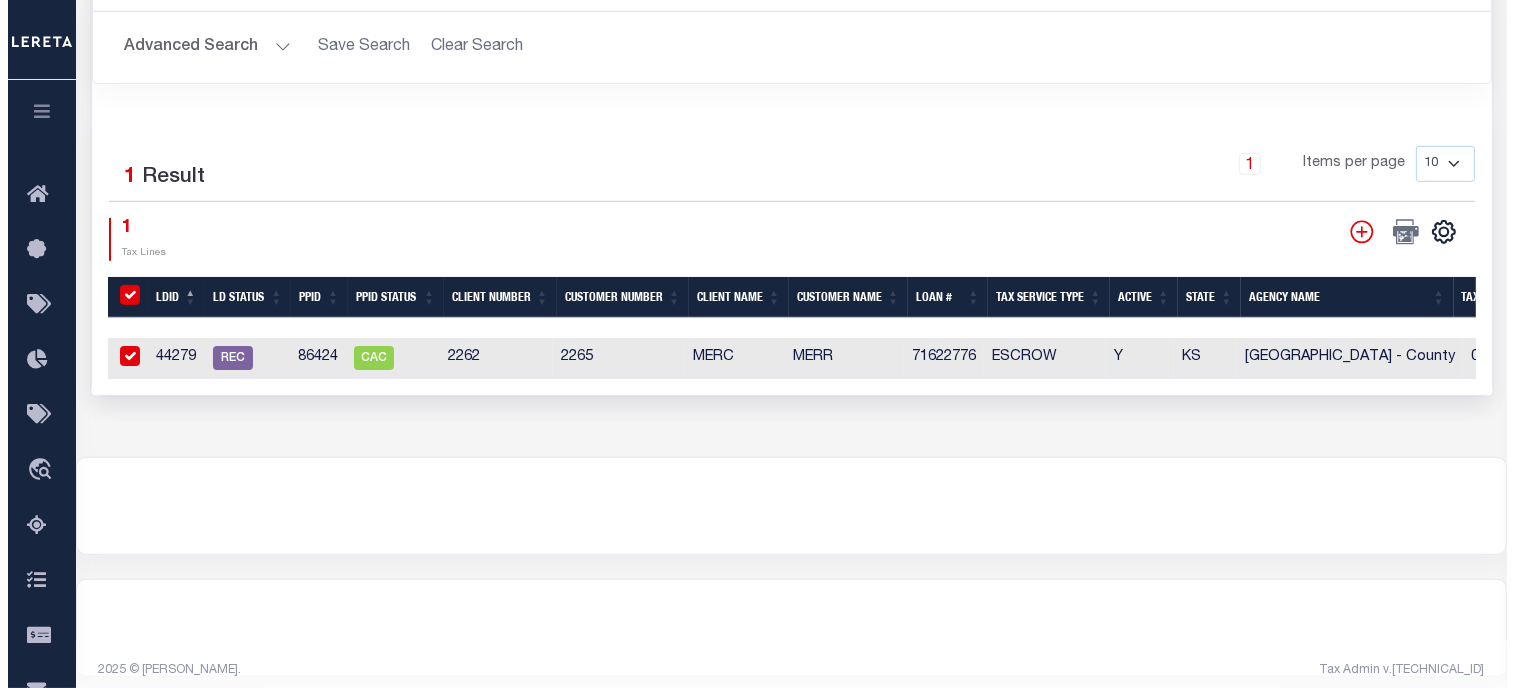 scroll, scrollTop: 1012, scrollLeft: 0, axis: vertical 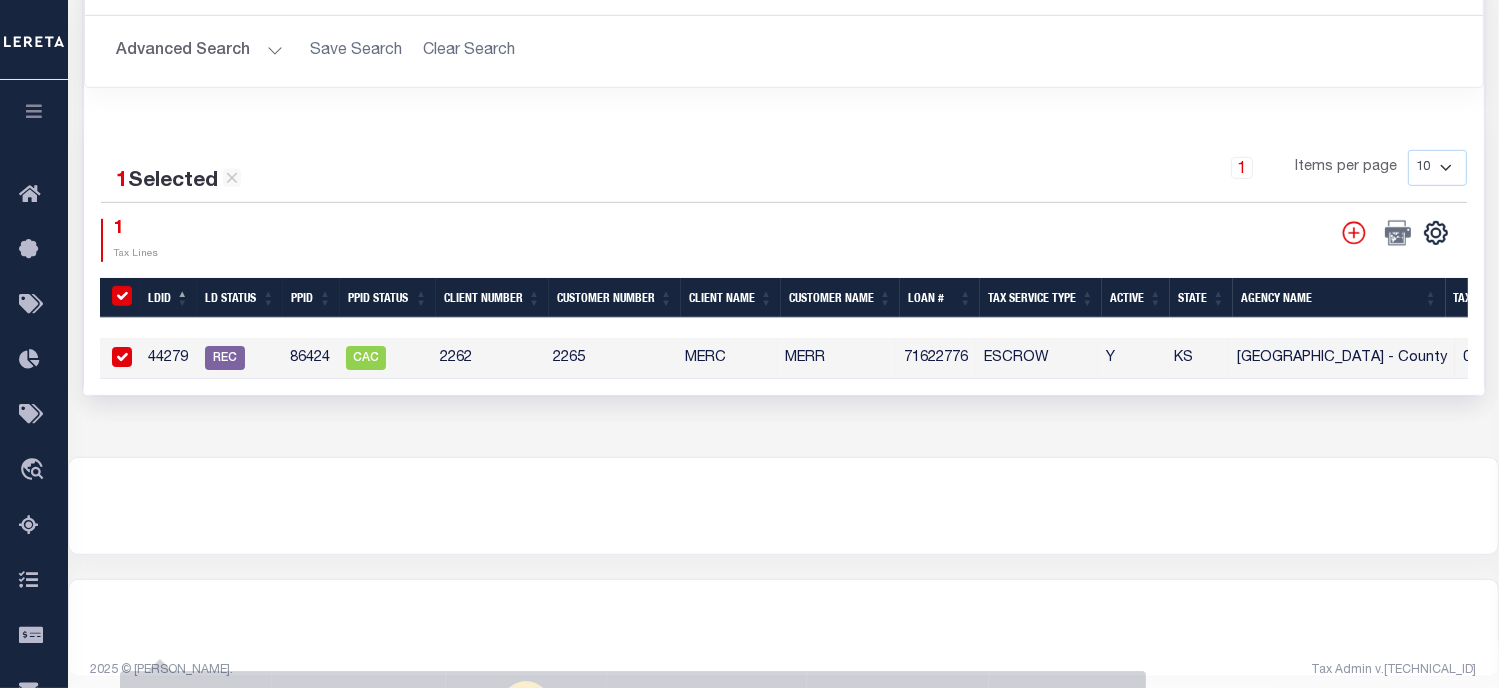 click at bounding box center [526, 634] 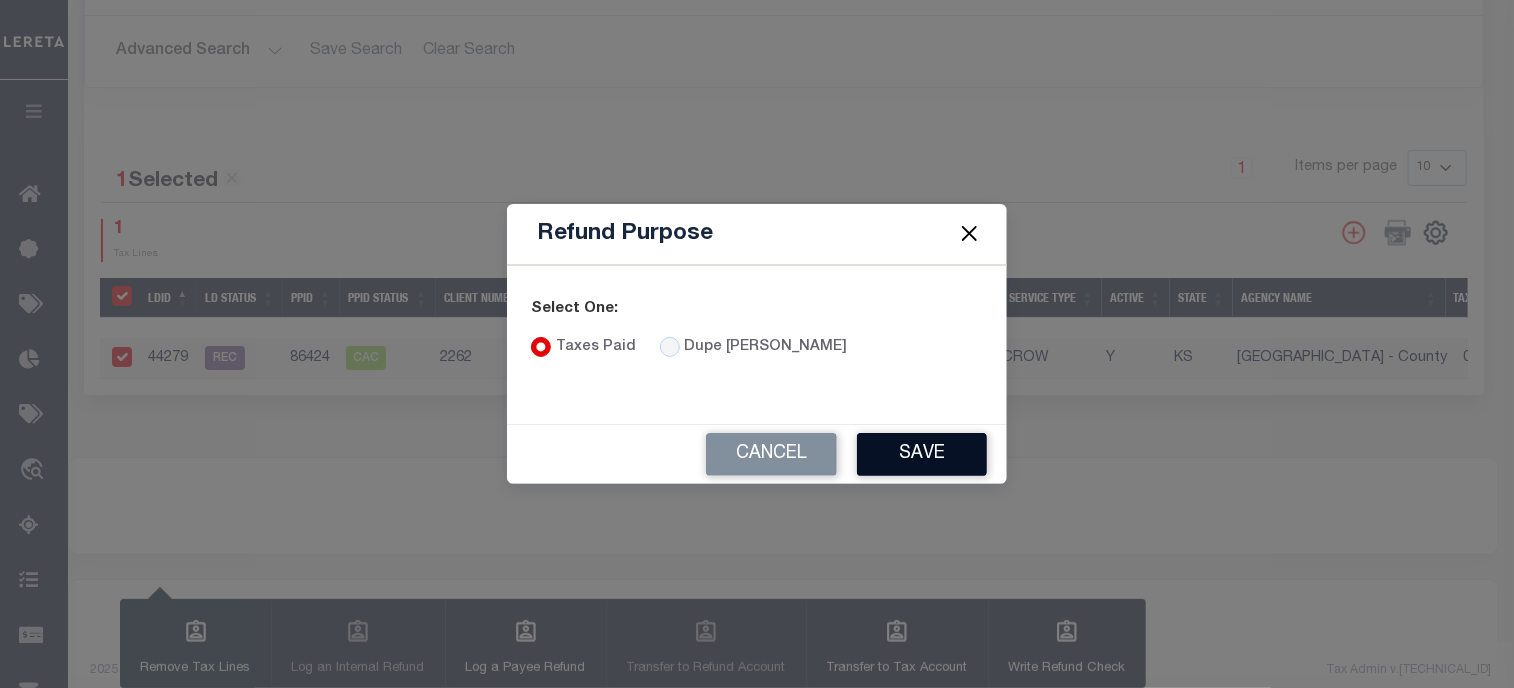 click on "Save" at bounding box center [922, 454] 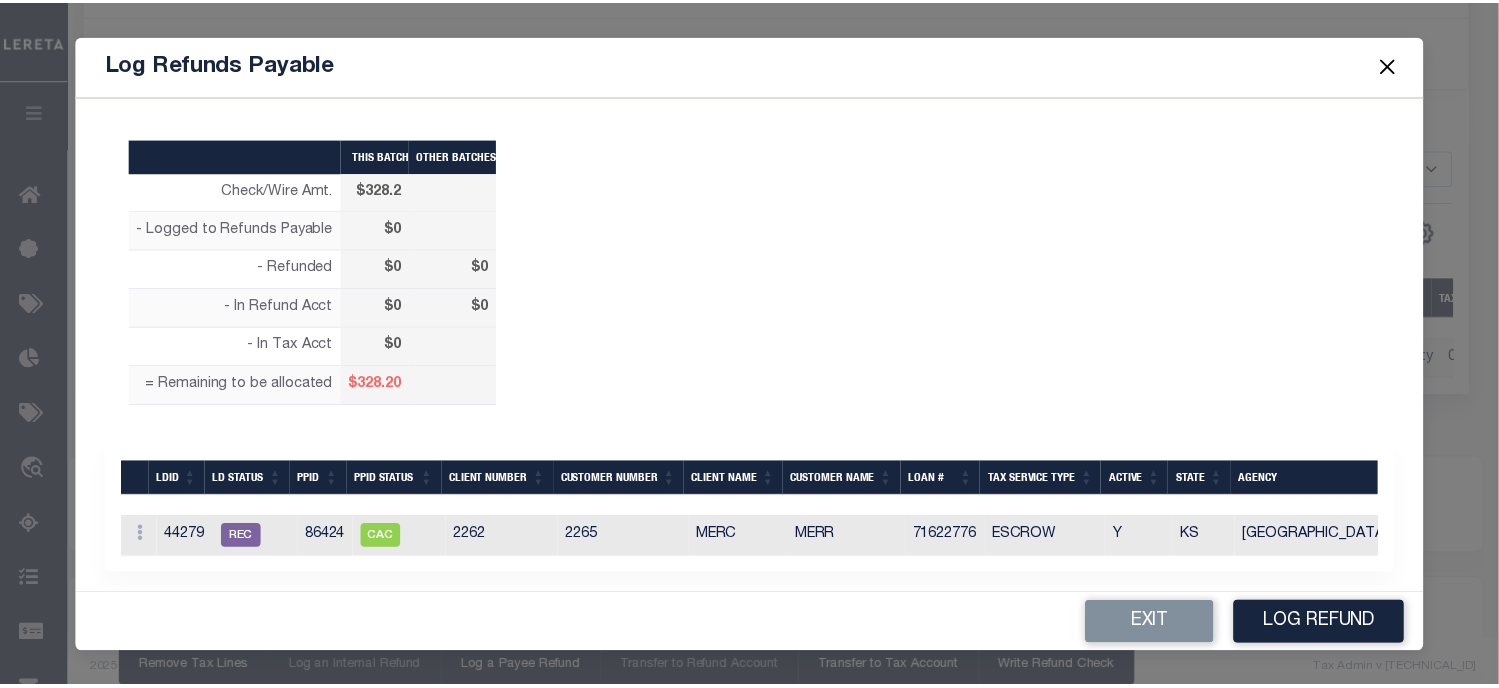 scroll, scrollTop: 5, scrollLeft: 0, axis: vertical 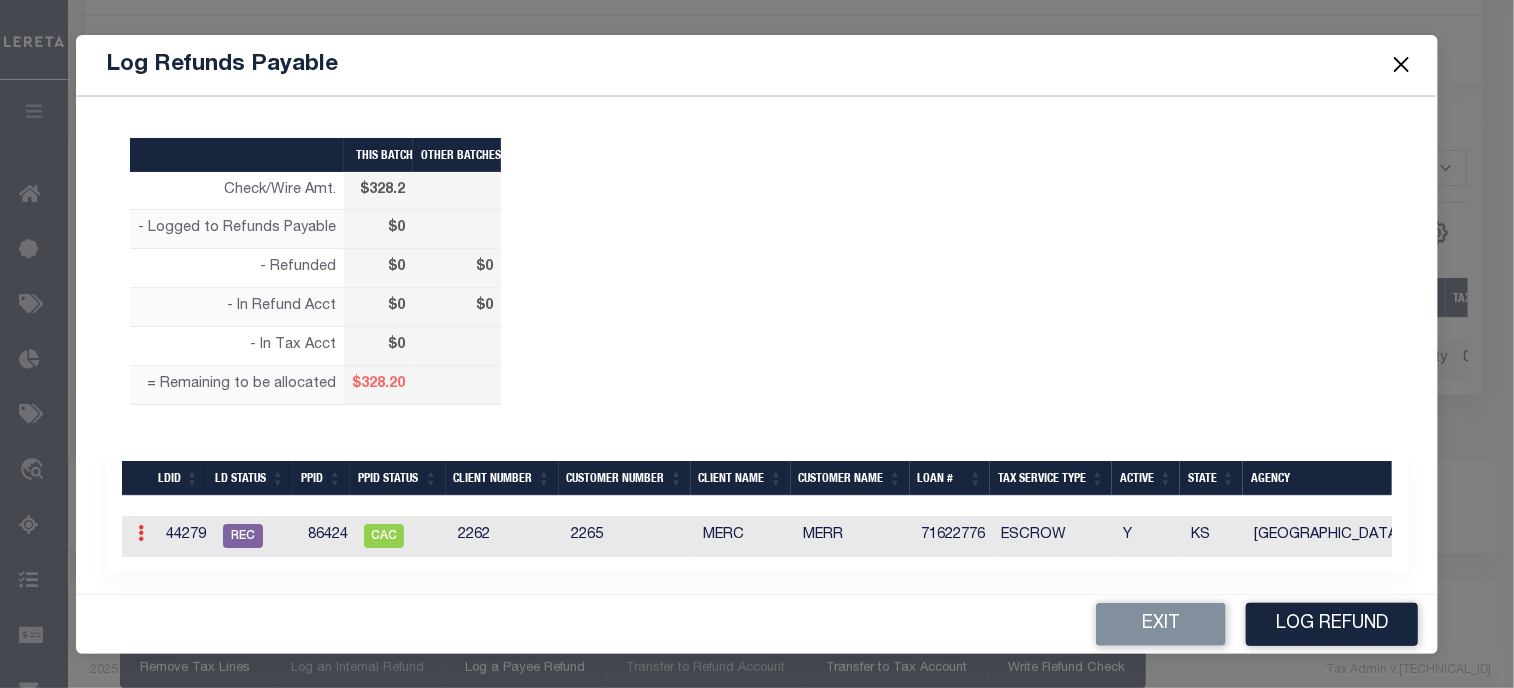 click at bounding box center (141, 533) 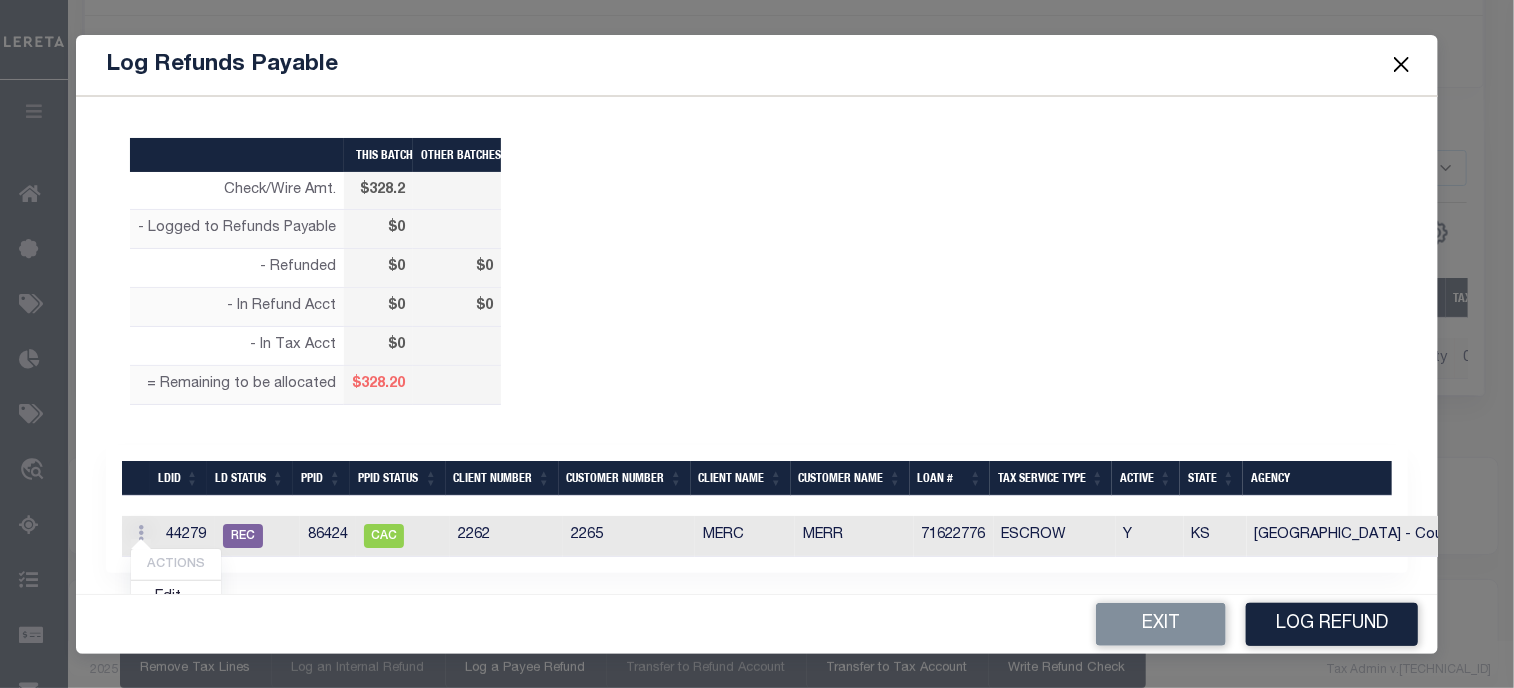 click on "Exit
Log Refund" at bounding box center [757, 624] 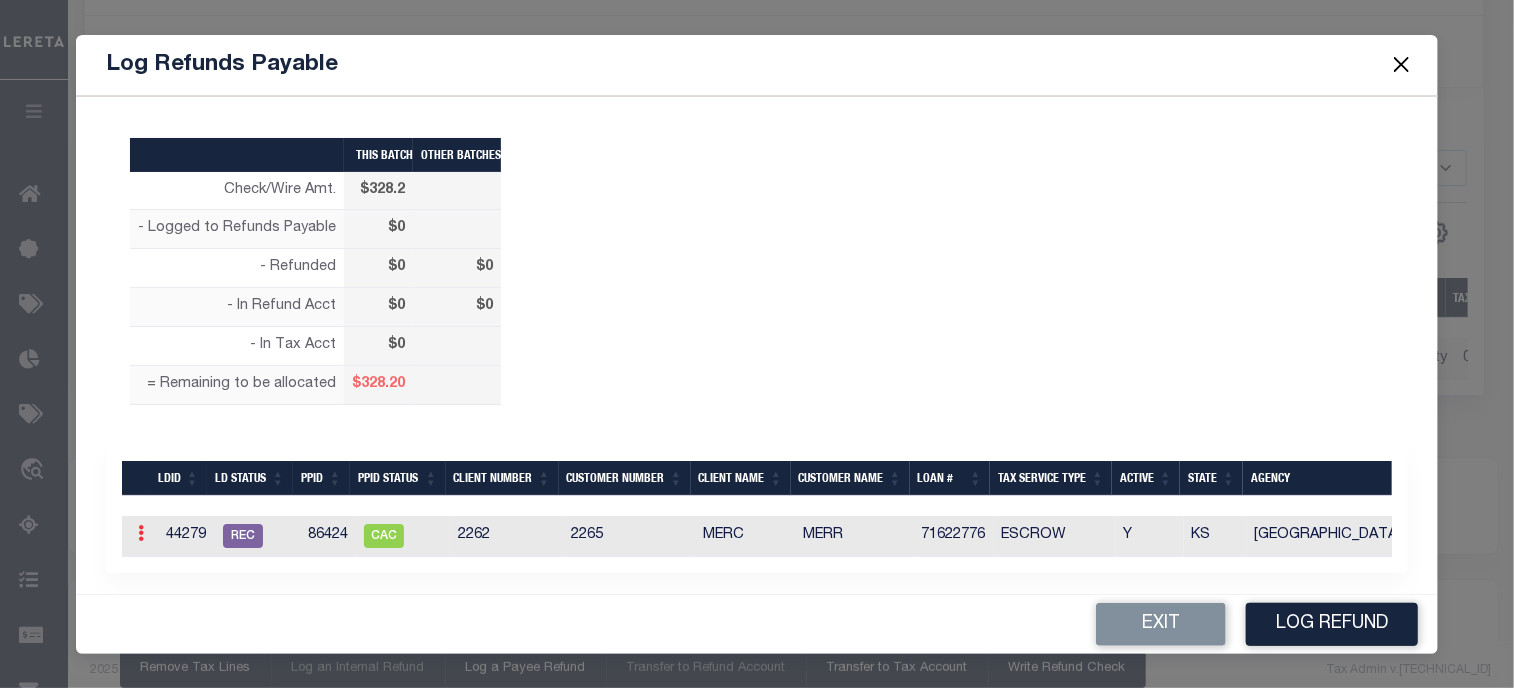 click at bounding box center [141, 536] 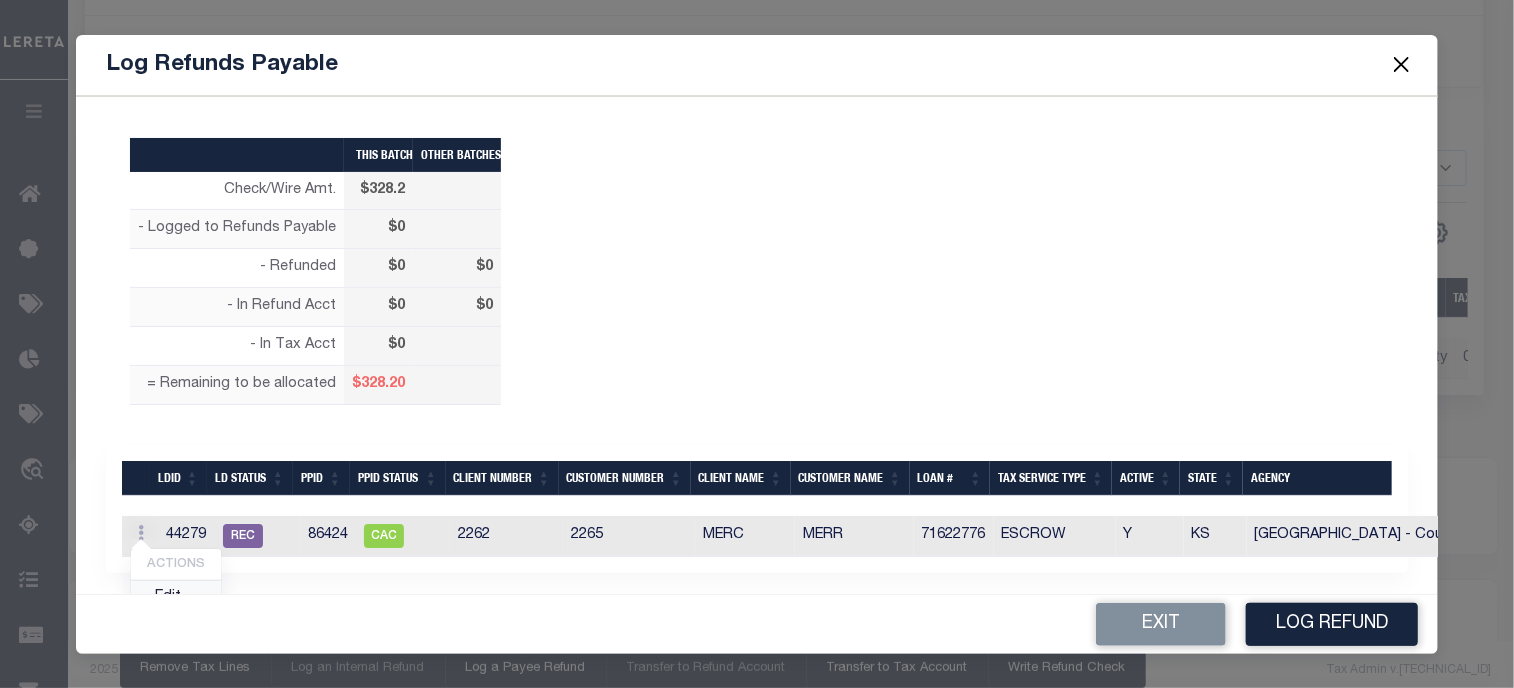 click on "Edit" at bounding box center [176, 597] 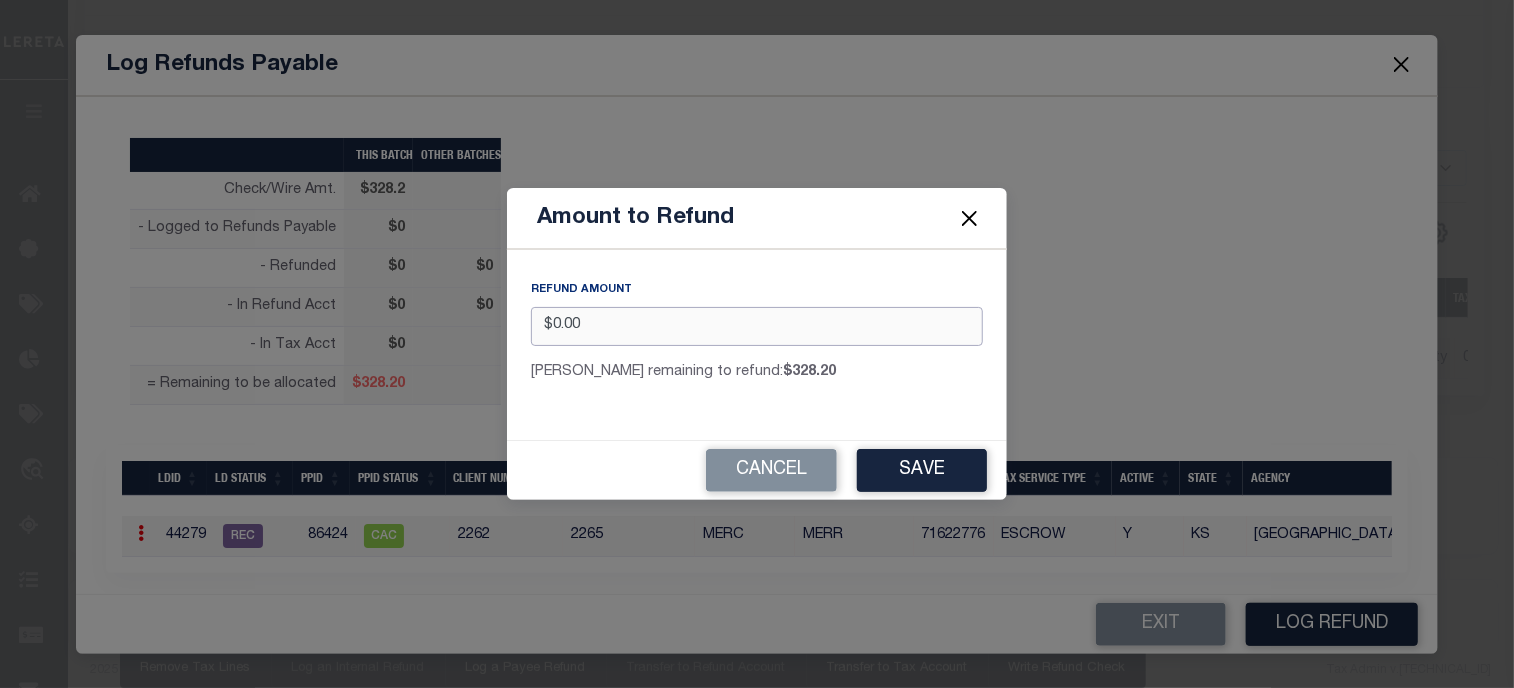 drag, startPoint x: 634, startPoint y: 323, endPoint x: 49, endPoint y: 315, distance: 585.0547 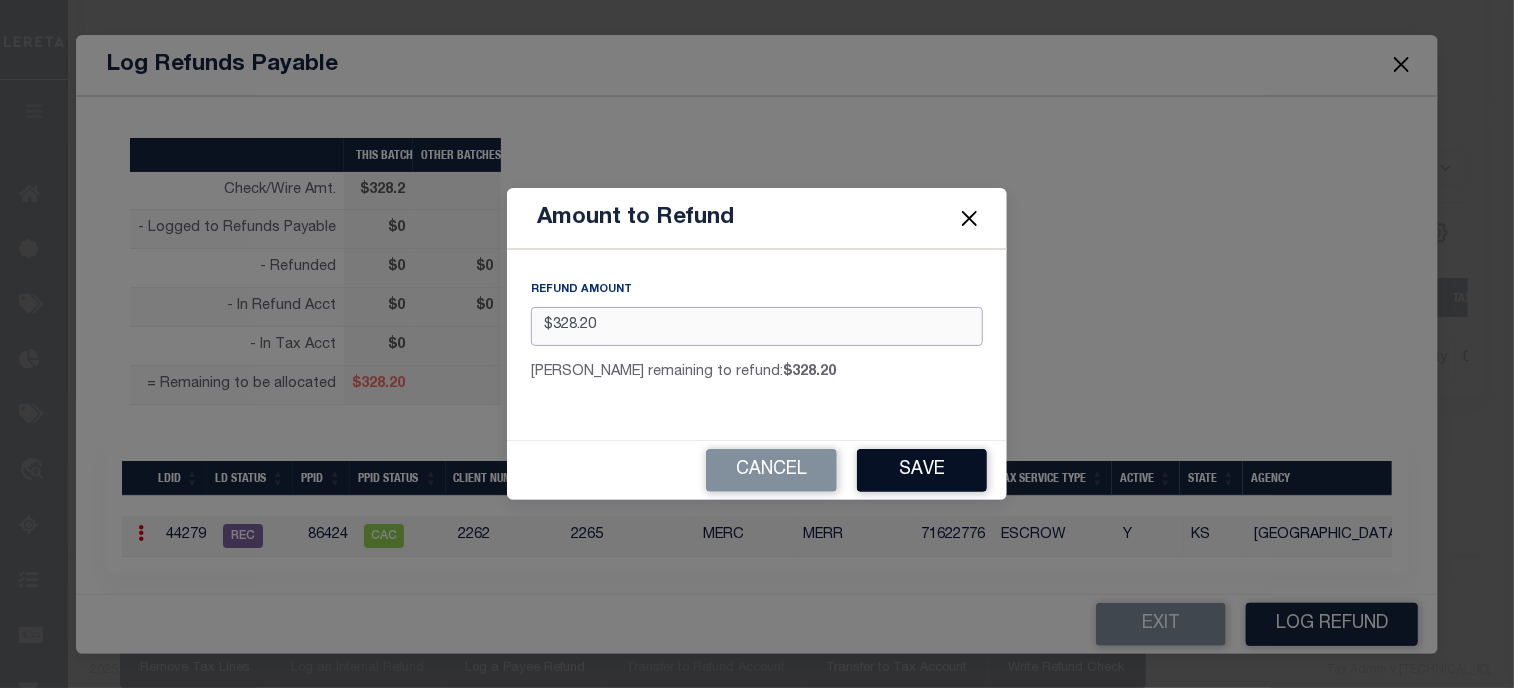 type on "$328.20" 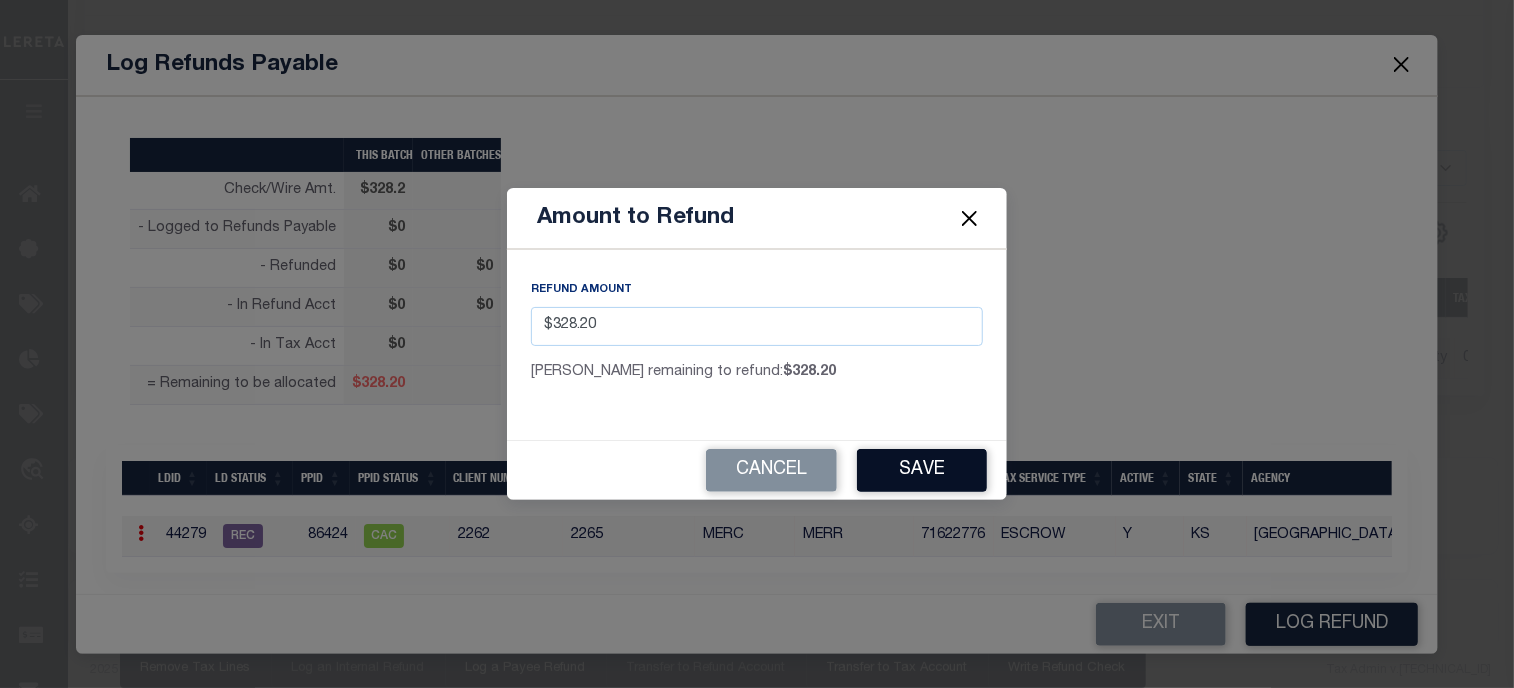 click on "Save" at bounding box center [922, 470] 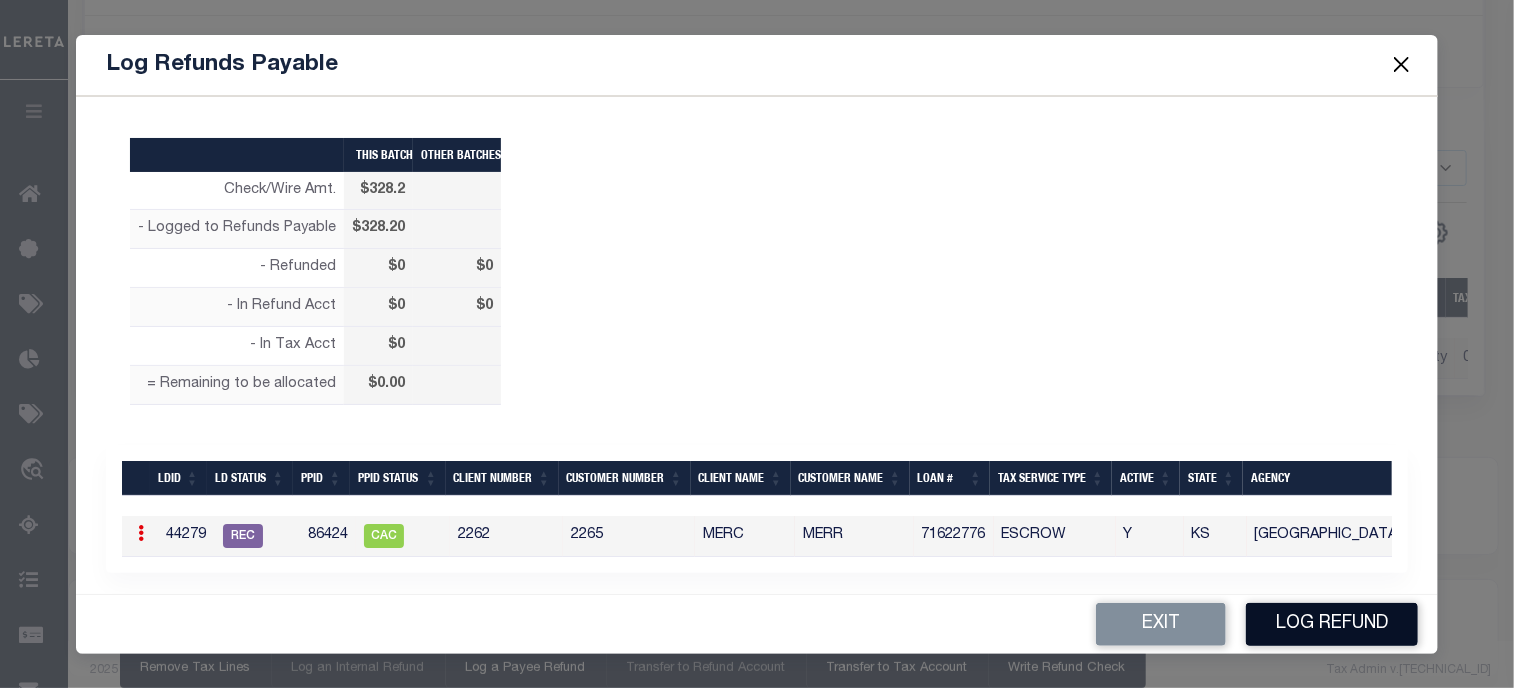 click on "Log Refund" at bounding box center (1332, 624) 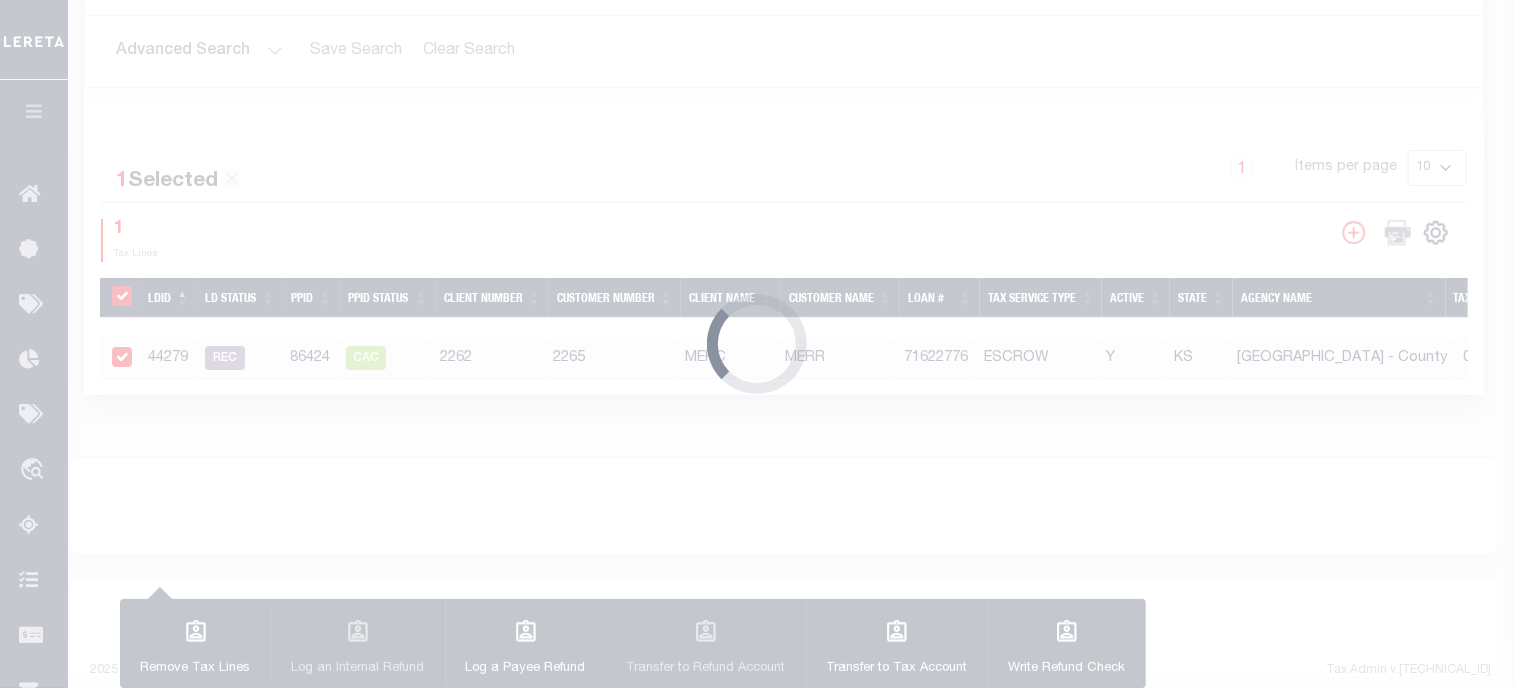 type on "$328.2" 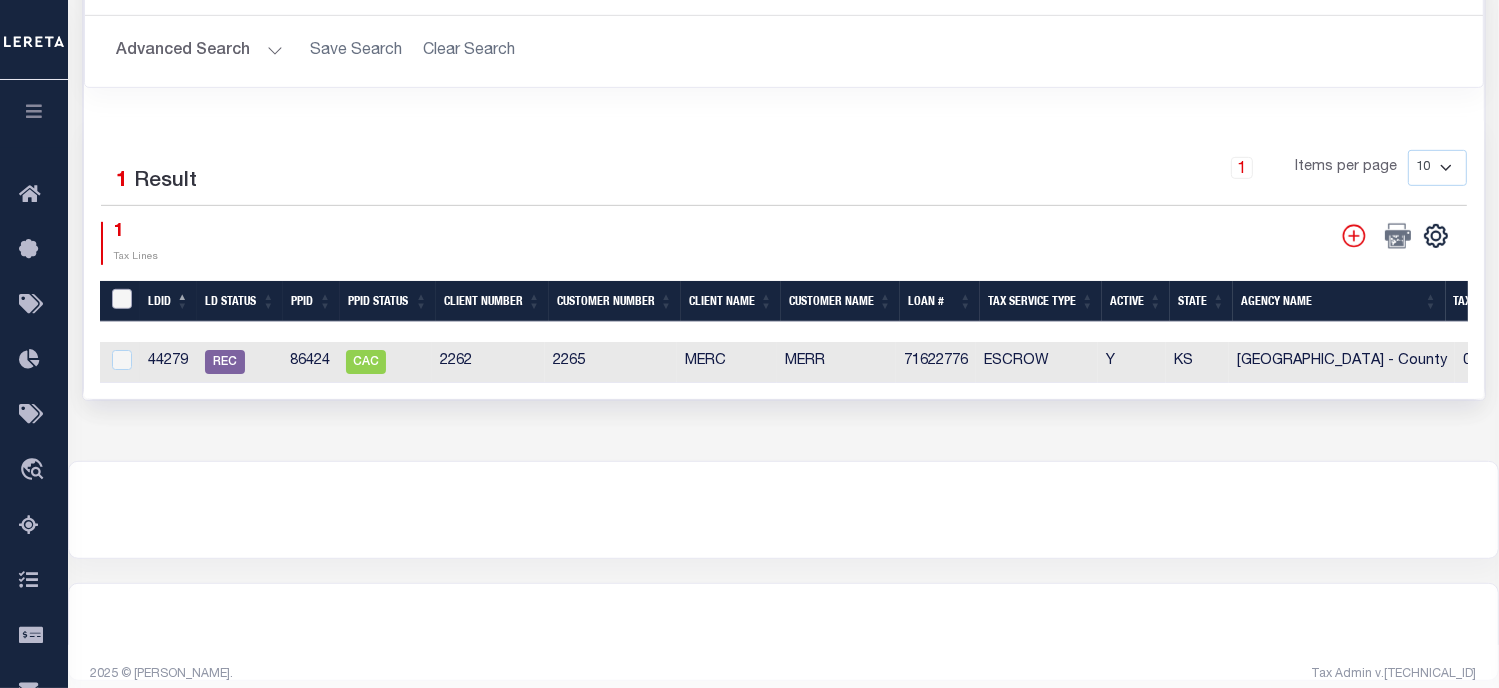 click at bounding box center [122, 299] 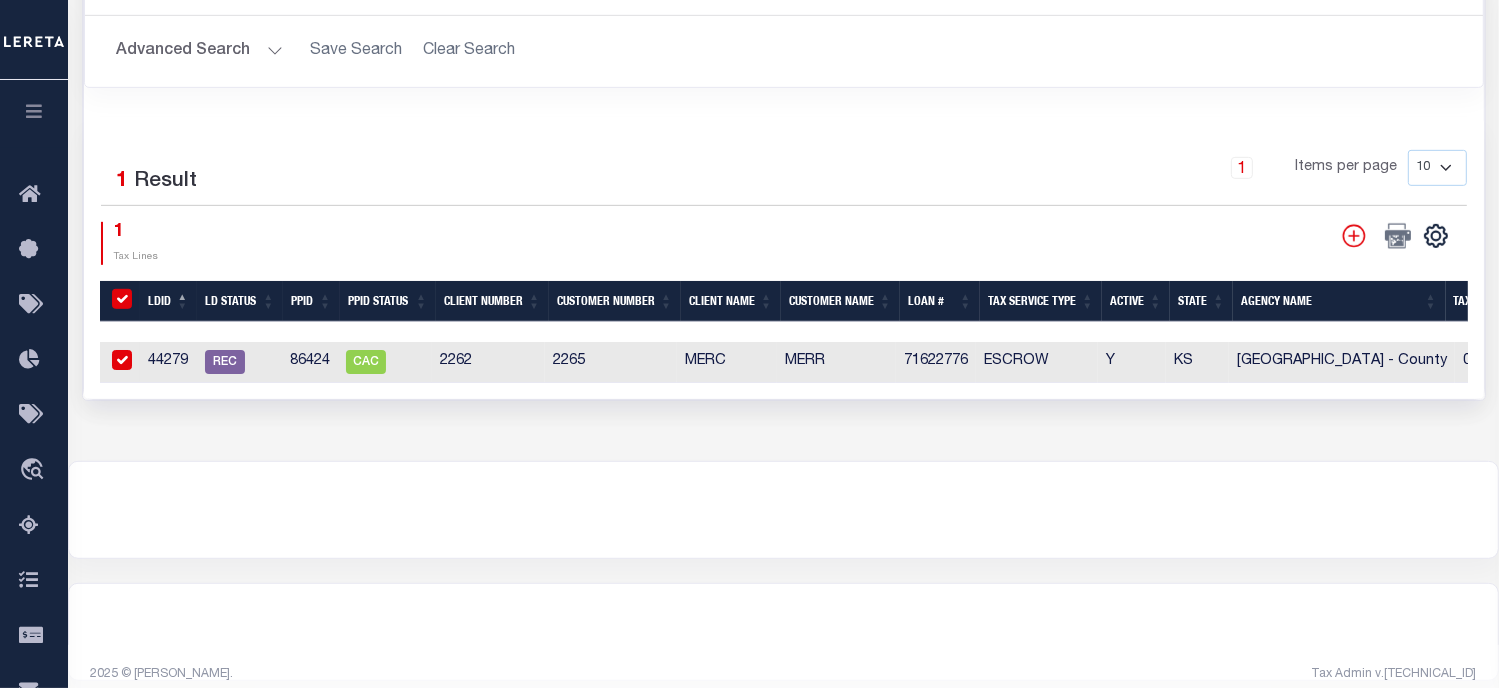 checkbox on "true" 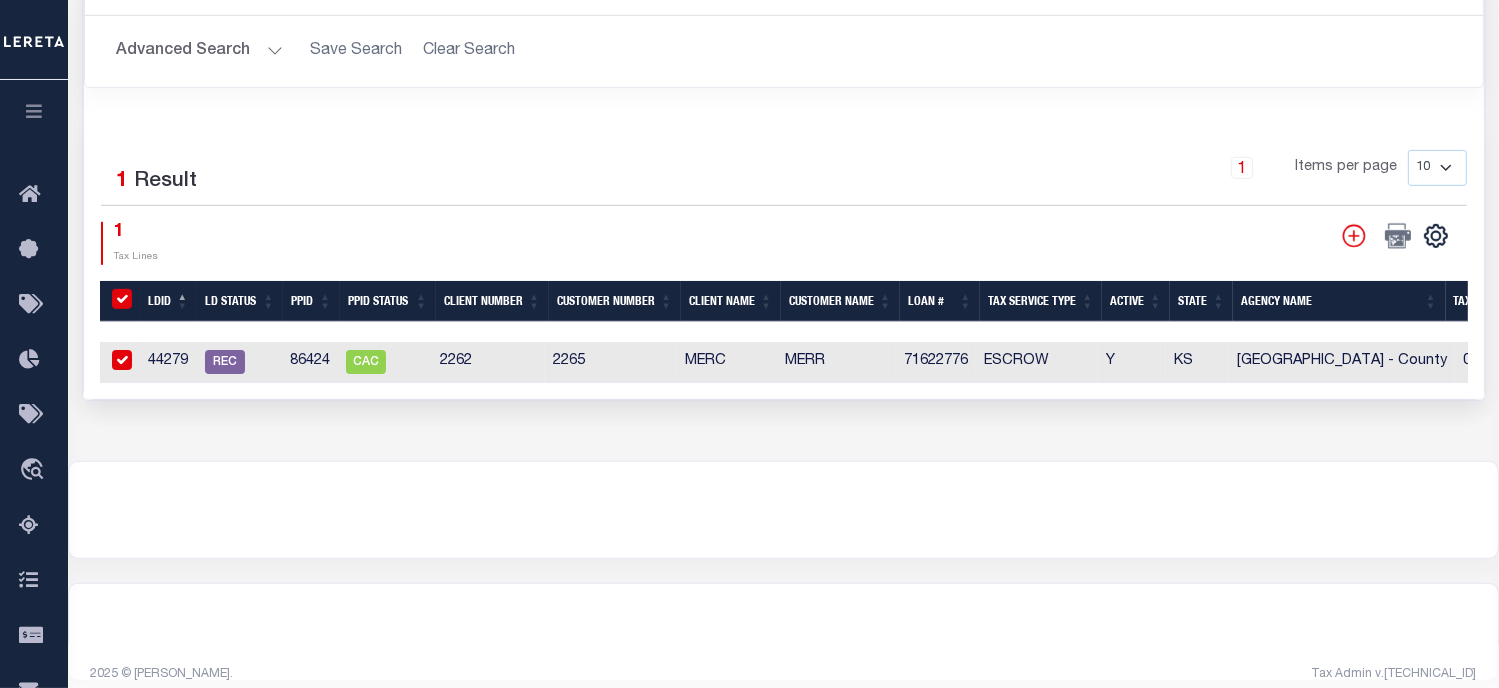 checkbox on "true" 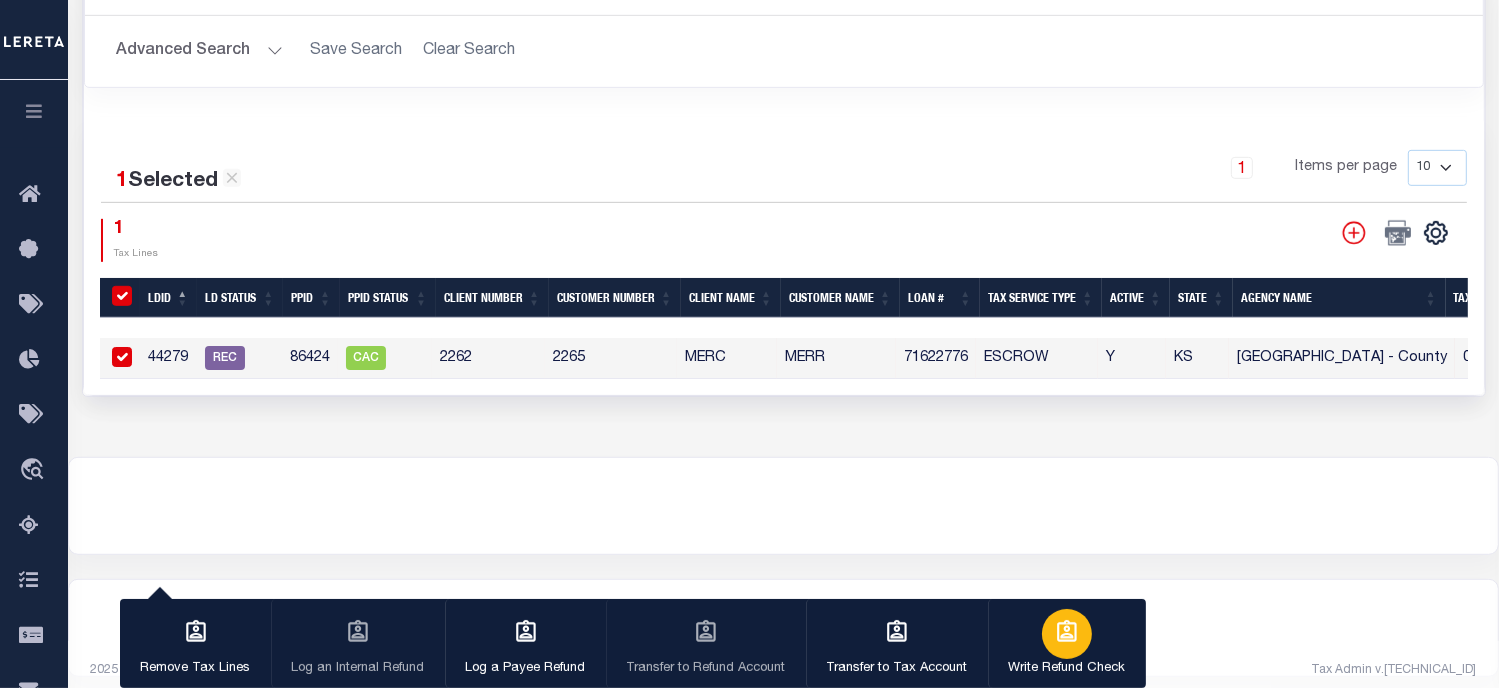 click at bounding box center (1067, 634) 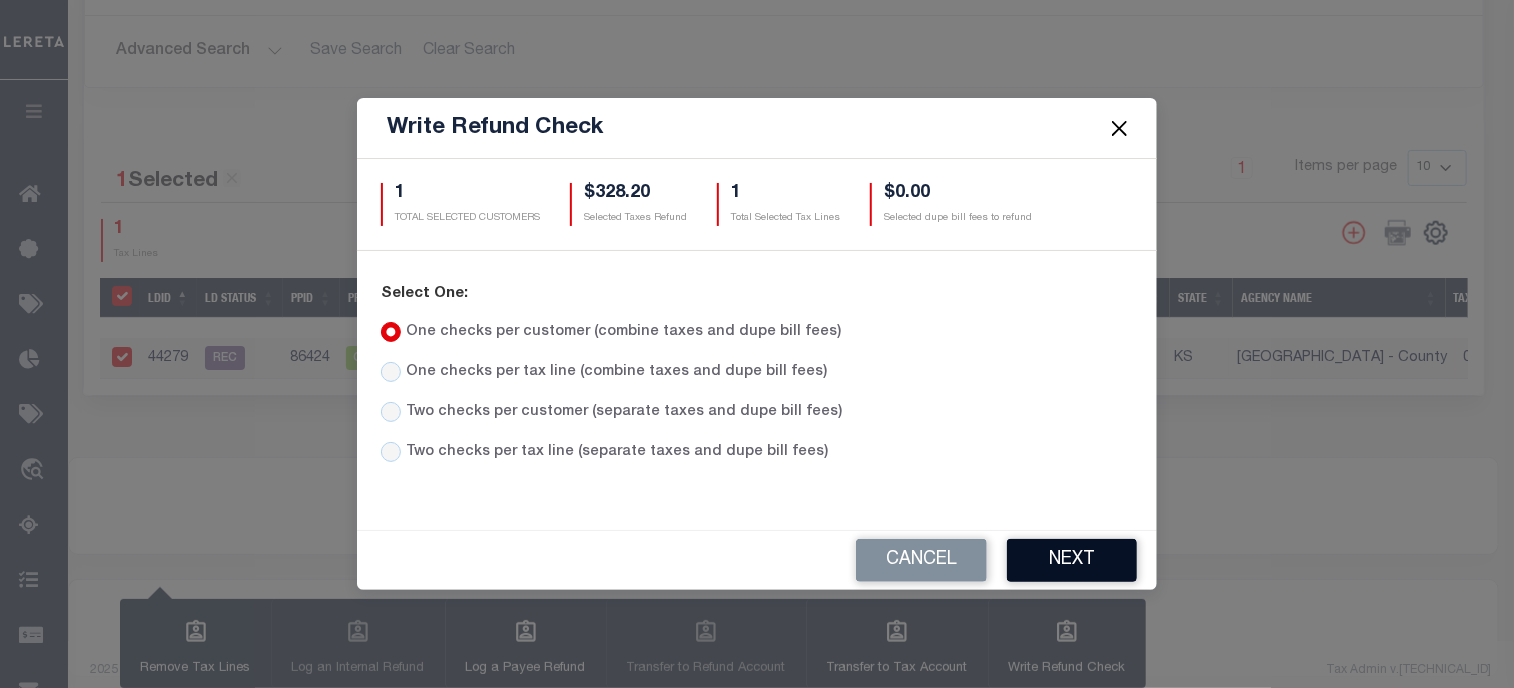 click on "Next" at bounding box center [1072, 560] 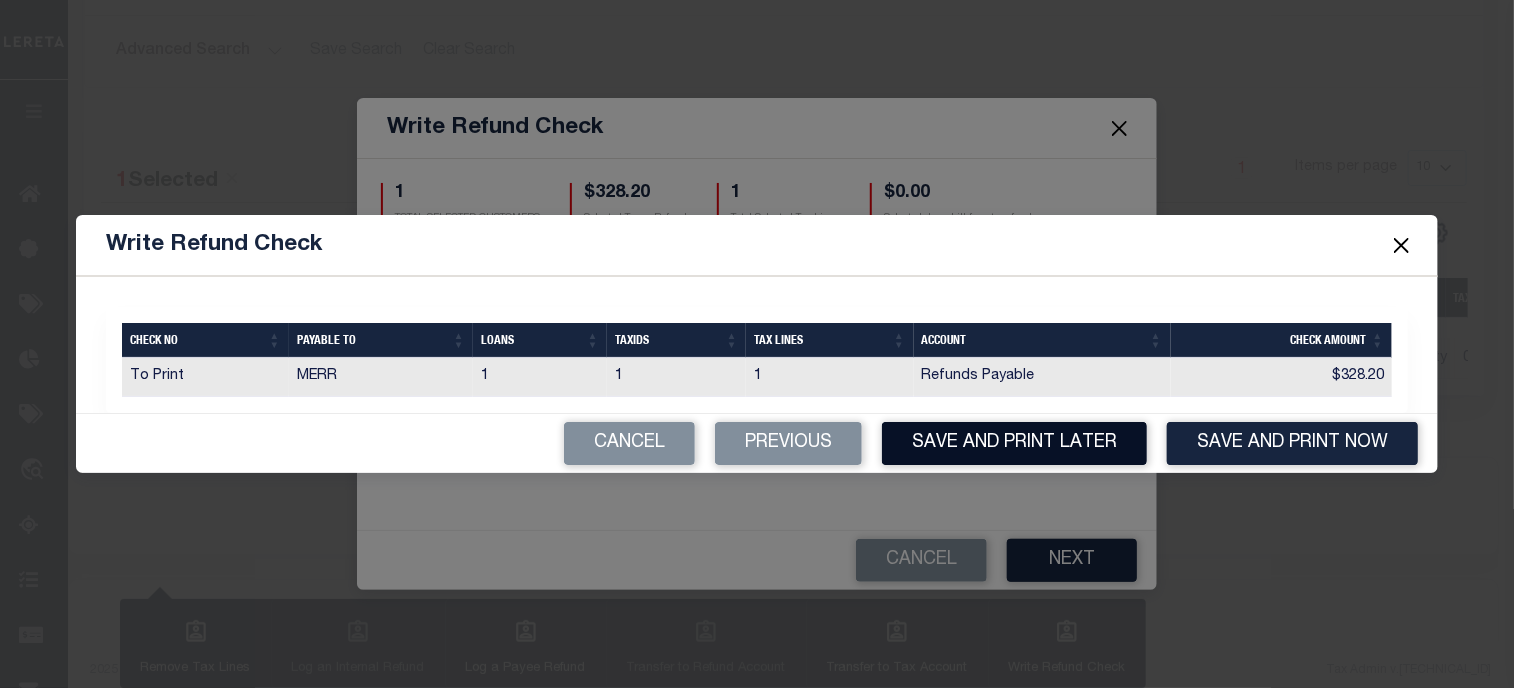 click on "Save and Print Later" at bounding box center (1014, 443) 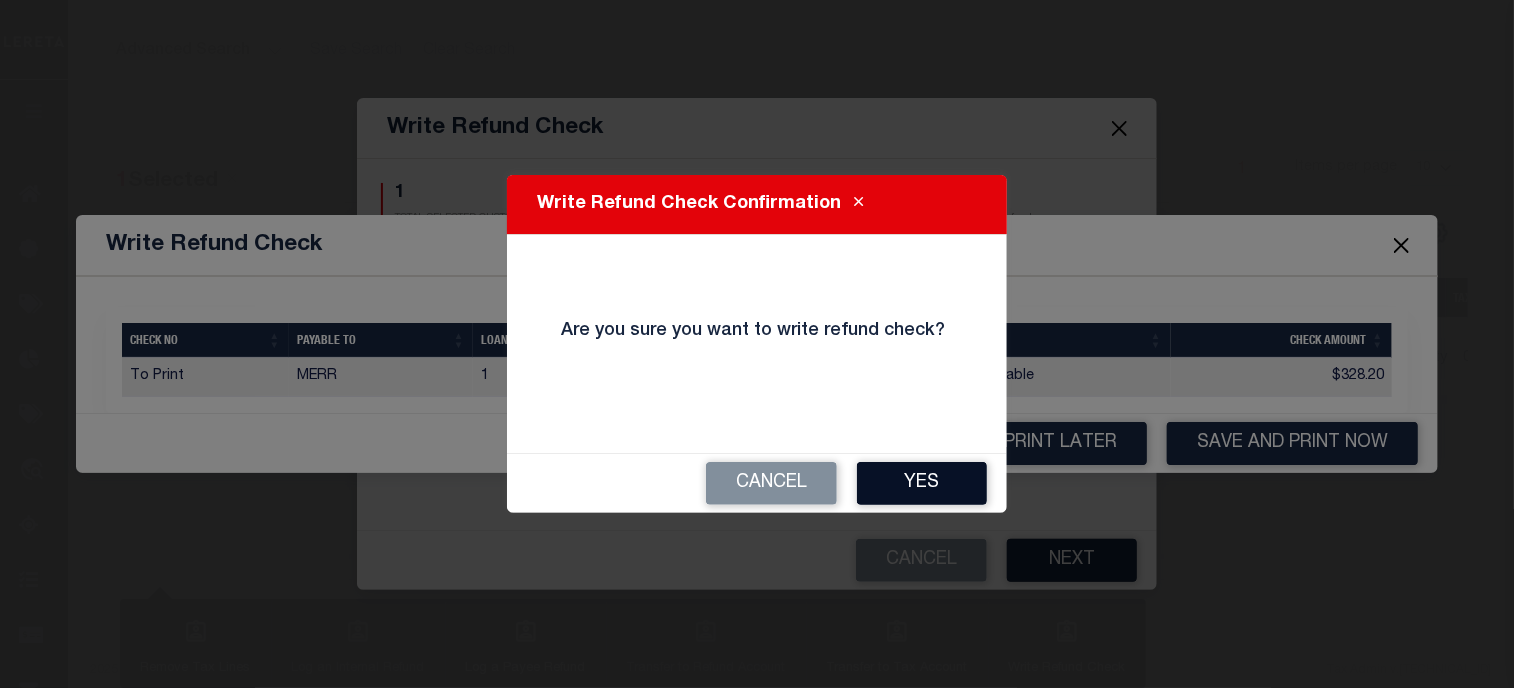 click on "Yes" at bounding box center (922, 483) 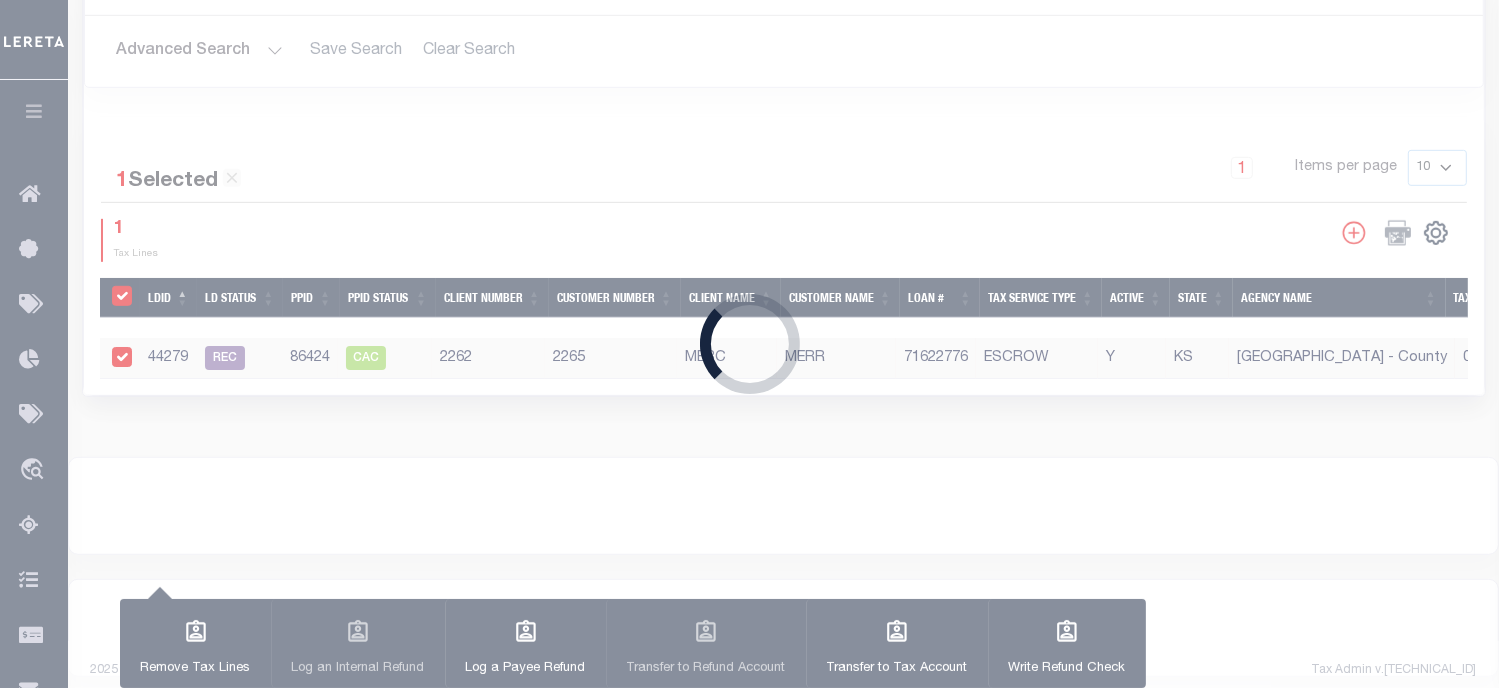 type on "$328.2" 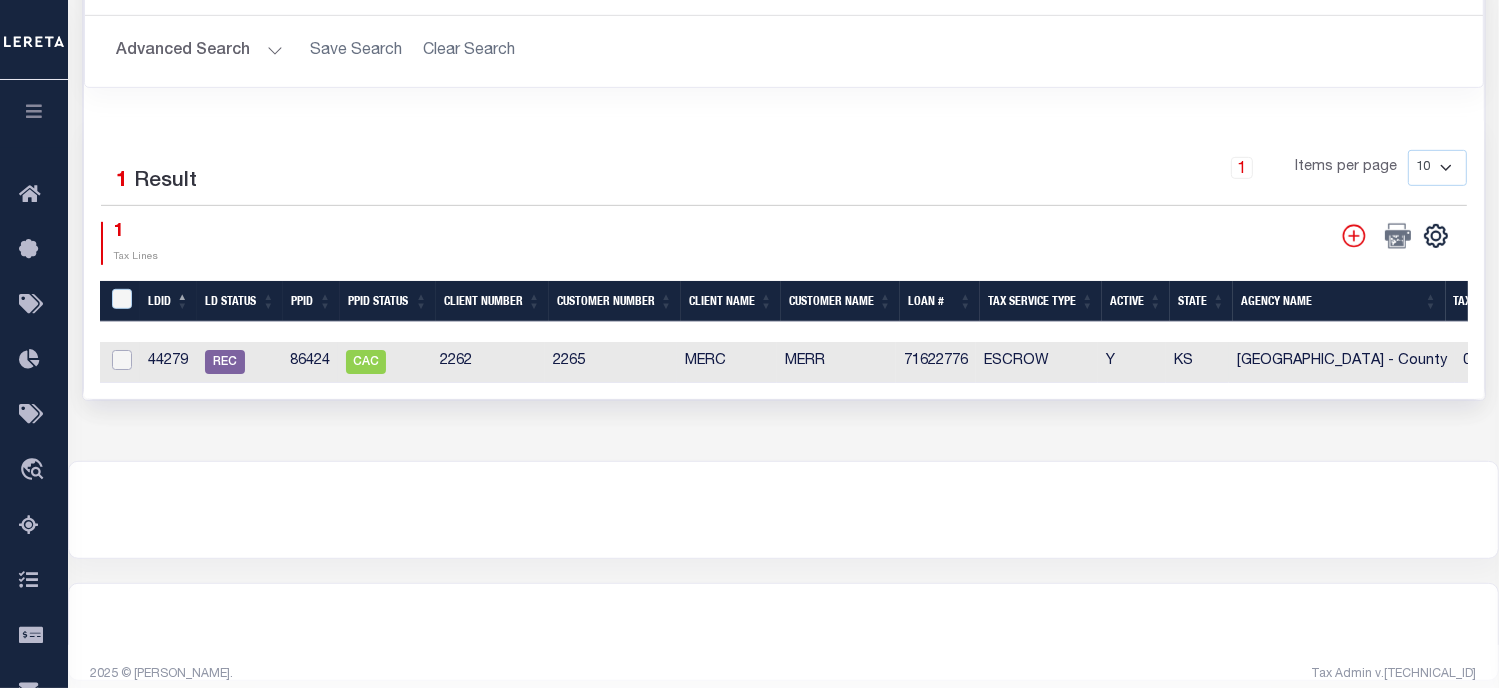 click at bounding box center [122, 360] 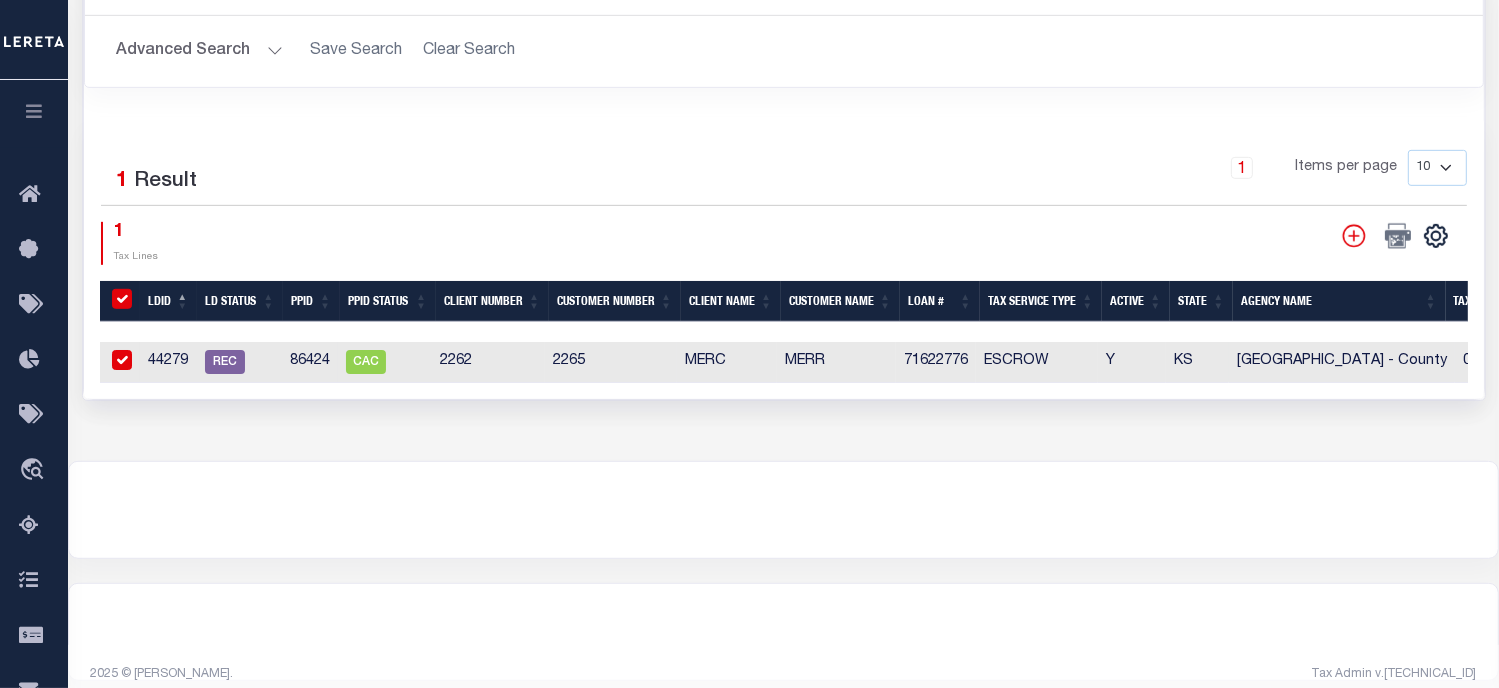 checkbox on "true" 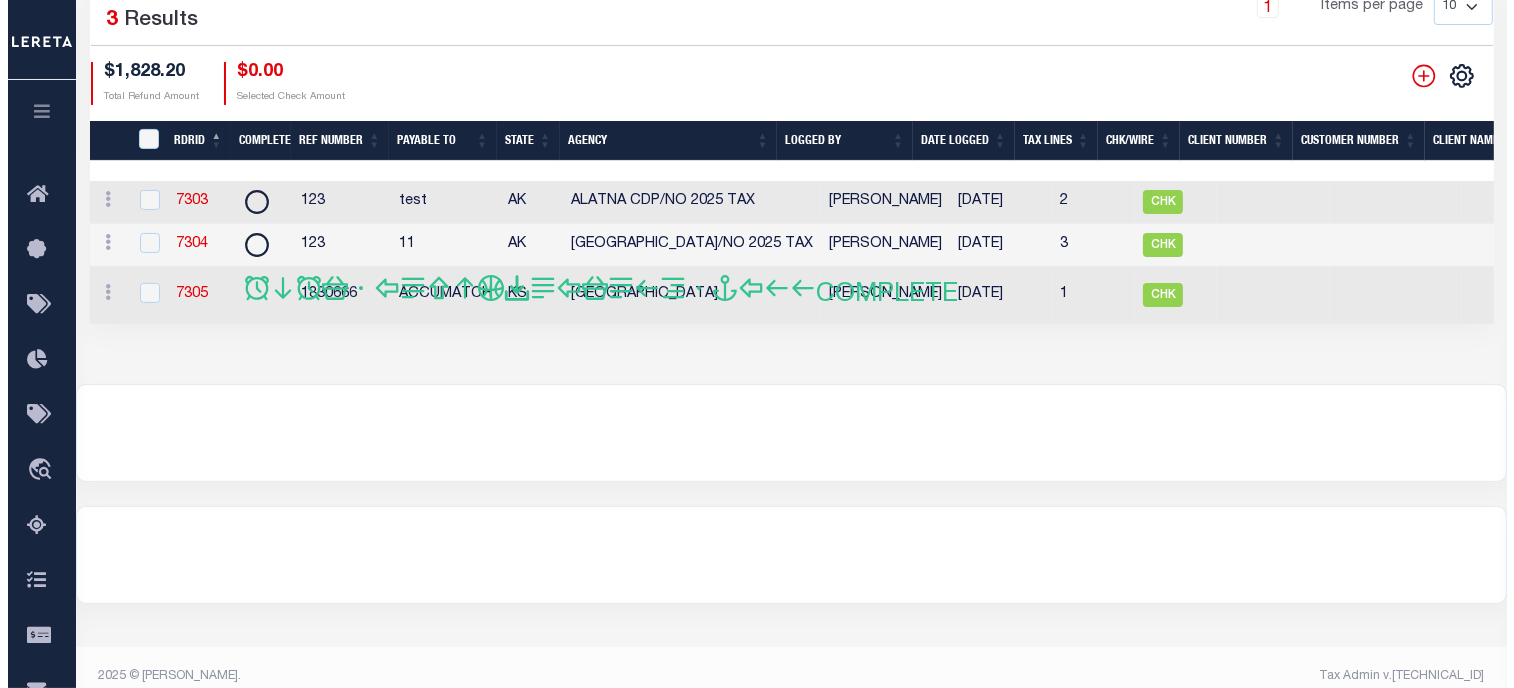 scroll, scrollTop: 300, scrollLeft: 0, axis: vertical 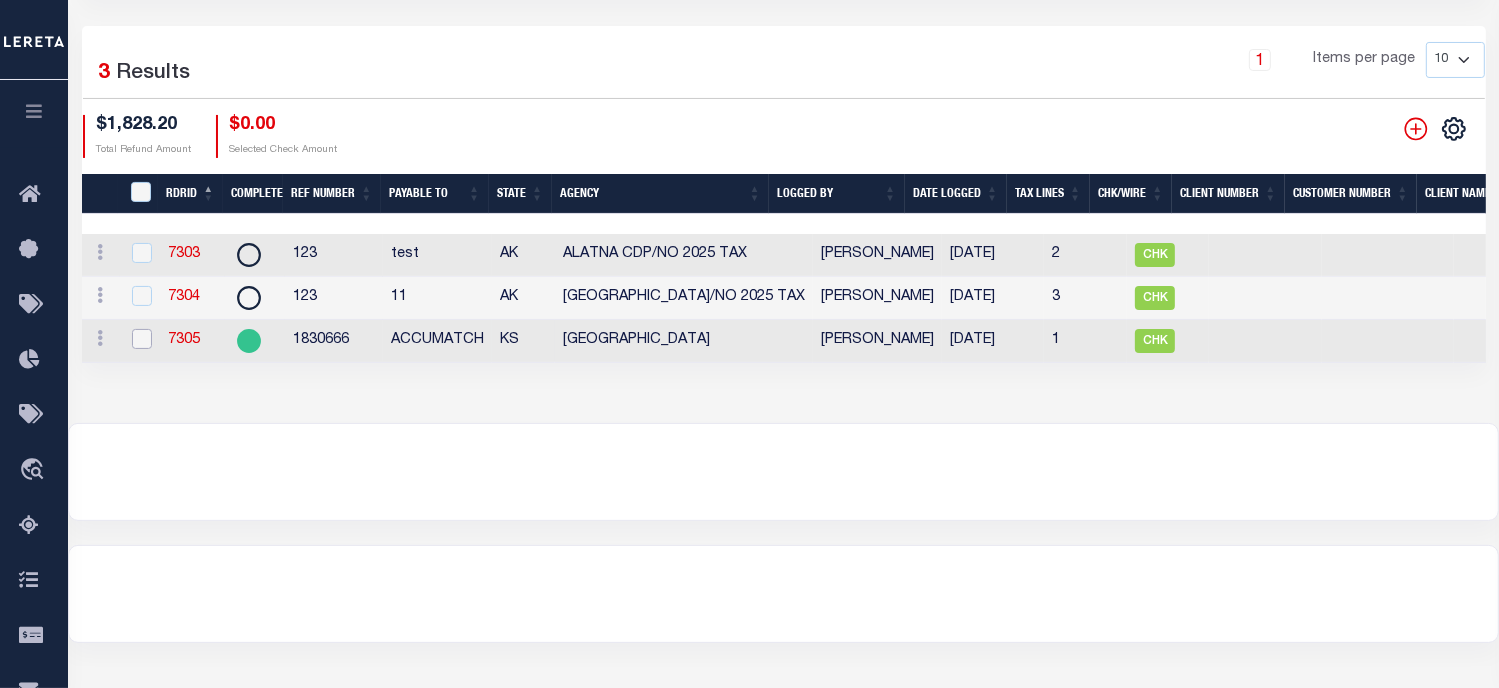 click at bounding box center [142, 339] 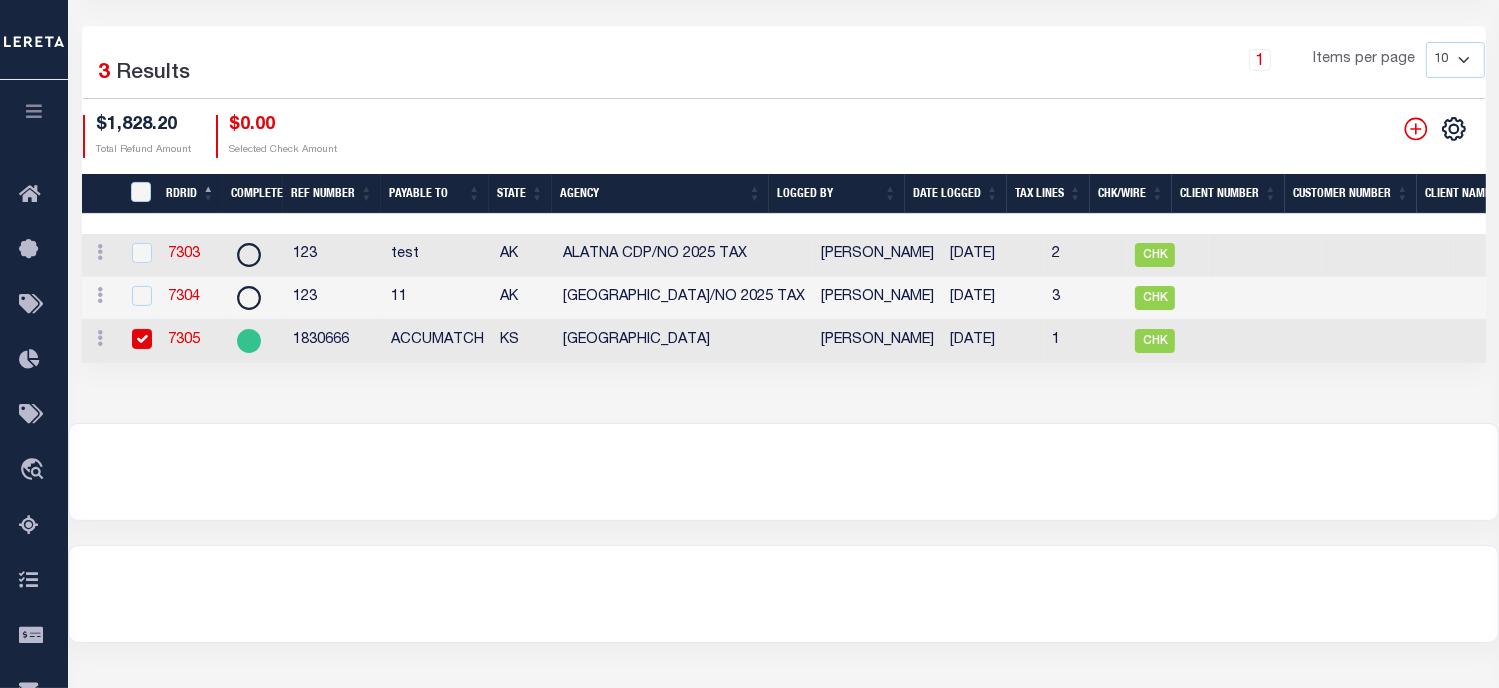 checkbox on "true" 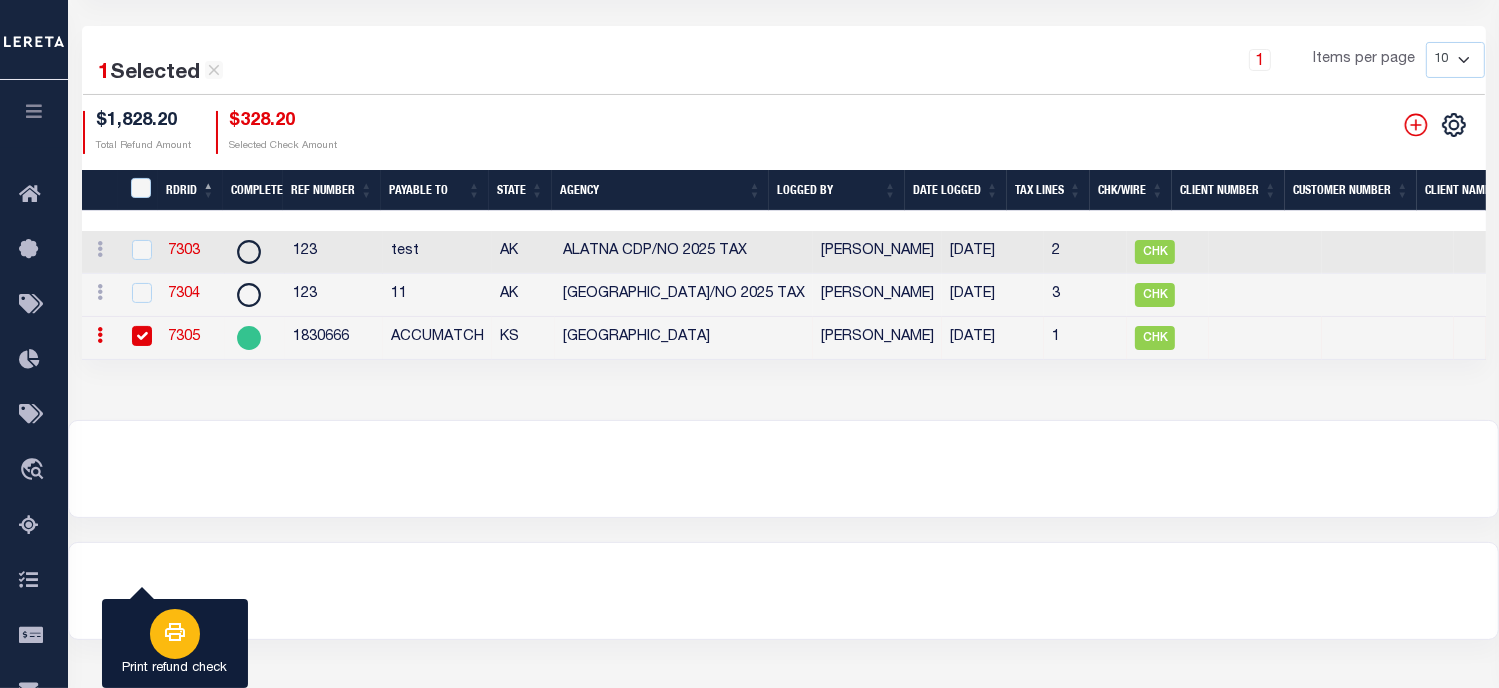 click on "Print refund check" at bounding box center (175, 644) 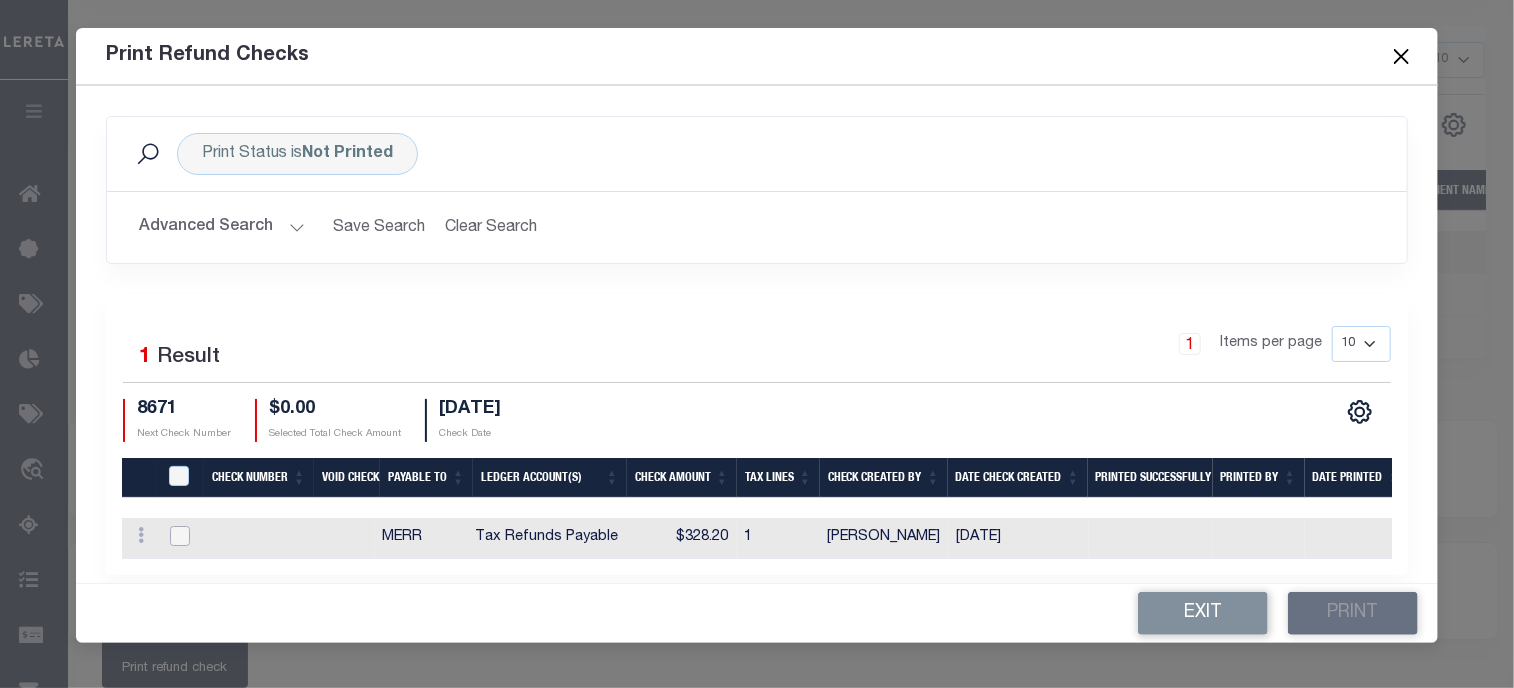 click at bounding box center [180, 536] 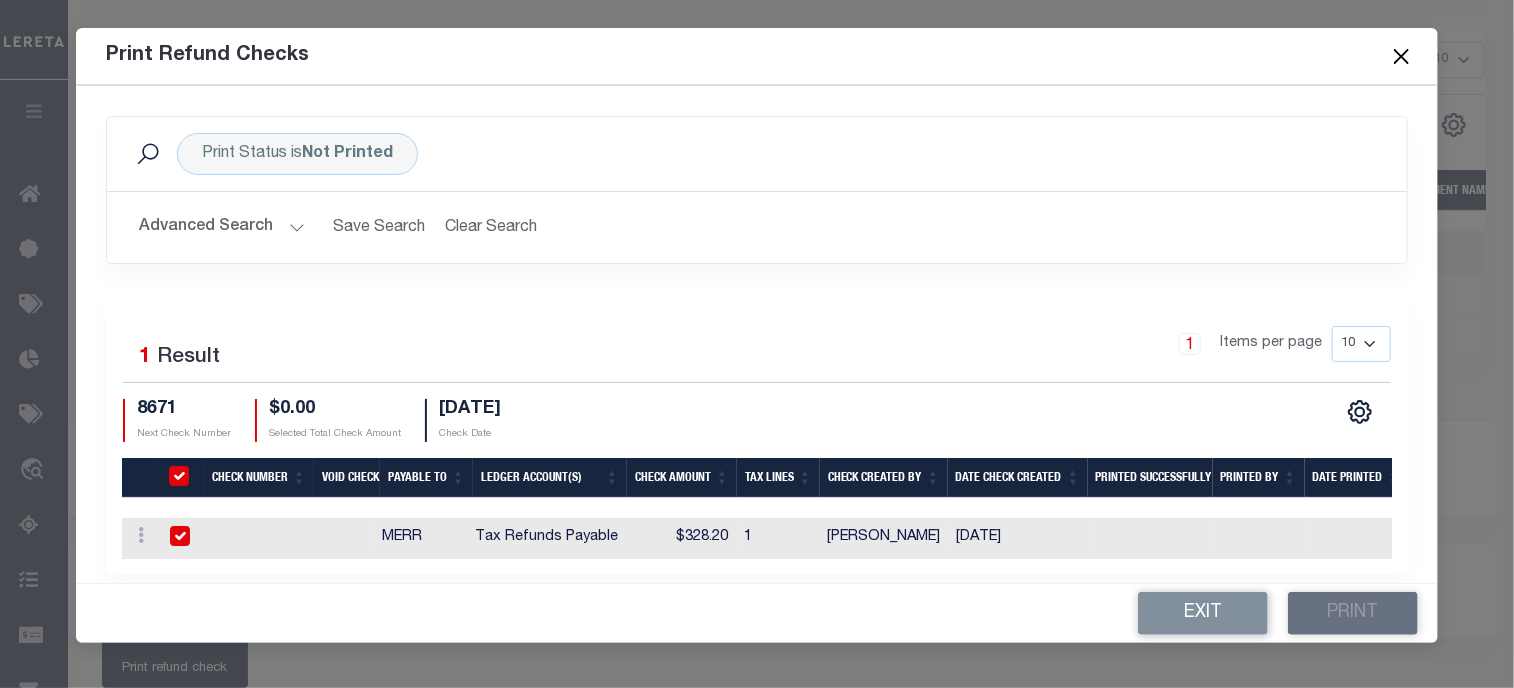checkbox on "true" 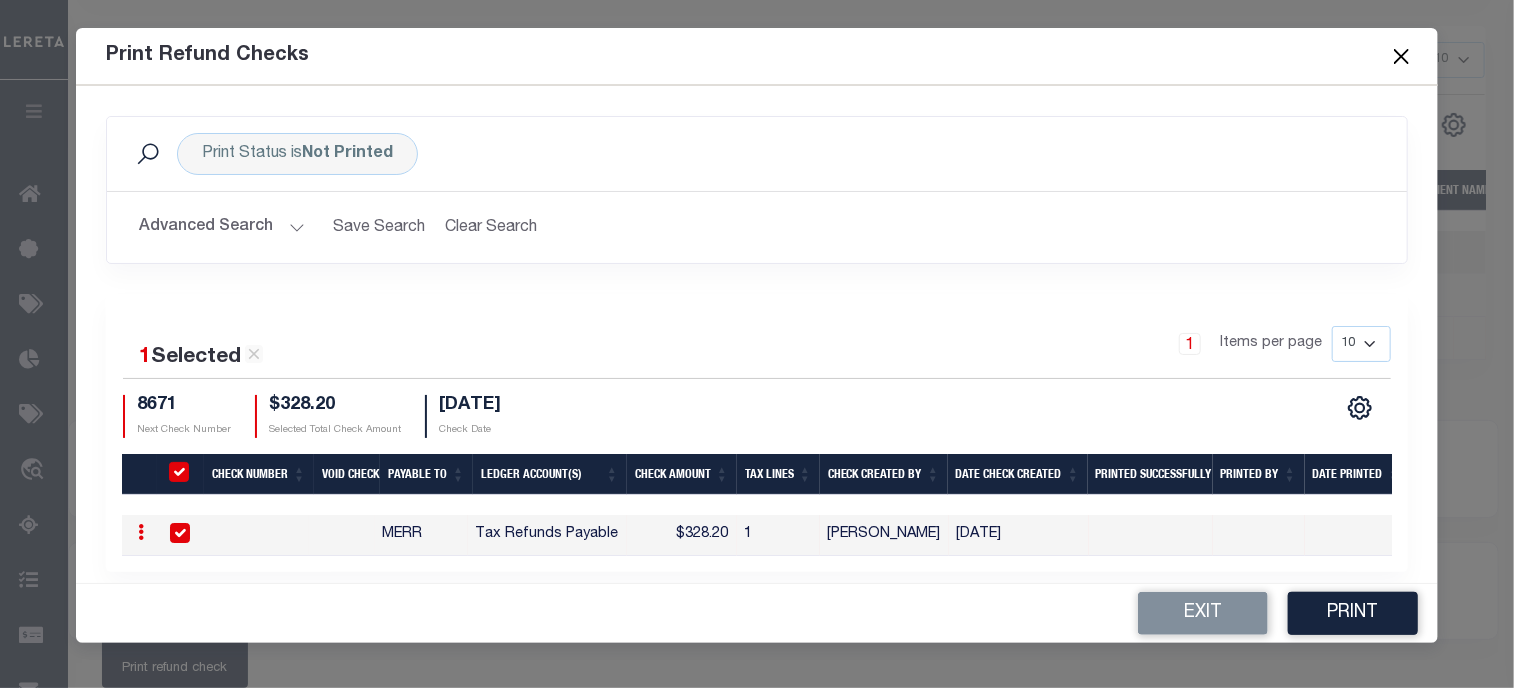 scroll, scrollTop: 0, scrollLeft: 94, axis: horizontal 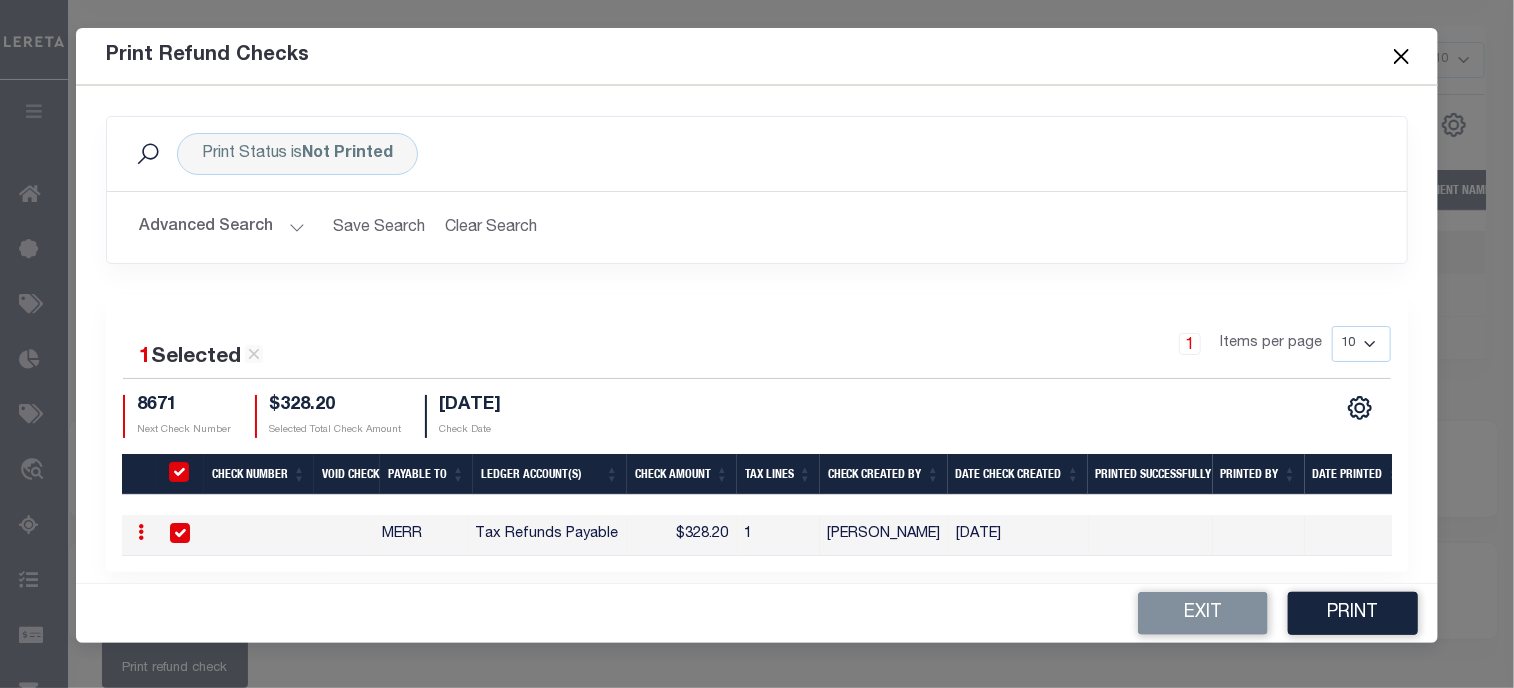 click at bounding box center (1401, 56) 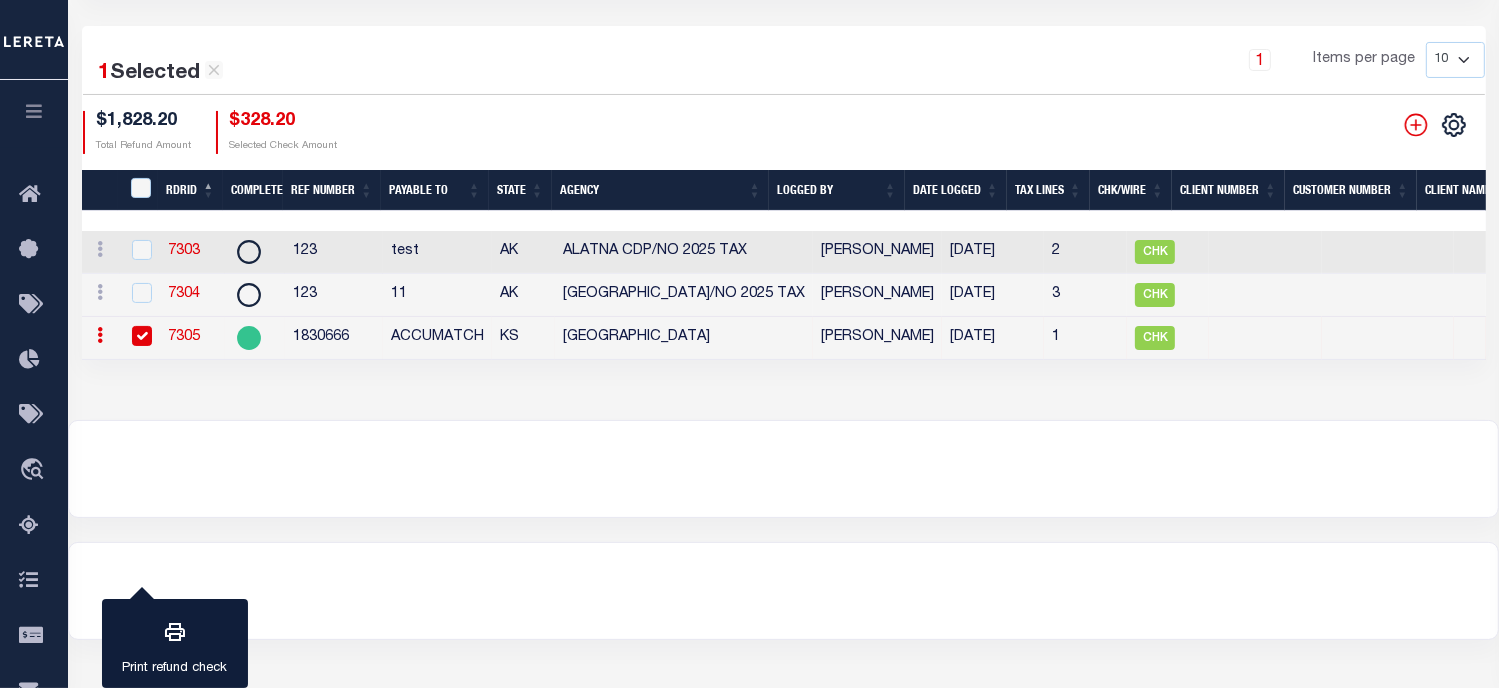 click at bounding box center (783, 469) 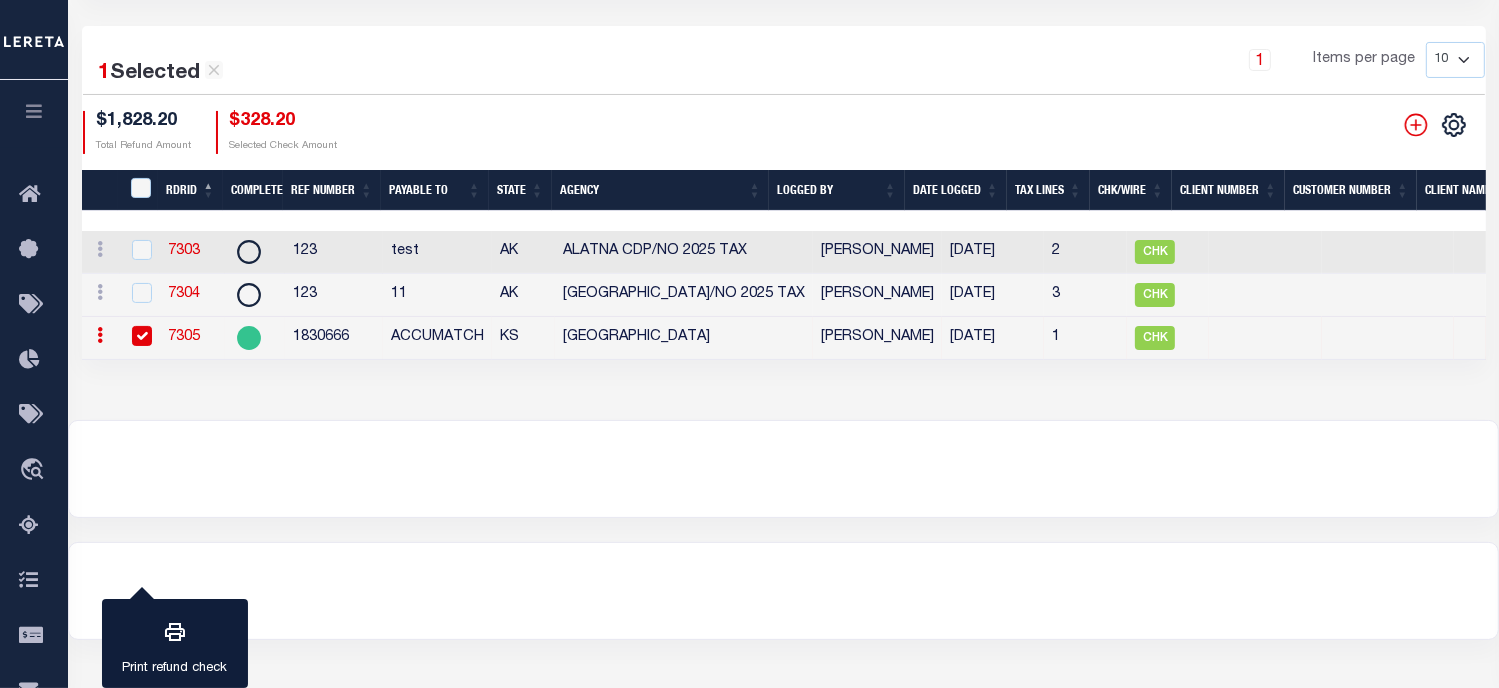 click at bounding box center (142, 336) 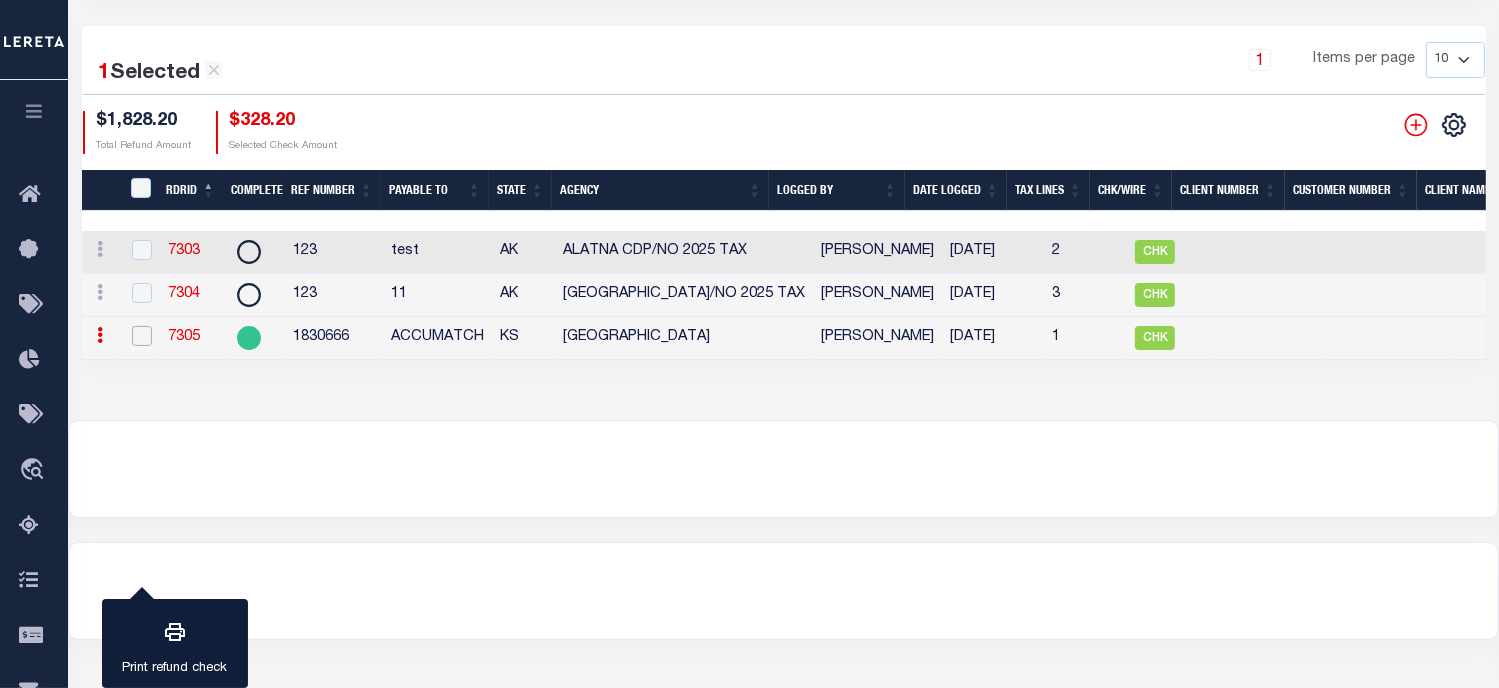 checkbox on "false" 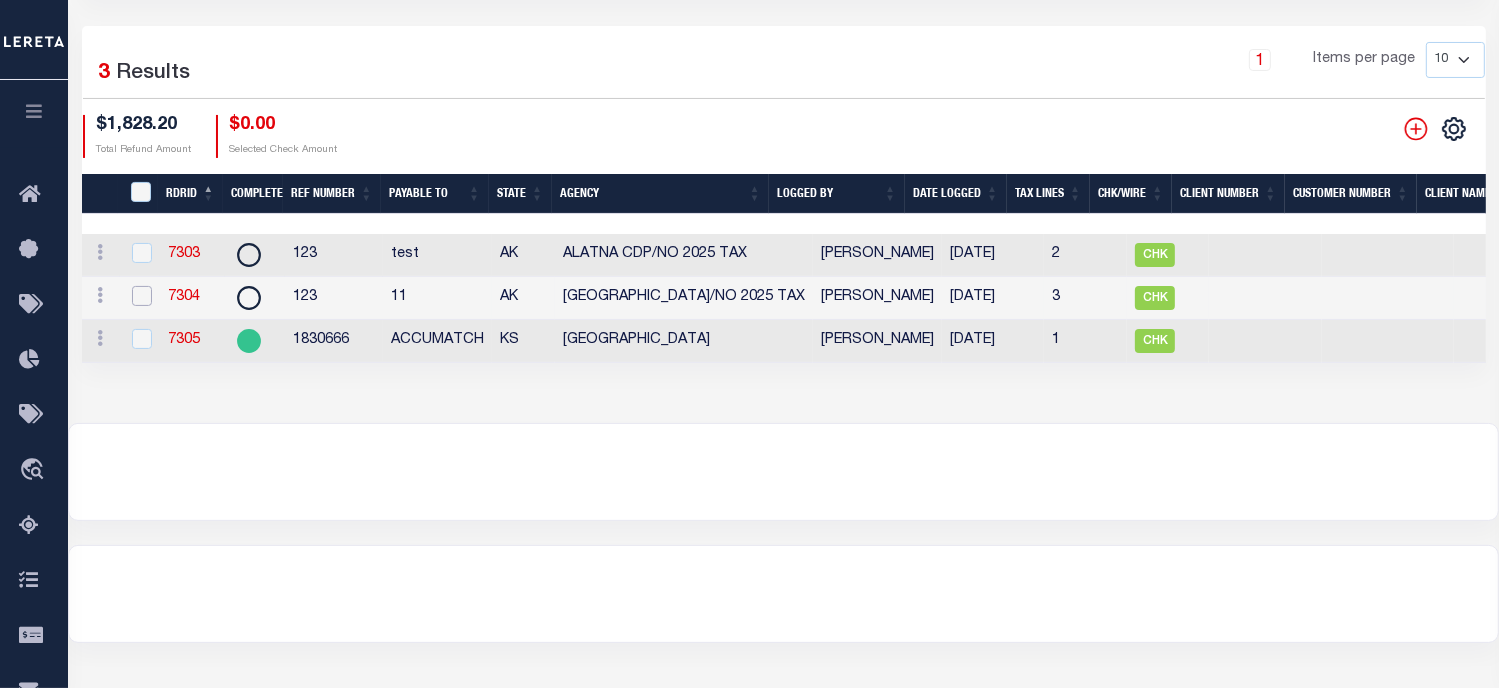 click at bounding box center [142, 296] 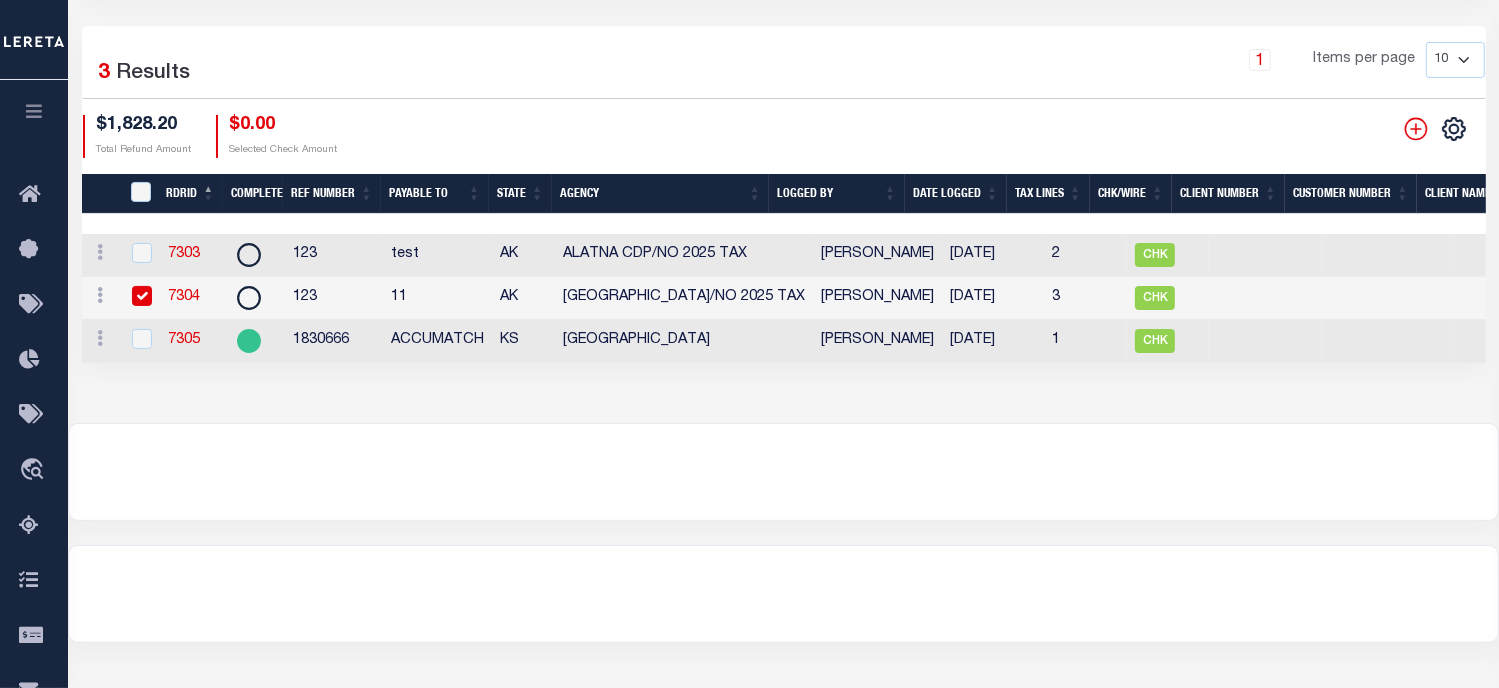 checkbox on "true" 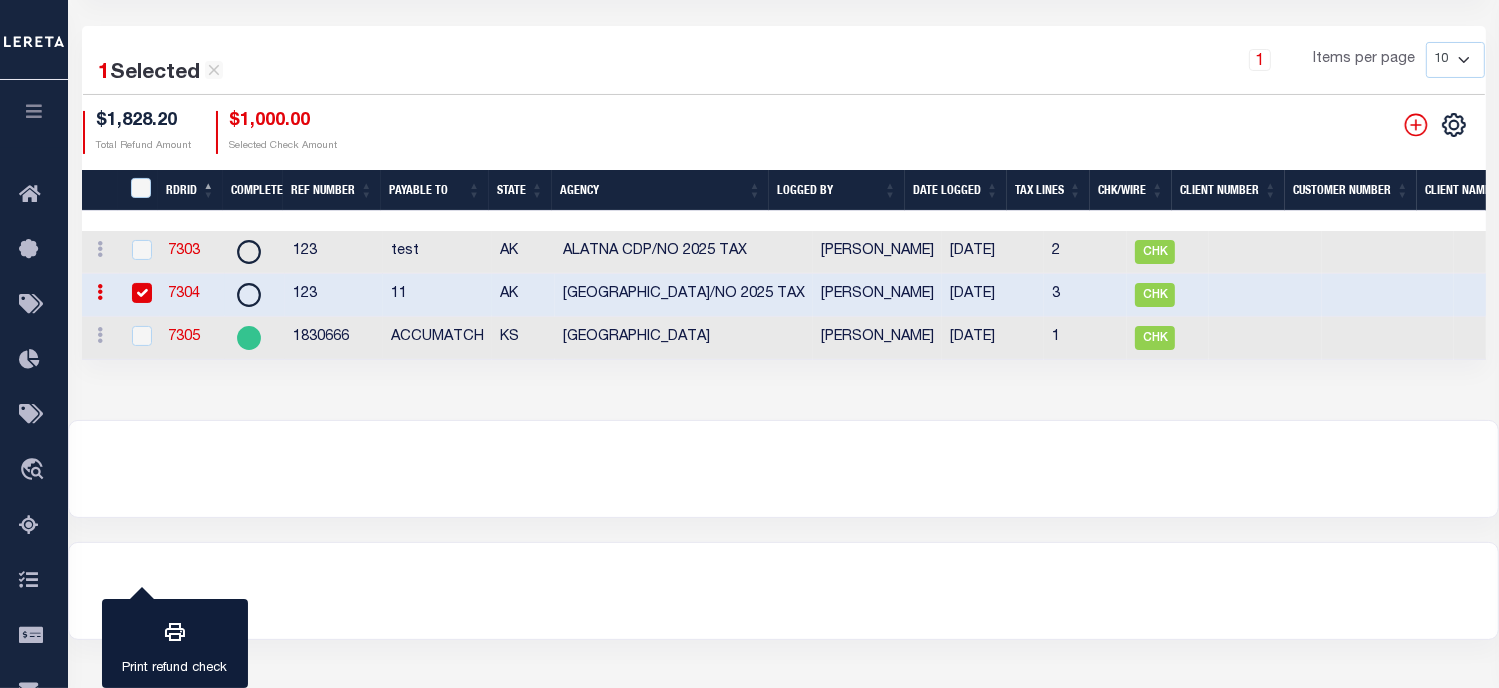 click on "7304" at bounding box center (184, 294) 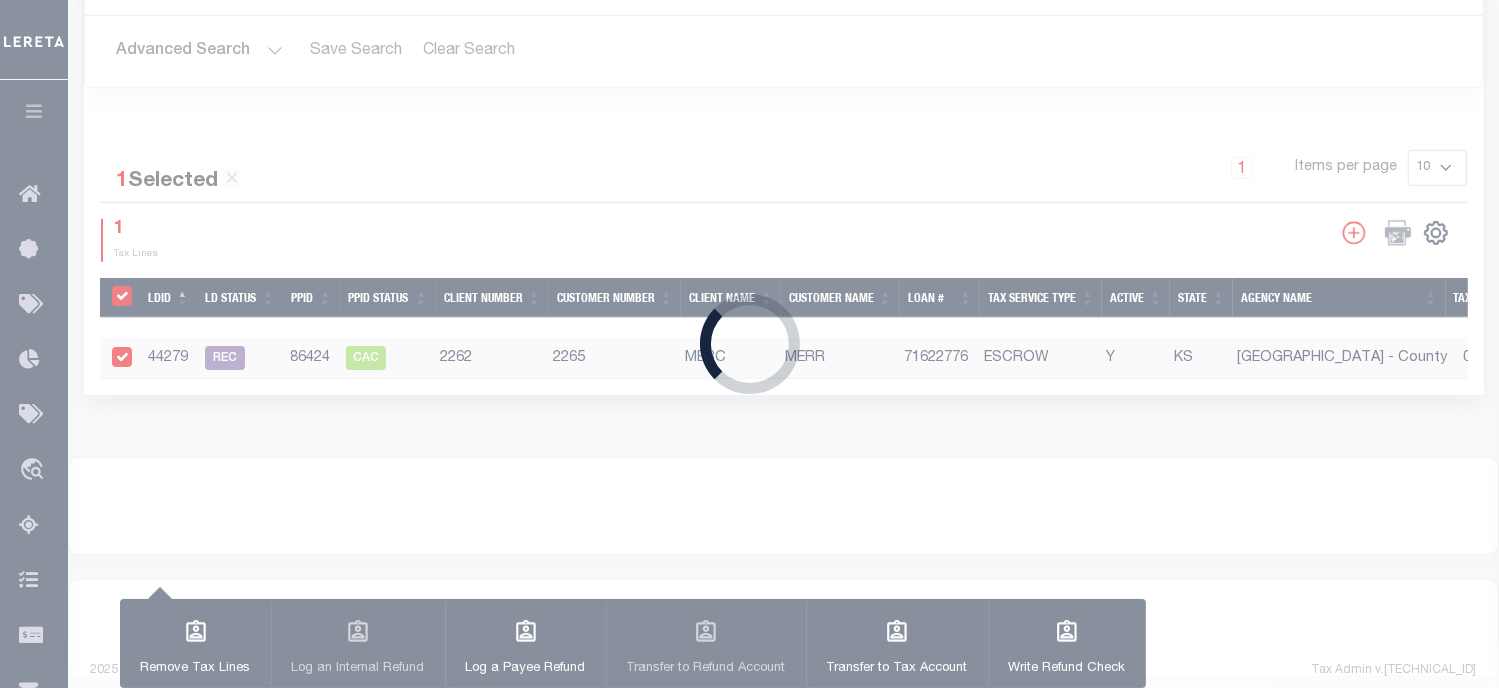 radio on "true" 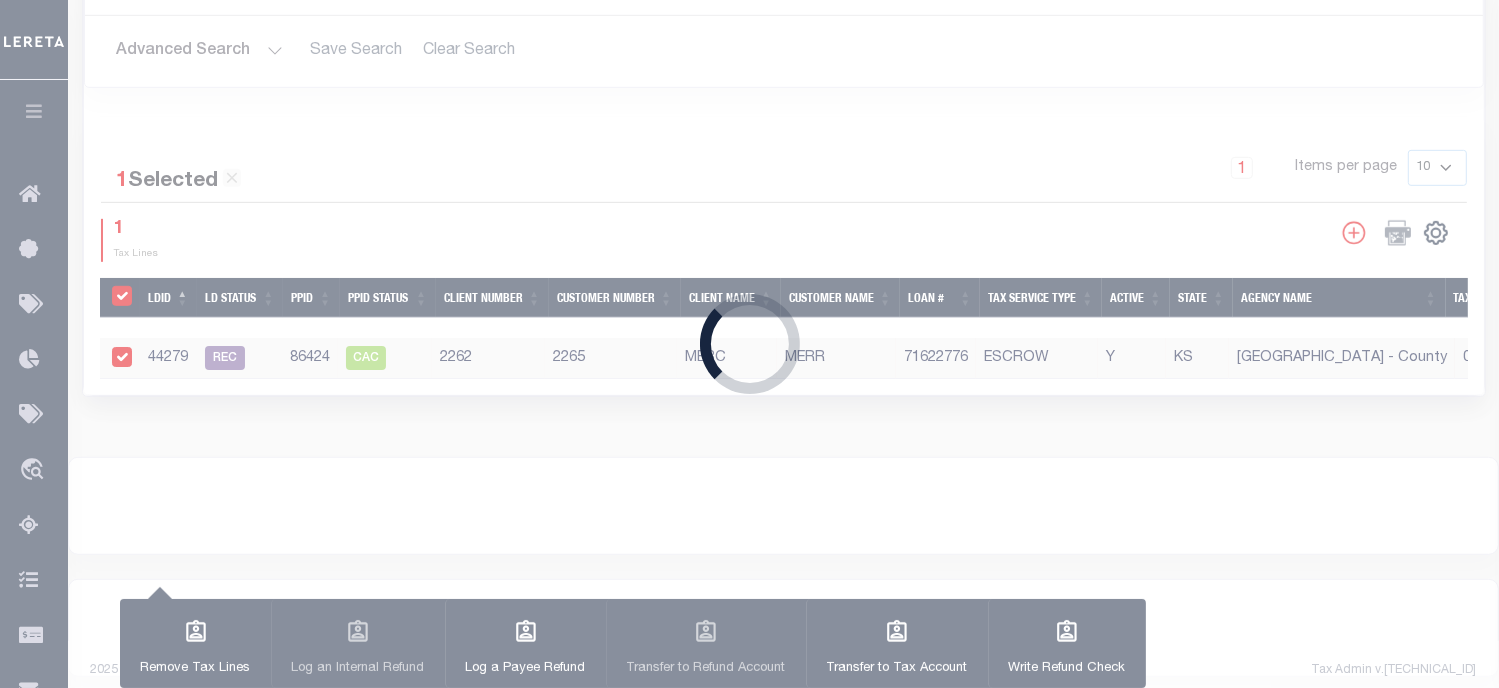 type on "123" 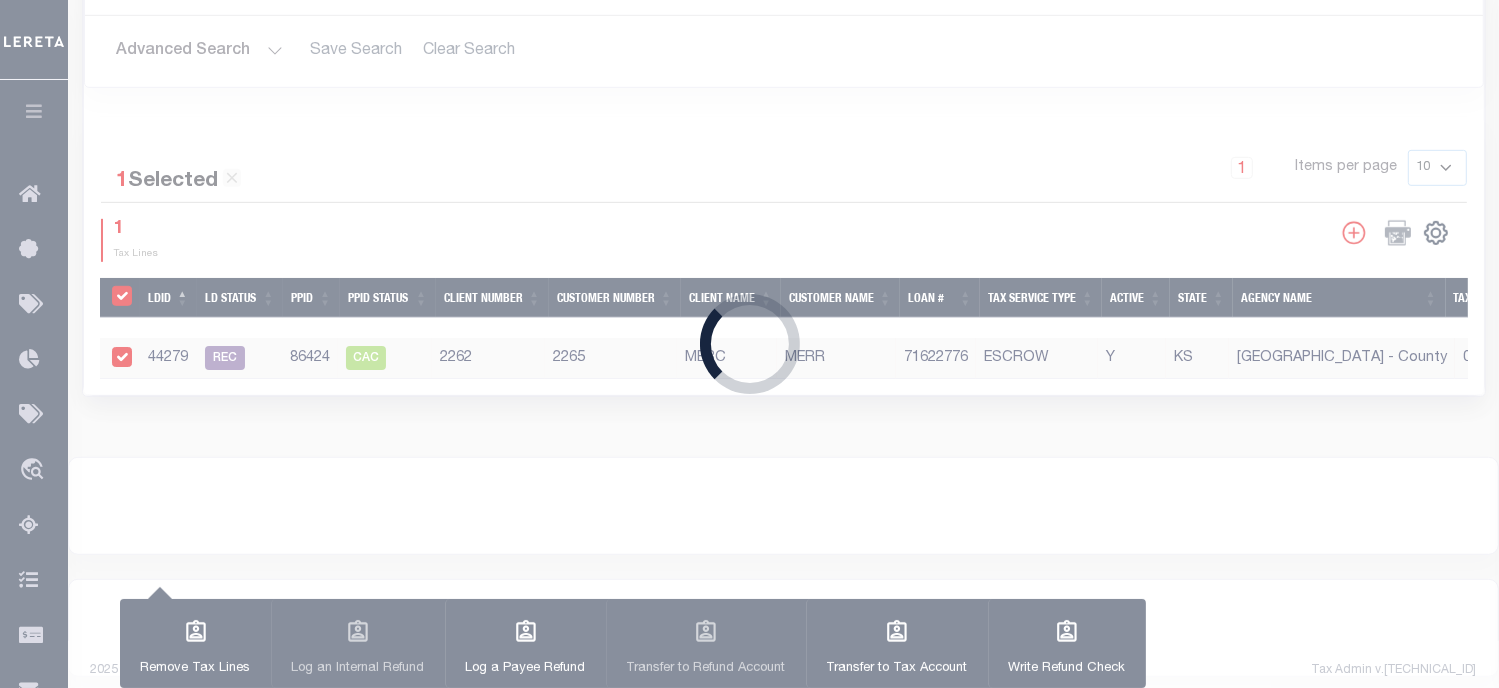 select on "7803023197" 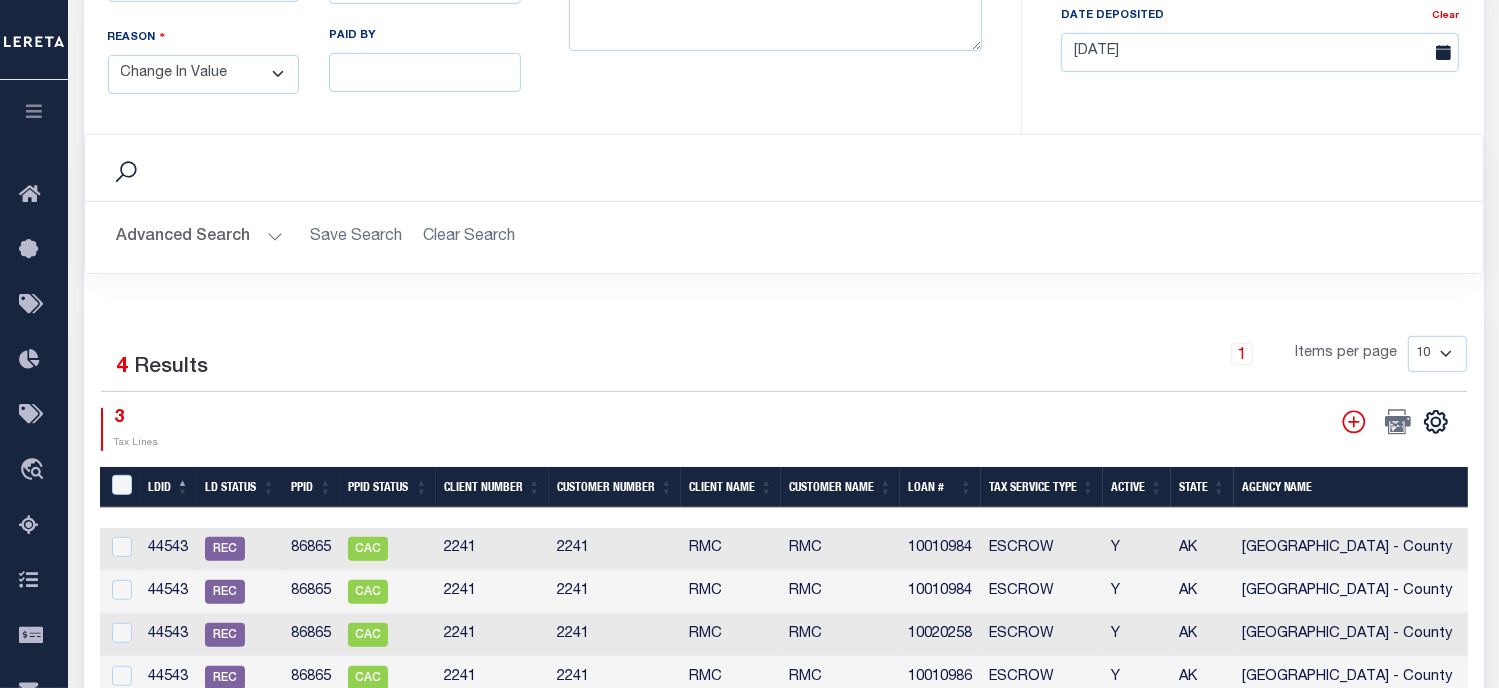 scroll, scrollTop: 900, scrollLeft: 0, axis: vertical 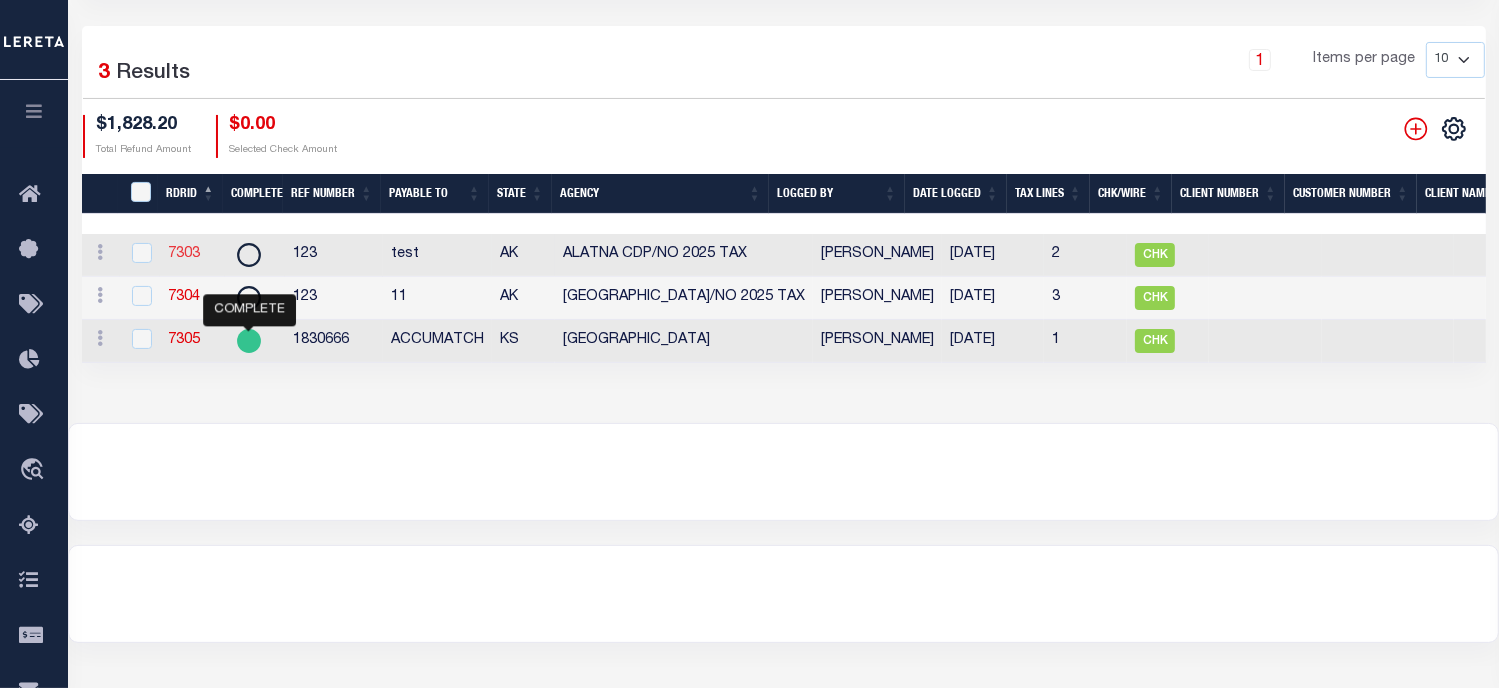 click on "7303" at bounding box center [184, 254] 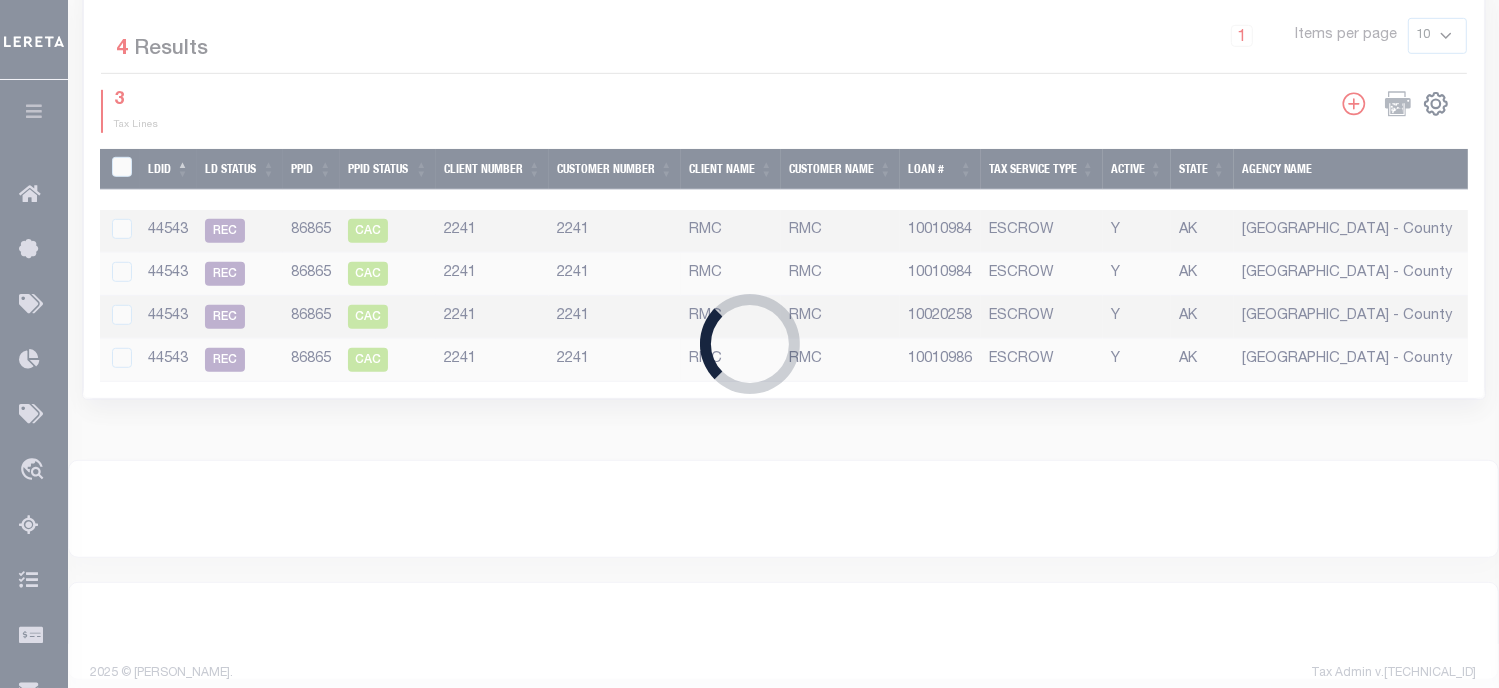 radio on "true" 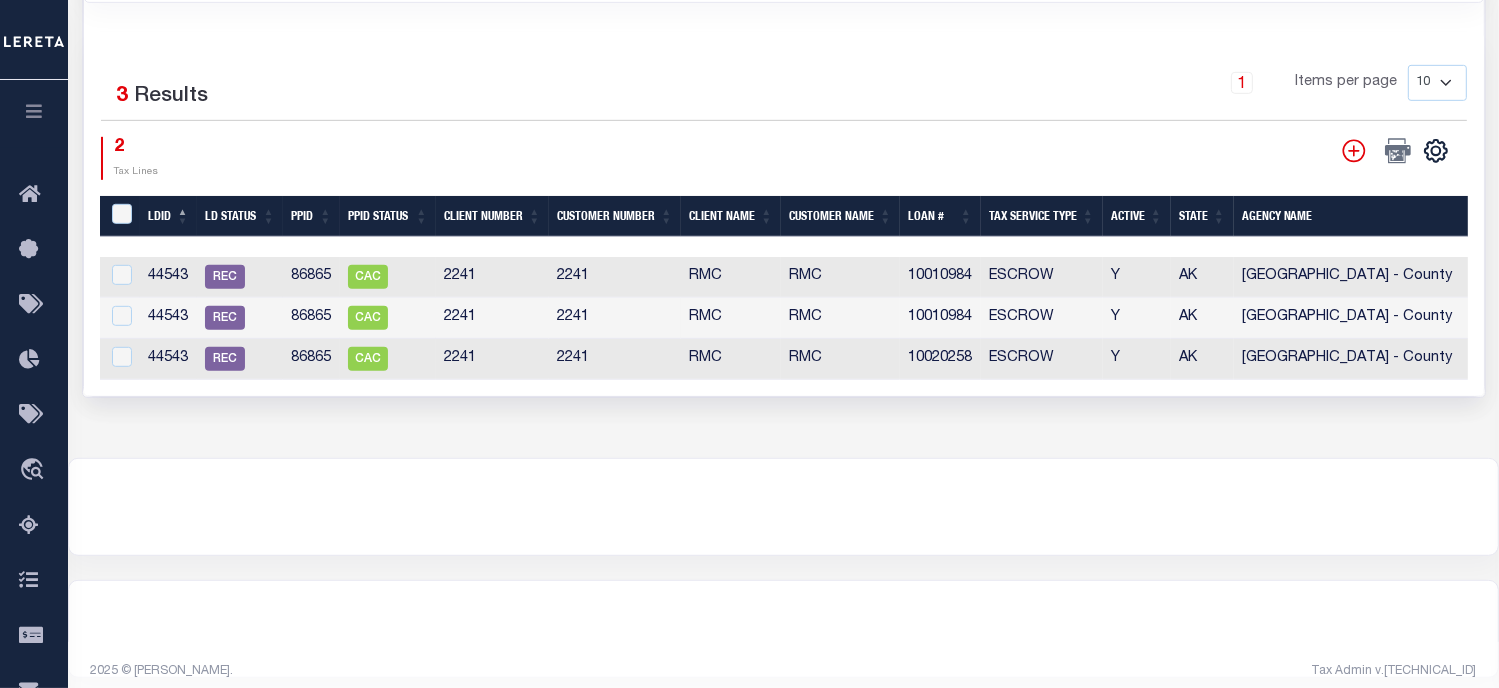click at bounding box center (783, 507) 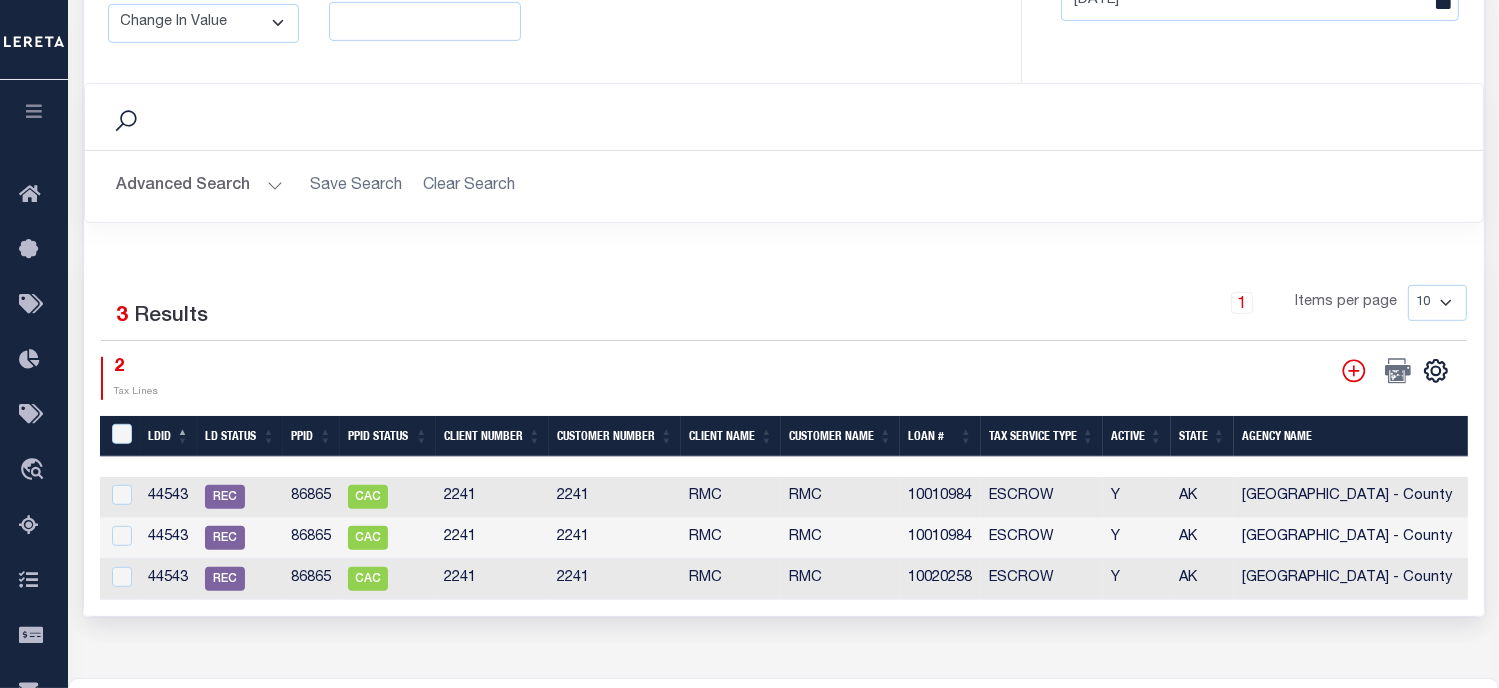 scroll, scrollTop: 900, scrollLeft: 0, axis: vertical 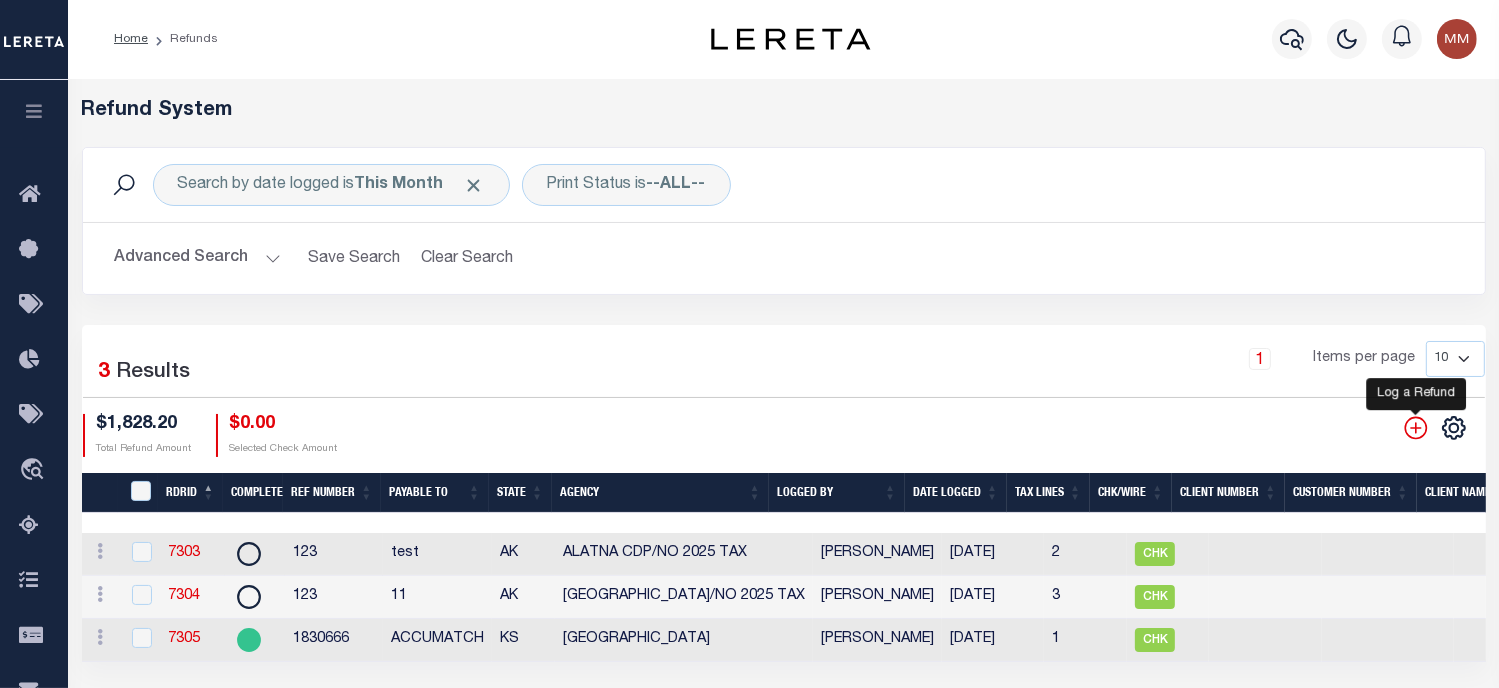 click 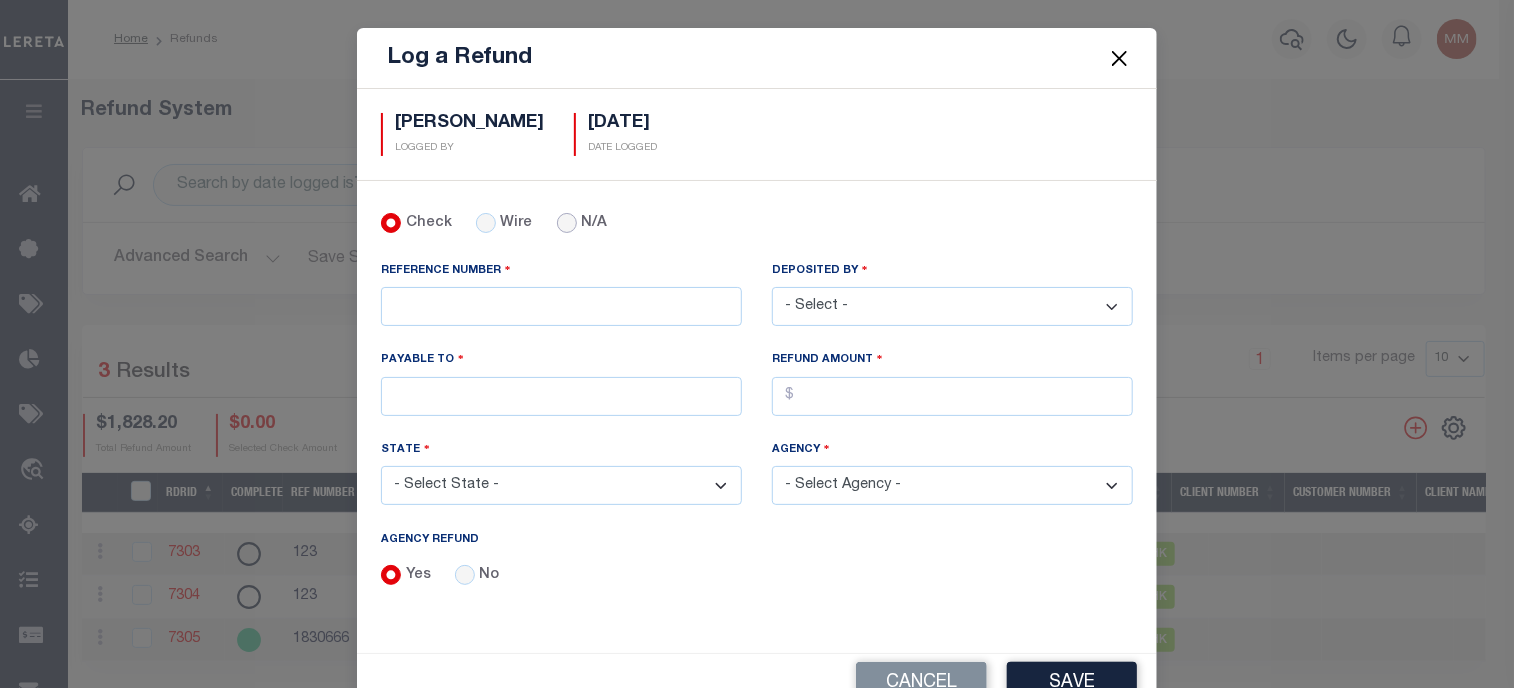 click on "N/A" at bounding box center (567, 223) 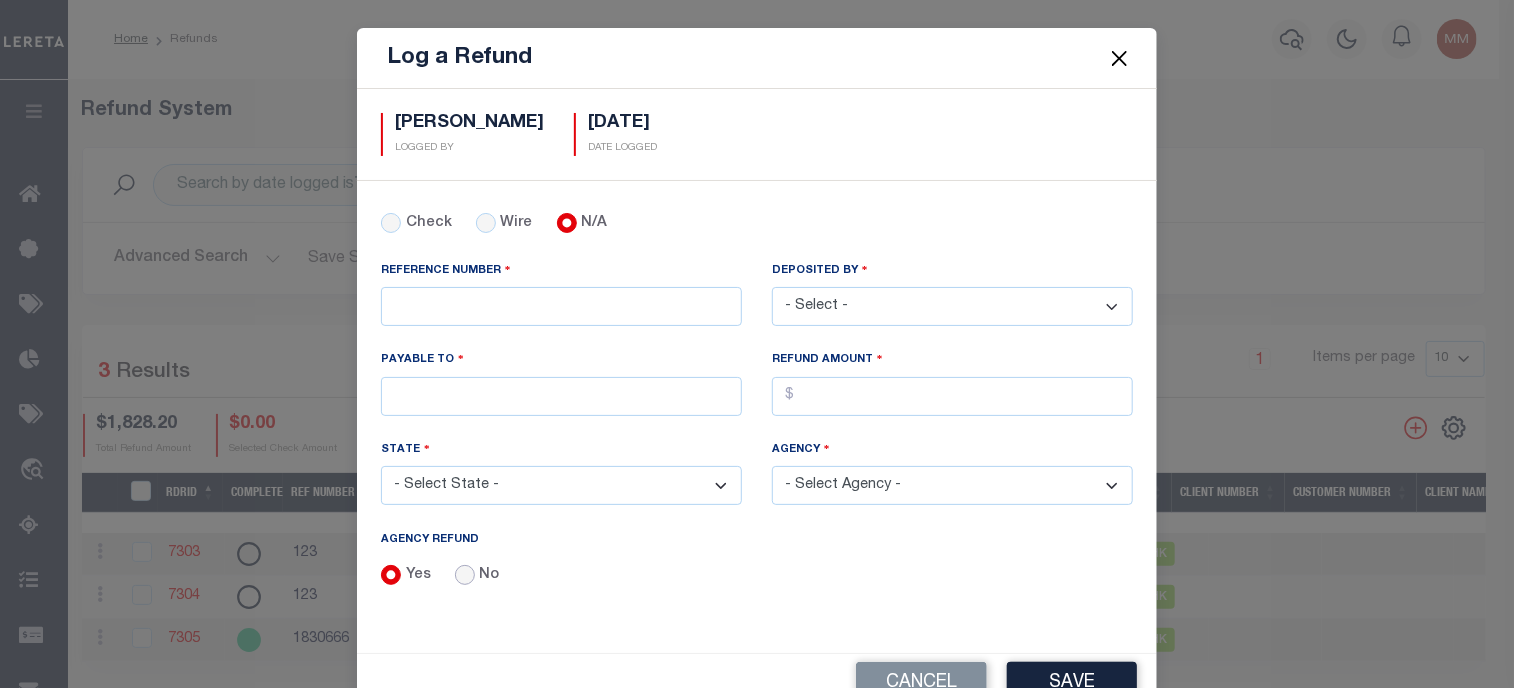 click on "No" at bounding box center [465, 575] 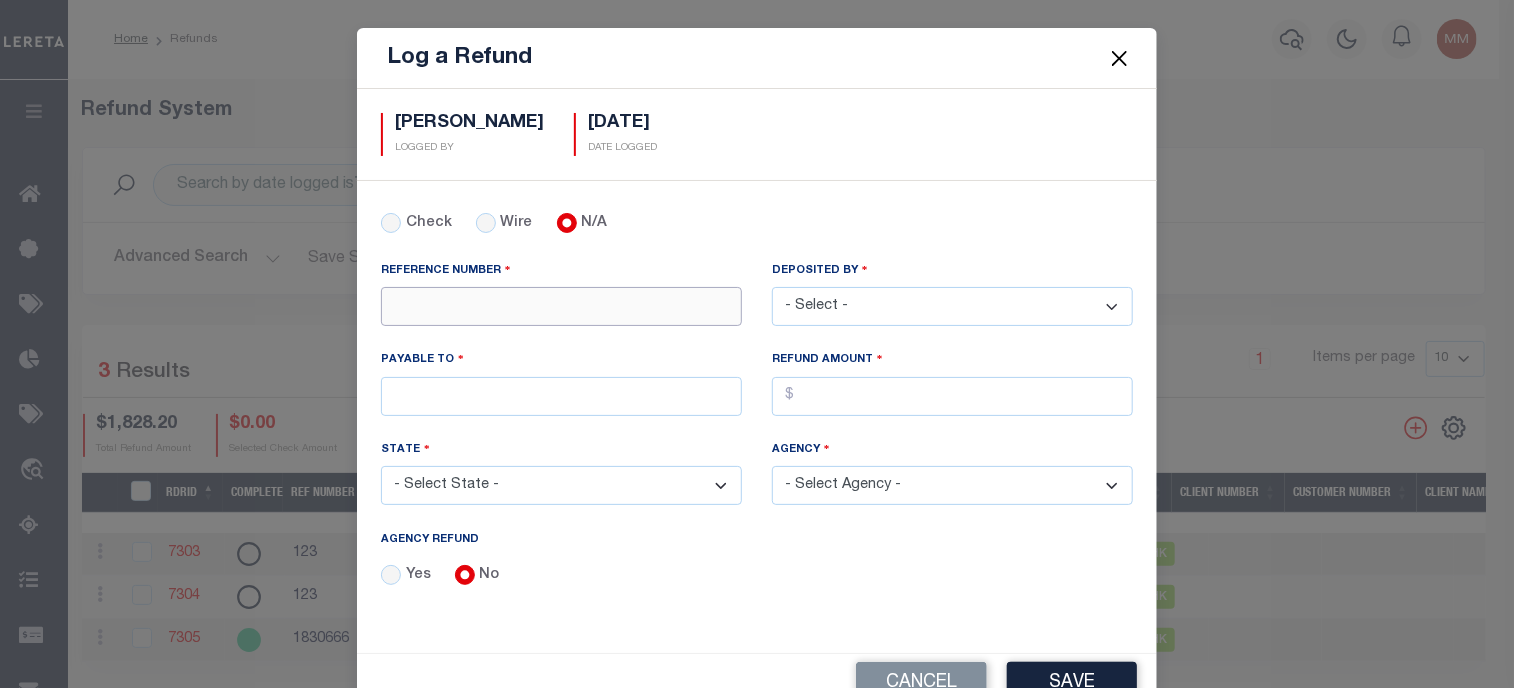 click on "REFERENCE NUMBER" at bounding box center (561, 306) 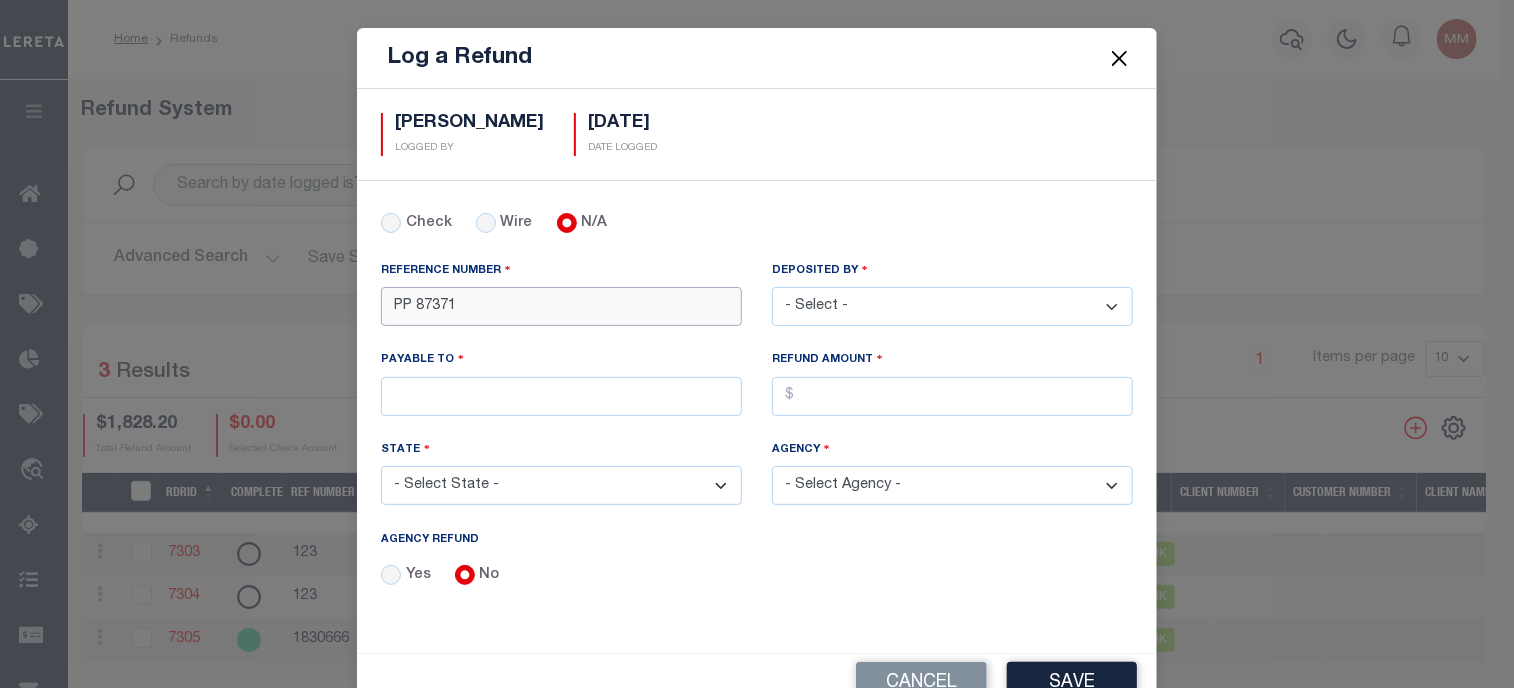 type on "PP 87371" 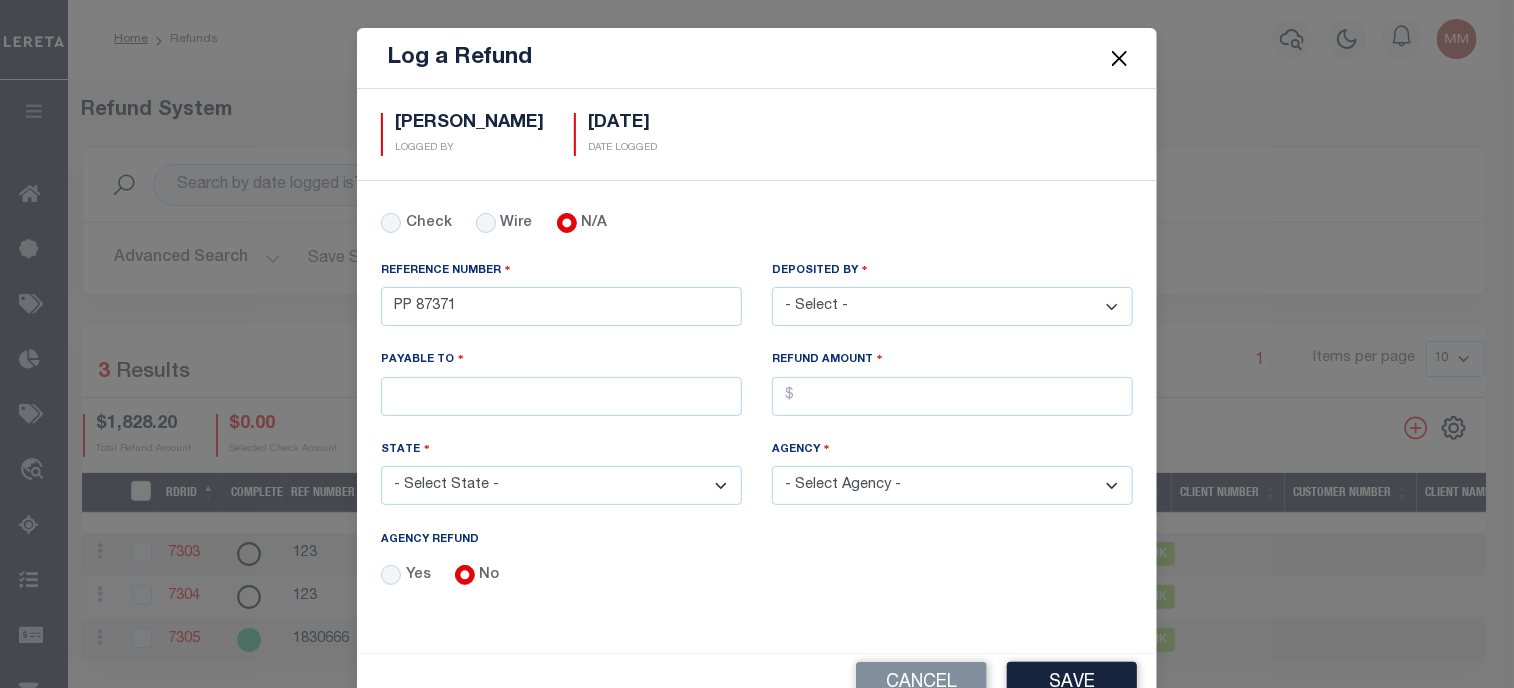 click on "- Select -
[PERSON_NAME]
[PERSON_NAME]
[PERSON_NAME]
[PERSON_NAME]
[PERSON_NAME]
[PERSON_NAME]
[PERSON_NAME], [PERSON_NAME], [PERSON_NAME], [PERSON_NAME], [PERSON_NAME], [PERSON_NAME]
[PERSON_NAME]
Ans [PERSON_NAME], [PERSON_NAME], [PERSON_NAME], Rameela
[PERSON_NAME]
[PERSON_NAME], [PERSON_NAME], [PERSON_NAME], [PERSON_NAME]
[PERSON_NAME]
[PERSON_NAME]
[PERSON_NAME], [PERSON_NAME], [PERSON_NAME], [PERSON_NAME], [PERSON_NAME], [PERSON_NAME]
[PERSON_NAME]
[PERSON_NAME]
[PERSON_NAME]
[PERSON_NAME], [PERSON_NAME], [PERSON_NAME], [PERSON_NAME]
[PERSON_NAME]
[PERSON_NAME], [PERSON_NAME], [PERSON_NAME], [PERSON_NAME], [PERSON_NAME], [PERSON_NAME], [PERSON_NAME]
[PERSON_NAME], [PERSON_NAME], [PERSON_NAME], [PERSON_NAME], [PERSON_NAME], [PERSON_NAME], [PERSON_NAME], [PERSON_NAME]
[PERSON_NAME]
[PERSON_NAME], [PERSON_NAME], [PERSON_NAME], [PERSON_NAME], [PERSON_NAME], [PERSON_NAME]" at bounding box center [952, 306] 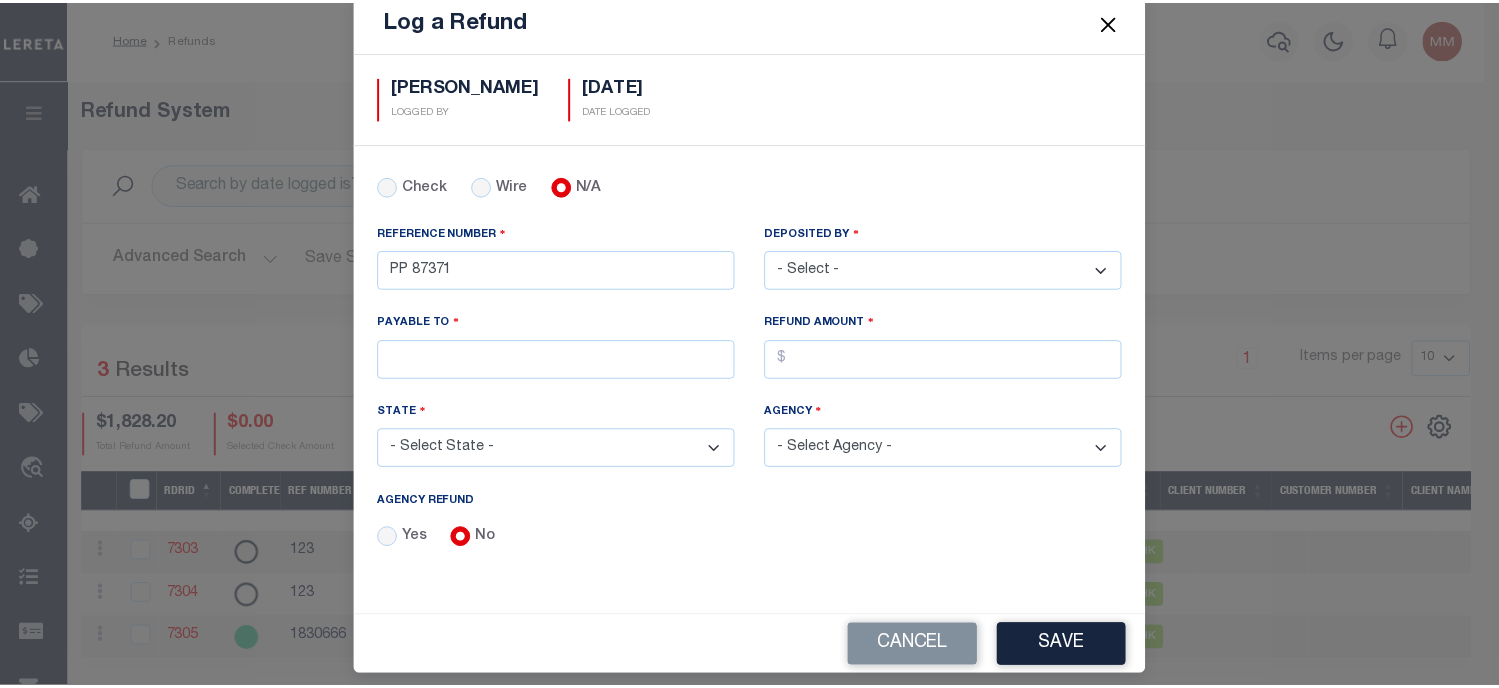 scroll, scrollTop: 48, scrollLeft: 0, axis: vertical 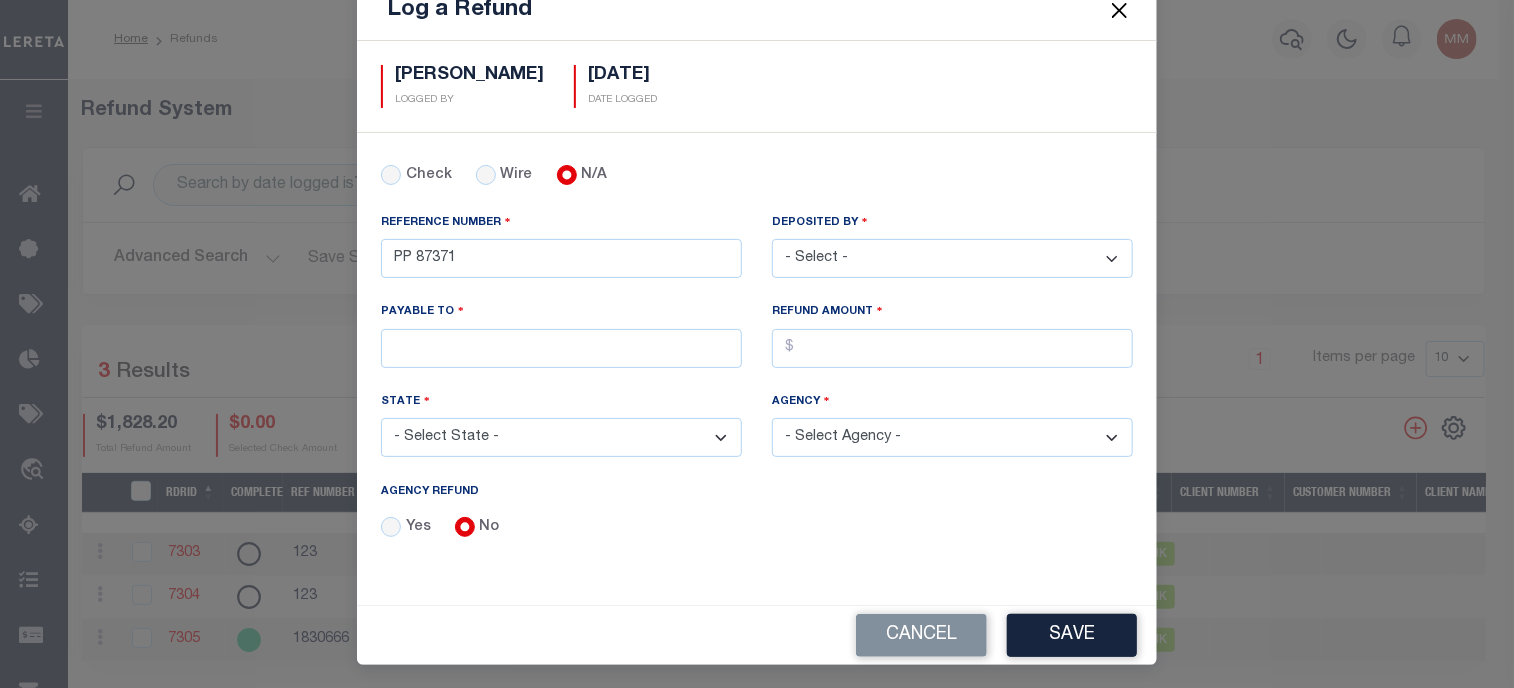 click on "DEPOSITED BY" at bounding box center [952, 226] 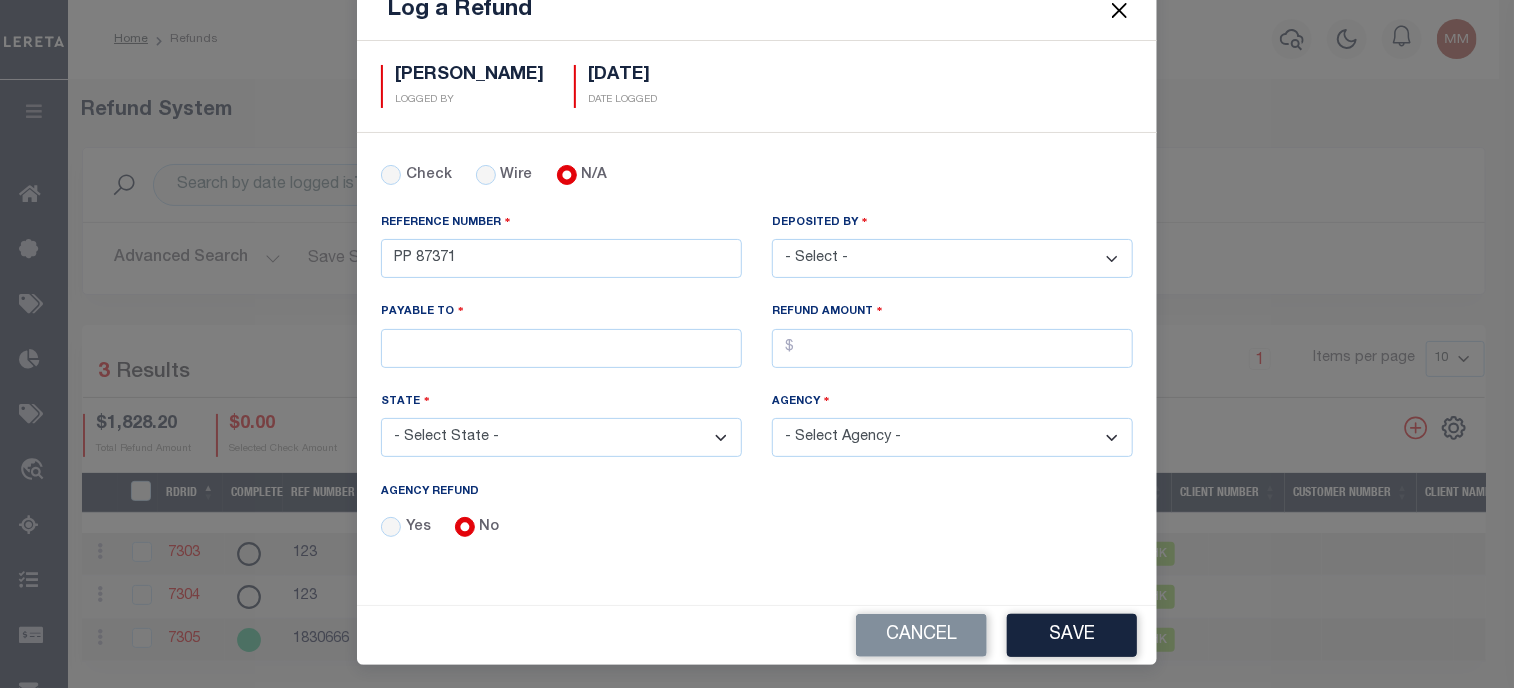 click on "- Select -
[PERSON_NAME]
[PERSON_NAME]
[PERSON_NAME]
[PERSON_NAME]
[PERSON_NAME]
[PERSON_NAME]
[PERSON_NAME], [PERSON_NAME], [PERSON_NAME], [PERSON_NAME], [PERSON_NAME], [PERSON_NAME]
[PERSON_NAME]
Ans [PERSON_NAME], [PERSON_NAME], [PERSON_NAME], Rameela
[PERSON_NAME]
[PERSON_NAME], [PERSON_NAME], [PERSON_NAME], [PERSON_NAME]
[PERSON_NAME]
[PERSON_NAME]
[PERSON_NAME], [PERSON_NAME], [PERSON_NAME], [PERSON_NAME], [PERSON_NAME], [PERSON_NAME]
[PERSON_NAME]
[PERSON_NAME]
[PERSON_NAME]
[PERSON_NAME], [PERSON_NAME], [PERSON_NAME], [PERSON_NAME]
[PERSON_NAME]
[PERSON_NAME], [PERSON_NAME], [PERSON_NAME], [PERSON_NAME], [PERSON_NAME], [PERSON_NAME], [PERSON_NAME]
[PERSON_NAME], [PERSON_NAME], [PERSON_NAME], [PERSON_NAME], [PERSON_NAME], [PERSON_NAME], [PERSON_NAME], [PERSON_NAME]
[PERSON_NAME]
[PERSON_NAME], [PERSON_NAME], [PERSON_NAME], [PERSON_NAME], [PERSON_NAME], [PERSON_NAME]" at bounding box center [952, 258] 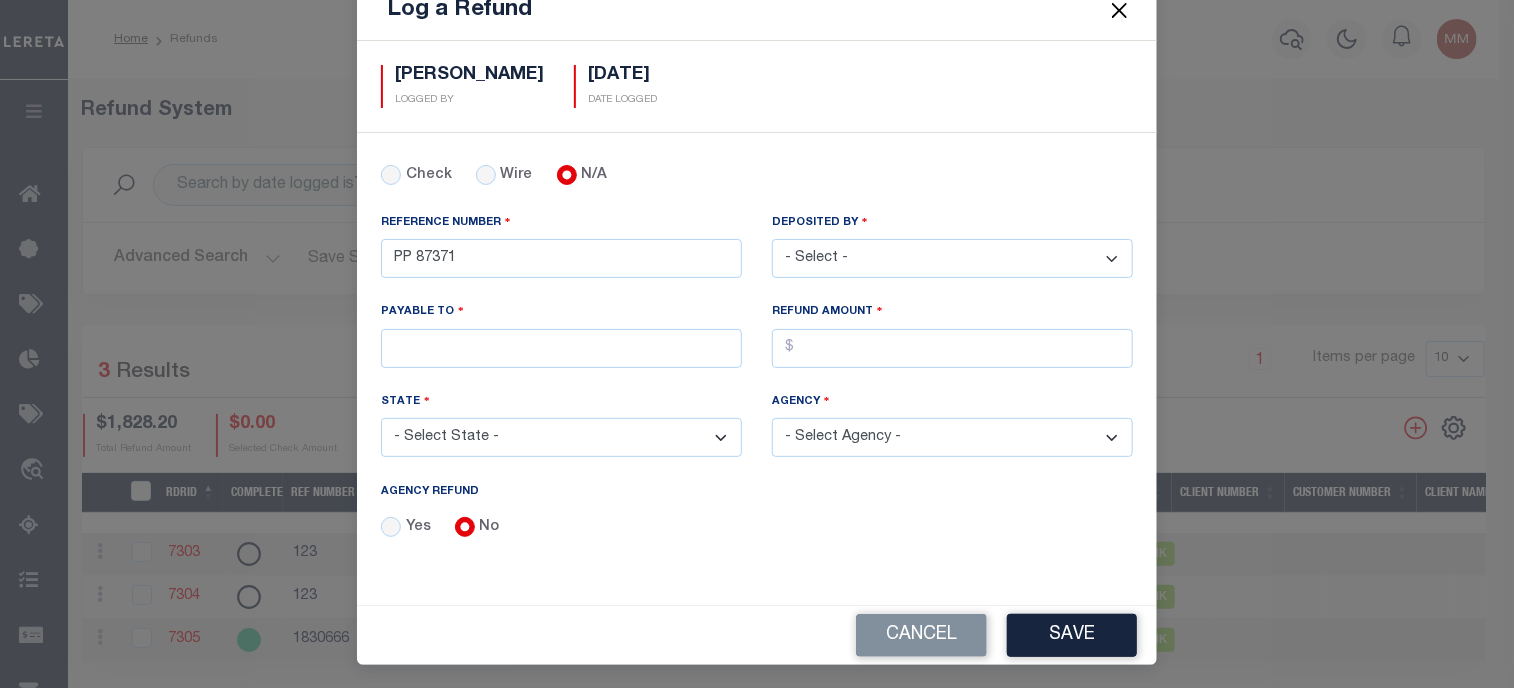 click on "- Select -
[PERSON_NAME]
[PERSON_NAME]
[PERSON_NAME]
[PERSON_NAME]
[PERSON_NAME]
[PERSON_NAME]
[PERSON_NAME], [PERSON_NAME], [PERSON_NAME], [PERSON_NAME], [PERSON_NAME], [PERSON_NAME]
[PERSON_NAME]
Ans [PERSON_NAME], [PERSON_NAME], [PERSON_NAME], Rameela
[PERSON_NAME]
[PERSON_NAME], [PERSON_NAME], [PERSON_NAME], [PERSON_NAME]
[PERSON_NAME]
[PERSON_NAME]
[PERSON_NAME], [PERSON_NAME], [PERSON_NAME], [PERSON_NAME], [PERSON_NAME], [PERSON_NAME]
[PERSON_NAME]
[PERSON_NAME]
[PERSON_NAME]
[PERSON_NAME], [PERSON_NAME], [PERSON_NAME], [PERSON_NAME]
[PERSON_NAME]
[PERSON_NAME], [PERSON_NAME], [PERSON_NAME], [PERSON_NAME], [PERSON_NAME], [PERSON_NAME], [PERSON_NAME]
[PERSON_NAME], [PERSON_NAME], [PERSON_NAME], [PERSON_NAME], [PERSON_NAME], [PERSON_NAME], [PERSON_NAME], [PERSON_NAME]
[PERSON_NAME]
[PERSON_NAME], [PERSON_NAME], [PERSON_NAME], [PERSON_NAME], [PERSON_NAME], [PERSON_NAME]" at bounding box center (952, 258) 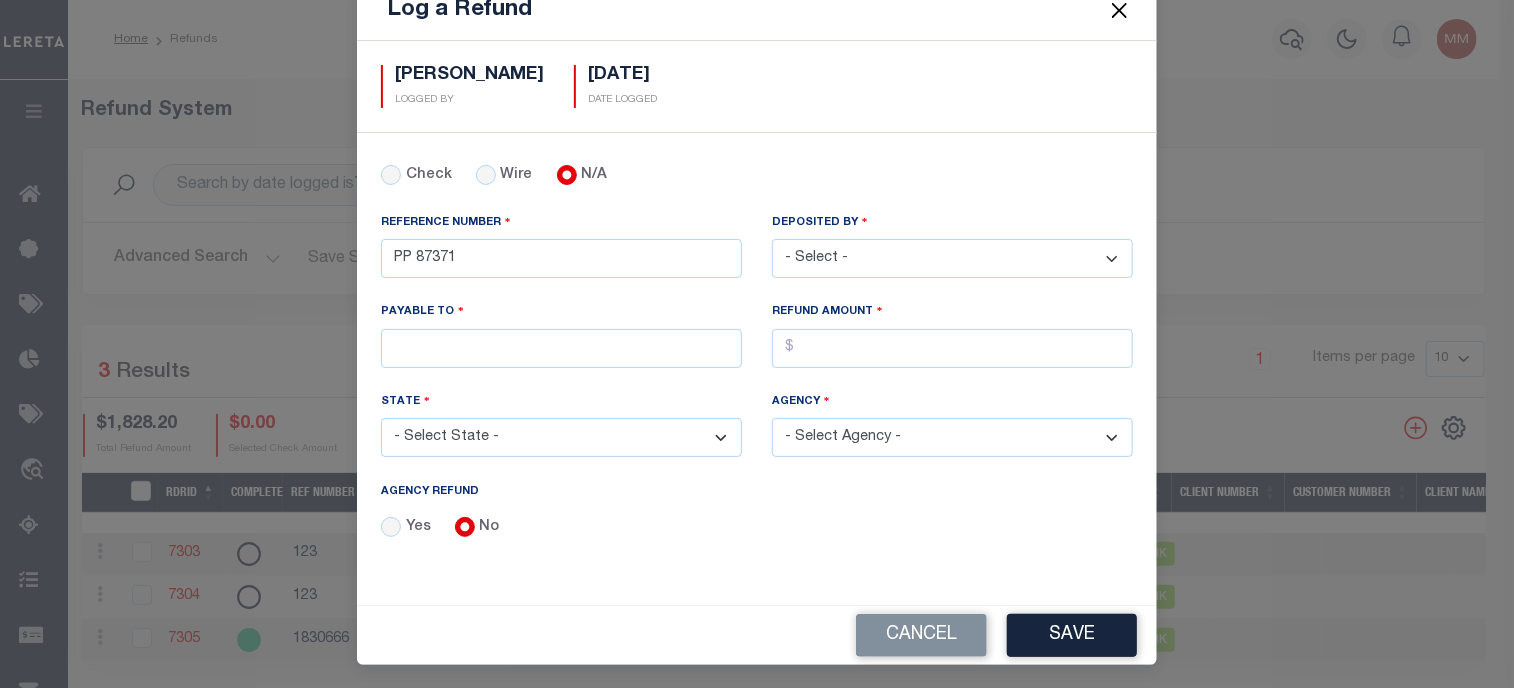 select on "[PERSON_NAME]" 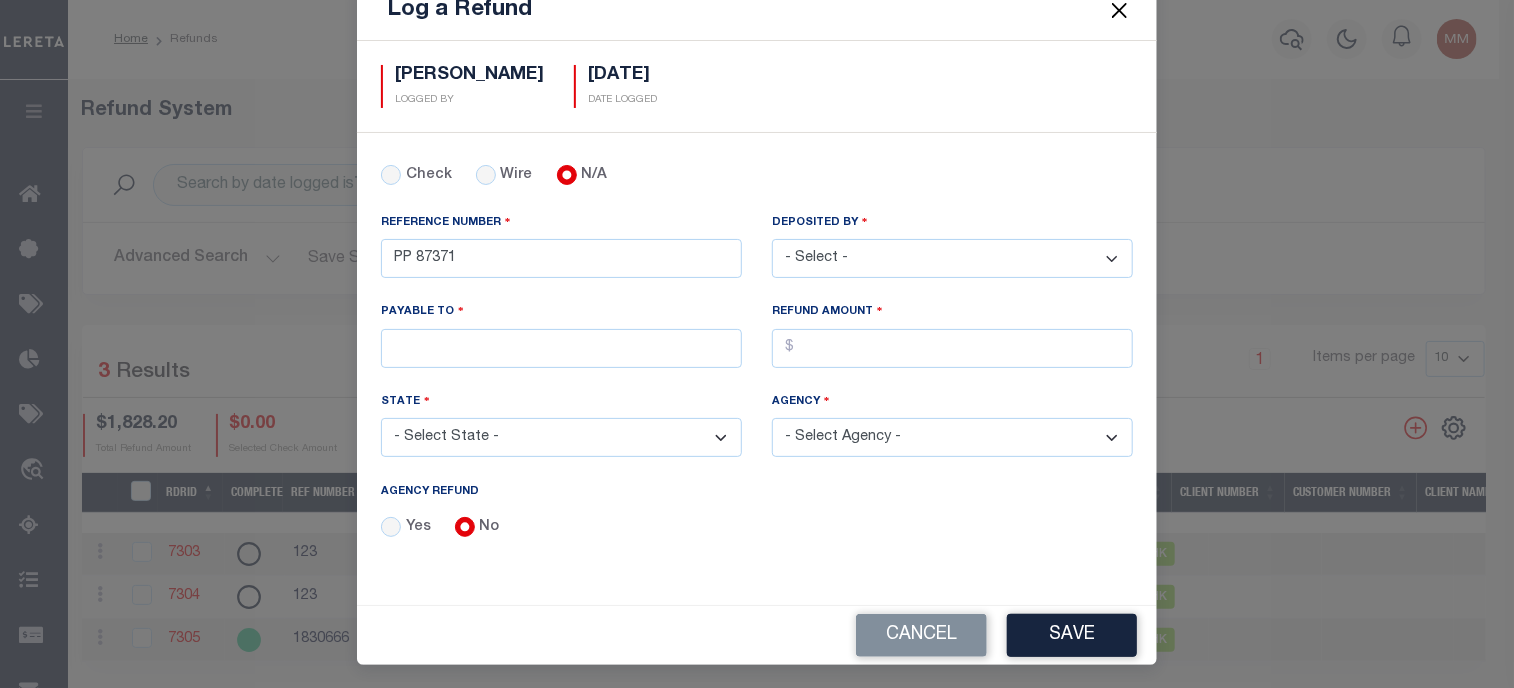 click on "- Select -
[PERSON_NAME]
[PERSON_NAME]
[PERSON_NAME]
[PERSON_NAME]
[PERSON_NAME]
[PERSON_NAME]
[PERSON_NAME], [PERSON_NAME], [PERSON_NAME], [PERSON_NAME], [PERSON_NAME], [PERSON_NAME]
[PERSON_NAME]
Ans [PERSON_NAME], [PERSON_NAME], [PERSON_NAME], Rameela
[PERSON_NAME]
[PERSON_NAME], [PERSON_NAME], [PERSON_NAME], [PERSON_NAME]
[PERSON_NAME]
[PERSON_NAME]
[PERSON_NAME], [PERSON_NAME], [PERSON_NAME], [PERSON_NAME], [PERSON_NAME], [PERSON_NAME]
[PERSON_NAME]
[PERSON_NAME]
[PERSON_NAME]
[PERSON_NAME], [PERSON_NAME], [PERSON_NAME], [PERSON_NAME]
[PERSON_NAME]
[PERSON_NAME], [PERSON_NAME], [PERSON_NAME], [PERSON_NAME], [PERSON_NAME], [PERSON_NAME], [PERSON_NAME]
[PERSON_NAME], [PERSON_NAME], [PERSON_NAME], [PERSON_NAME], [PERSON_NAME], [PERSON_NAME], [PERSON_NAME], [PERSON_NAME]
[PERSON_NAME]
[PERSON_NAME], [PERSON_NAME], [PERSON_NAME], [PERSON_NAME], [PERSON_NAME], [PERSON_NAME]" at bounding box center [952, 258] 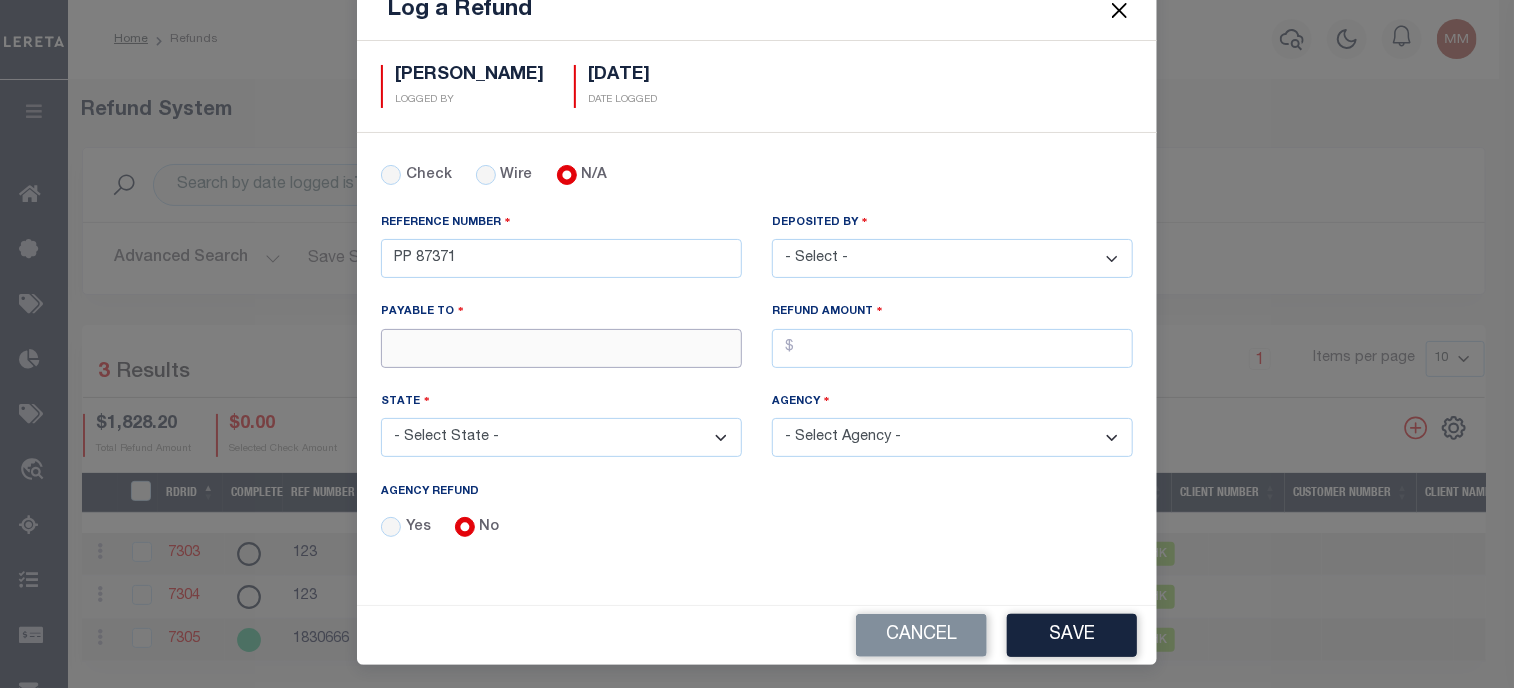 click on "PAYABLE TO" at bounding box center (561, 348) 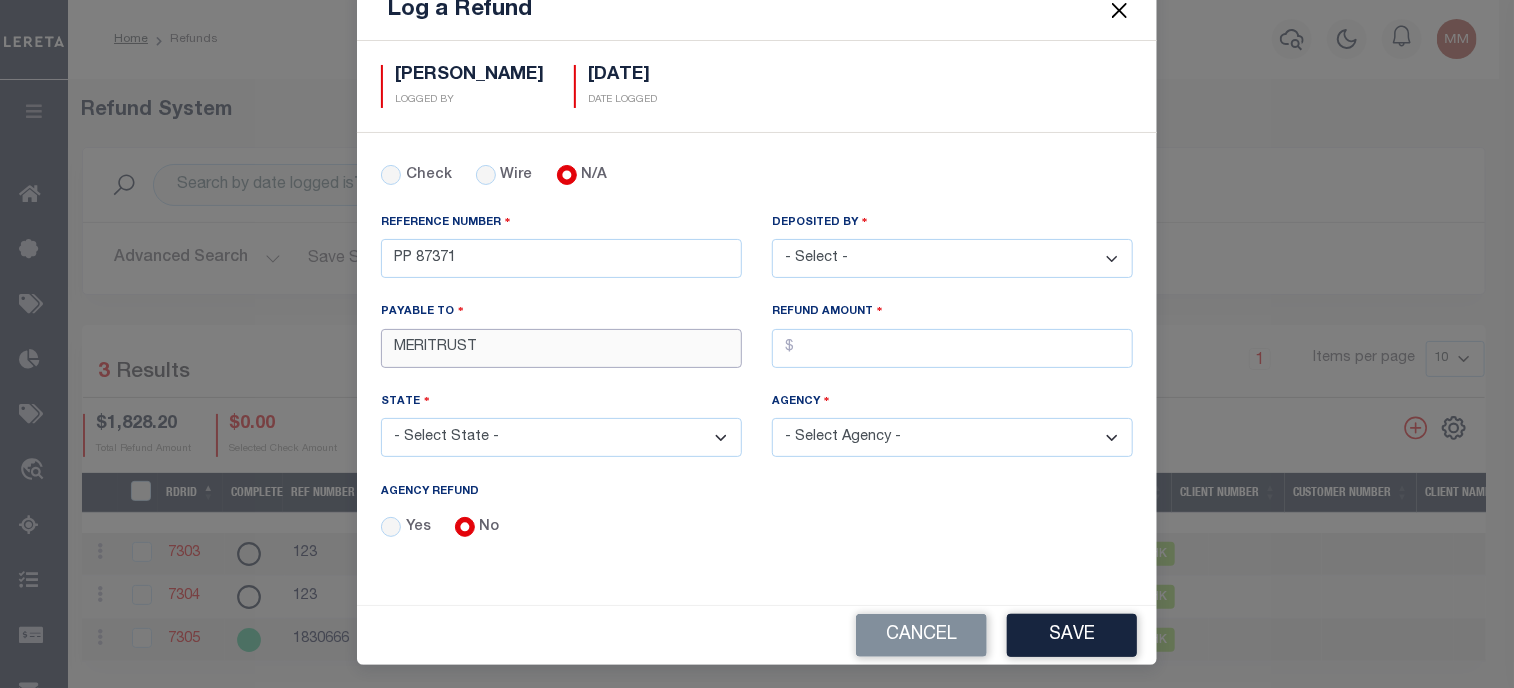 type on "MERITRUST" 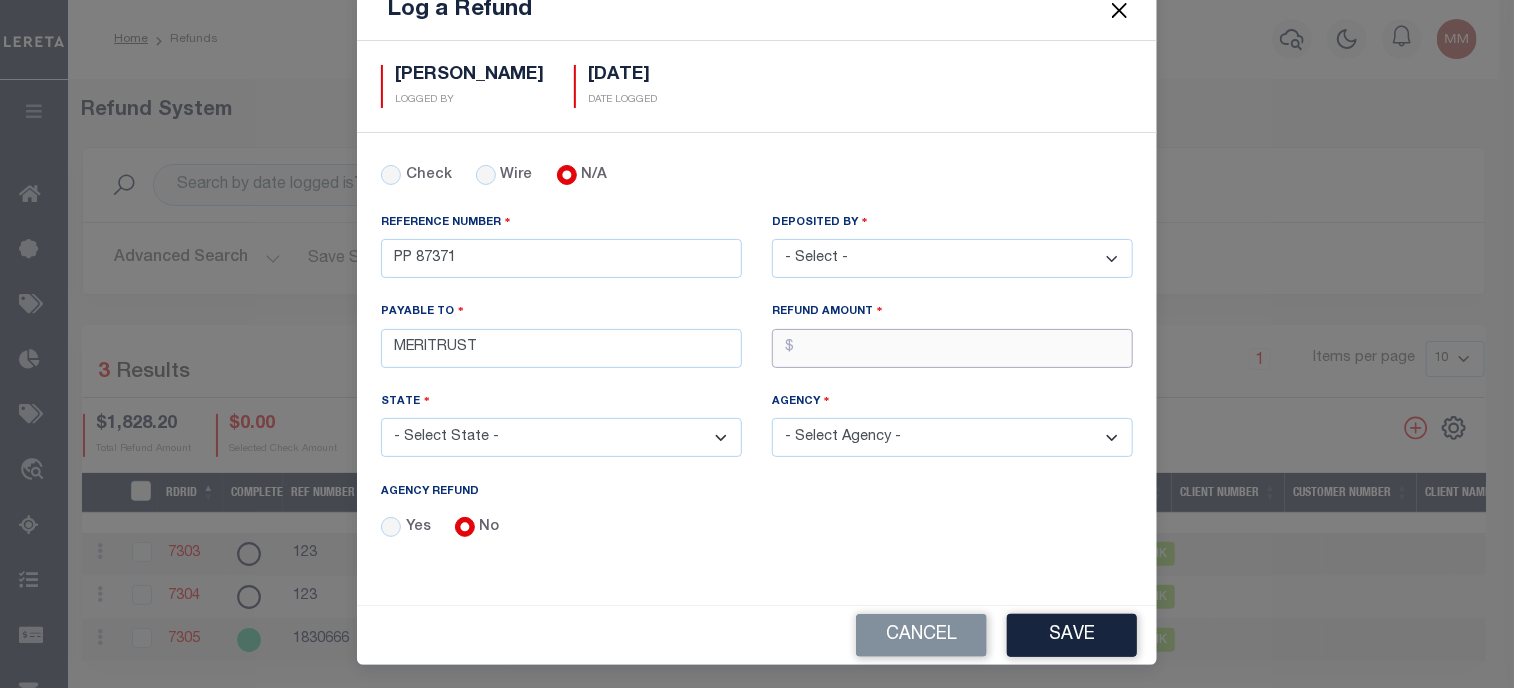 click on "AGENCY REFUND" at bounding box center (952, 348) 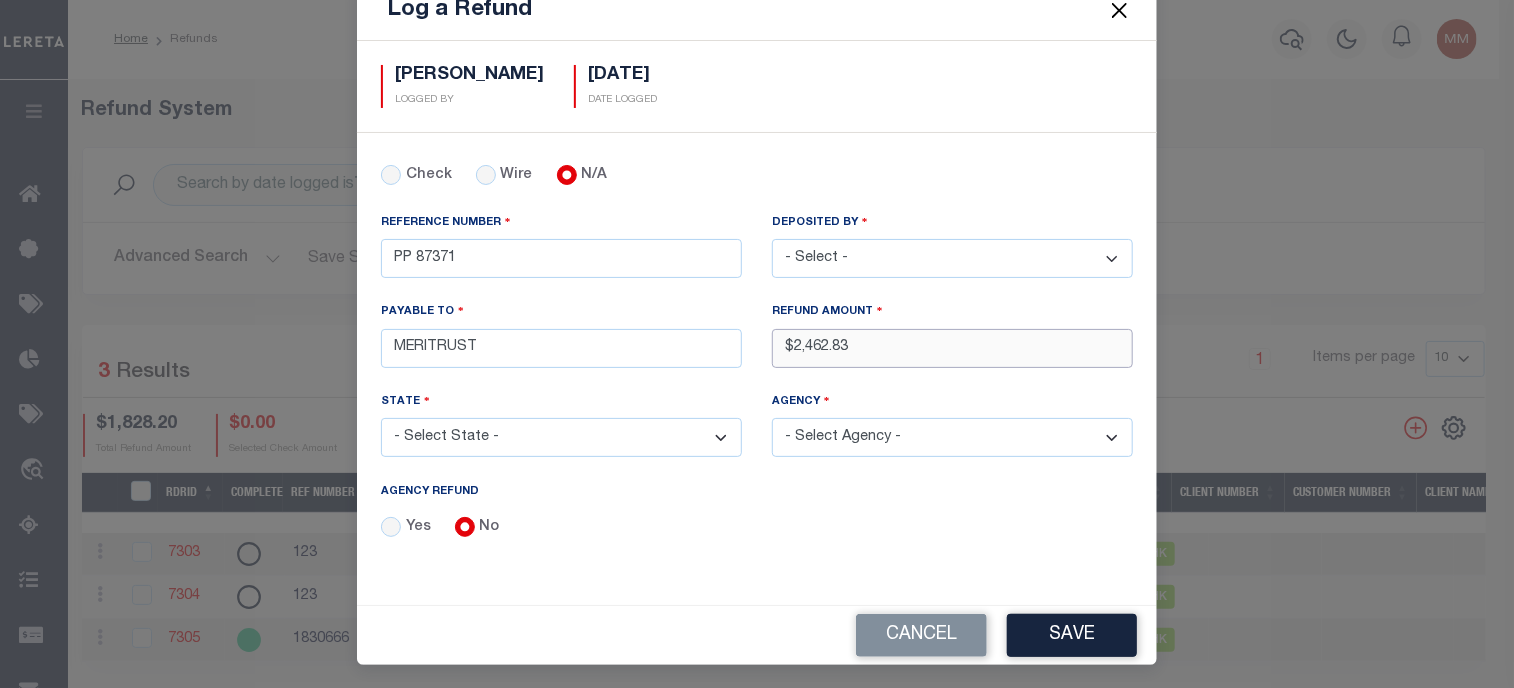 type on "$2,462.83" 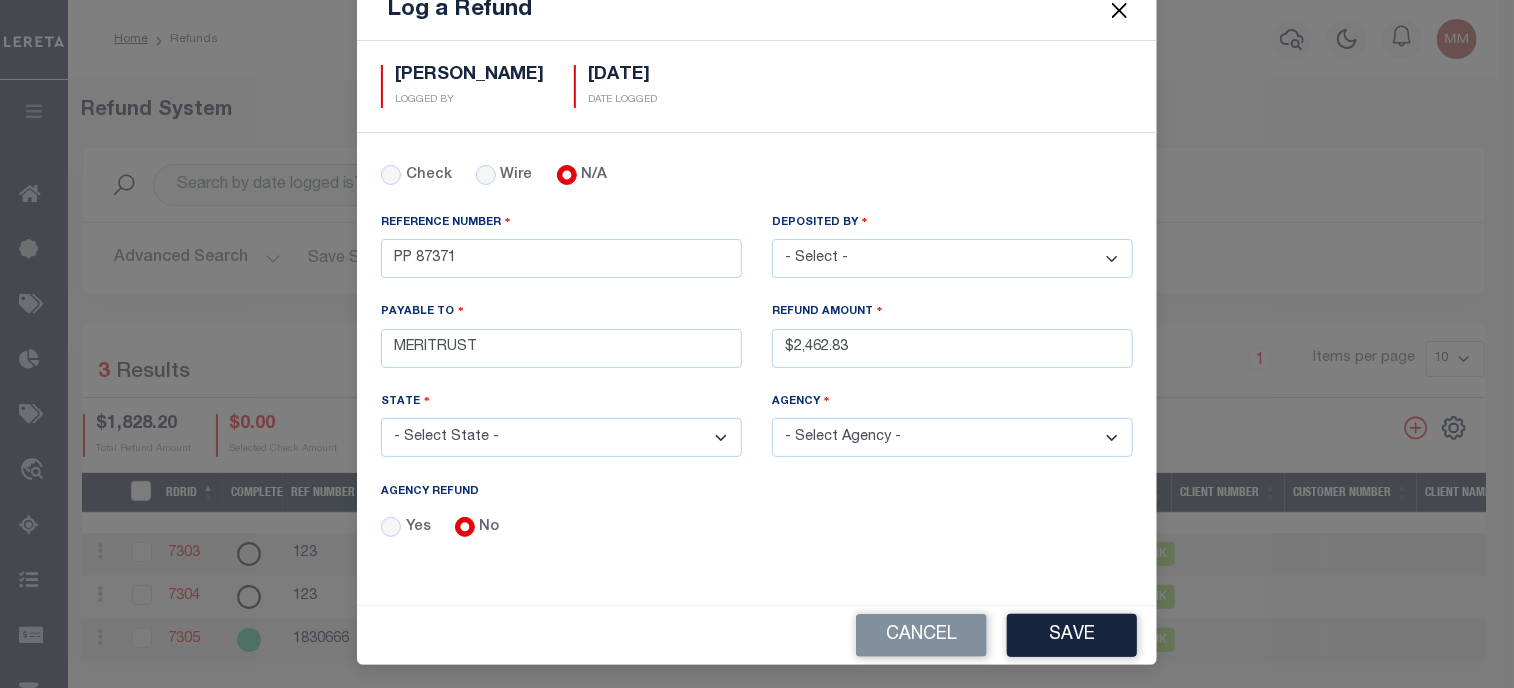 click on "- Select State -
[US_STATE]
AL
AR
AZ
CA
CO
[GEOGRAPHIC_DATA]
[GEOGRAPHIC_DATA]
DE
[GEOGRAPHIC_DATA]
[GEOGRAPHIC_DATA]
GU
[GEOGRAPHIC_DATA]
[GEOGRAPHIC_DATA]
ID
[GEOGRAPHIC_DATA]
IN
[GEOGRAPHIC_DATA]
[GEOGRAPHIC_DATA]
LA
MA
MD
[GEOGRAPHIC_DATA]
[GEOGRAPHIC_DATA]
[GEOGRAPHIC_DATA]
[GEOGRAPHIC_DATA]
[GEOGRAPHIC_DATA]
MT
[GEOGRAPHIC_DATA]
[GEOGRAPHIC_DATA]
[GEOGRAPHIC_DATA]
NH
[GEOGRAPHIC_DATA]
[GEOGRAPHIC_DATA]
[GEOGRAPHIC_DATA]
[GEOGRAPHIC_DATA]
[GEOGRAPHIC_DATA]
[GEOGRAPHIC_DATA]
OR
[GEOGRAPHIC_DATA]
PR
RI
SC
SD
[GEOGRAPHIC_DATA]
[GEOGRAPHIC_DATA]
[GEOGRAPHIC_DATA]
[GEOGRAPHIC_DATA]
VI
[GEOGRAPHIC_DATA]
[GEOGRAPHIC_DATA]
[GEOGRAPHIC_DATA]
WV
WY" at bounding box center [561, 437] 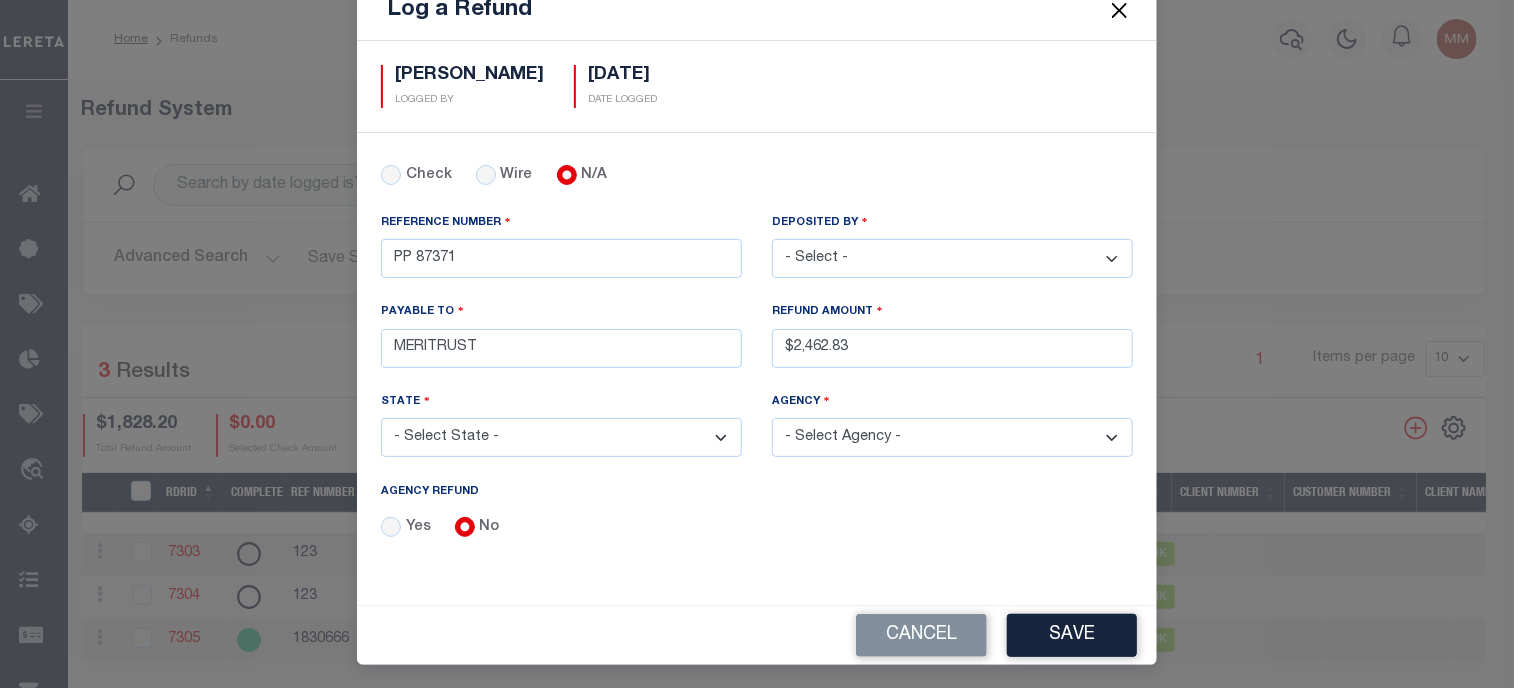select on "KS" 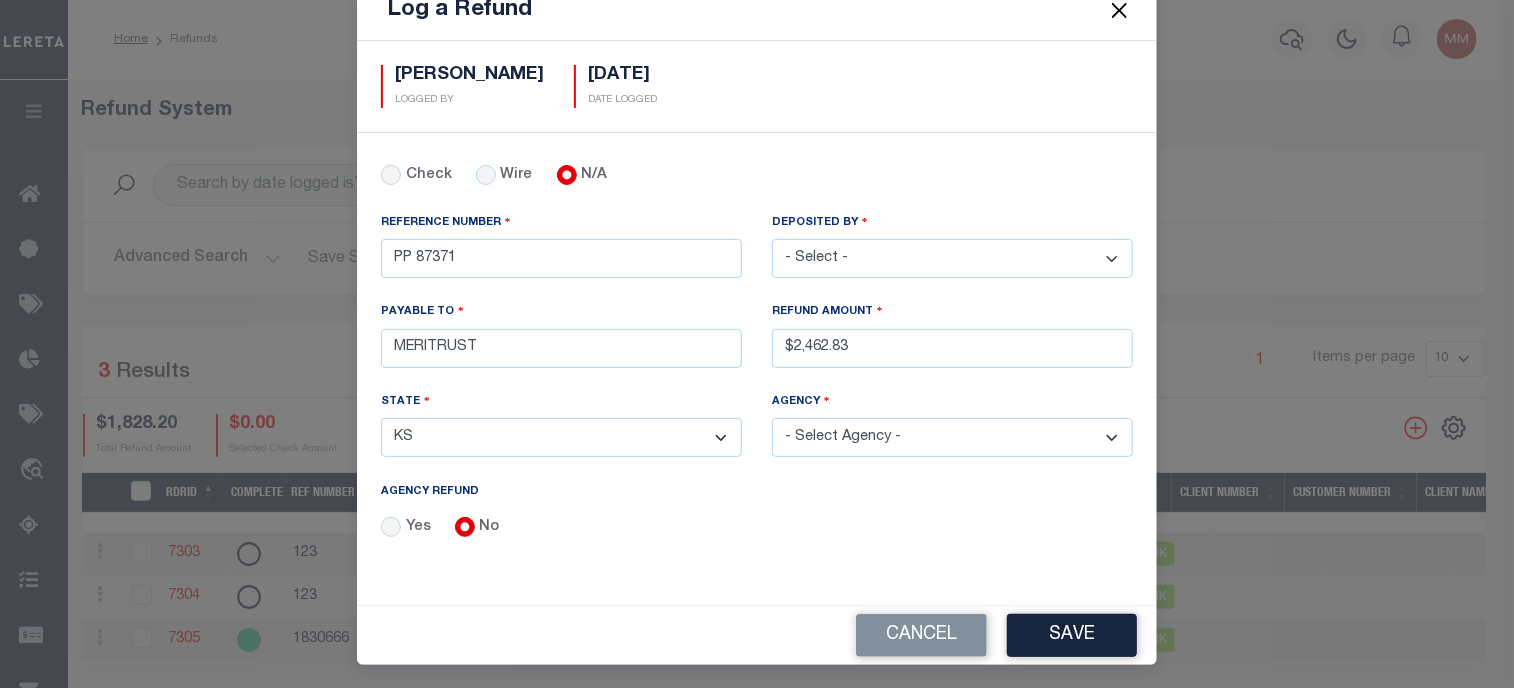 click on "- Select State -
[US_STATE]
AL
AR
AZ
CA
CO
[GEOGRAPHIC_DATA]
[GEOGRAPHIC_DATA]
DE
[GEOGRAPHIC_DATA]
[GEOGRAPHIC_DATA]
GU
[GEOGRAPHIC_DATA]
[GEOGRAPHIC_DATA]
ID
[GEOGRAPHIC_DATA]
IN
[GEOGRAPHIC_DATA]
[GEOGRAPHIC_DATA]
LA
MA
MD
[GEOGRAPHIC_DATA]
[GEOGRAPHIC_DATA]
[GEOGRAPHIC_DATA]
[GEOGRAPHIC_DATA]
[GEOGRAPHIC_DATA]
MT
[GEOGRAPHIC_DATA]
[GEOGRAPHIC_DATA]
[GEOGRAPHIC_DATA]
NH
[GEOGRAPHIC_DATA]
[GEOGRAPHIC_DATA]
[GEOGRAPHIC_DATA]
[GEOGRAPHIC_DATA]
[GEOGRAPHIC_DATA]
[GEOGRAPHIC_DATA]
OR
[GEOGRAPHIC_DATA]
PR
RI
SC
SD
[GEOGRAPHIC_DATA]
[GEOGRAPHIC_DATA]
[GEOGRAPHIC_DATA]
[GEOGRAPHIC_DATA]
VI
[GEOGRAPHIC_DATA]
[GEOGRAPHIC_DATA]
[GEOGRAPHIC_DATA]
WV
WY" at bounding box center (561, 437) 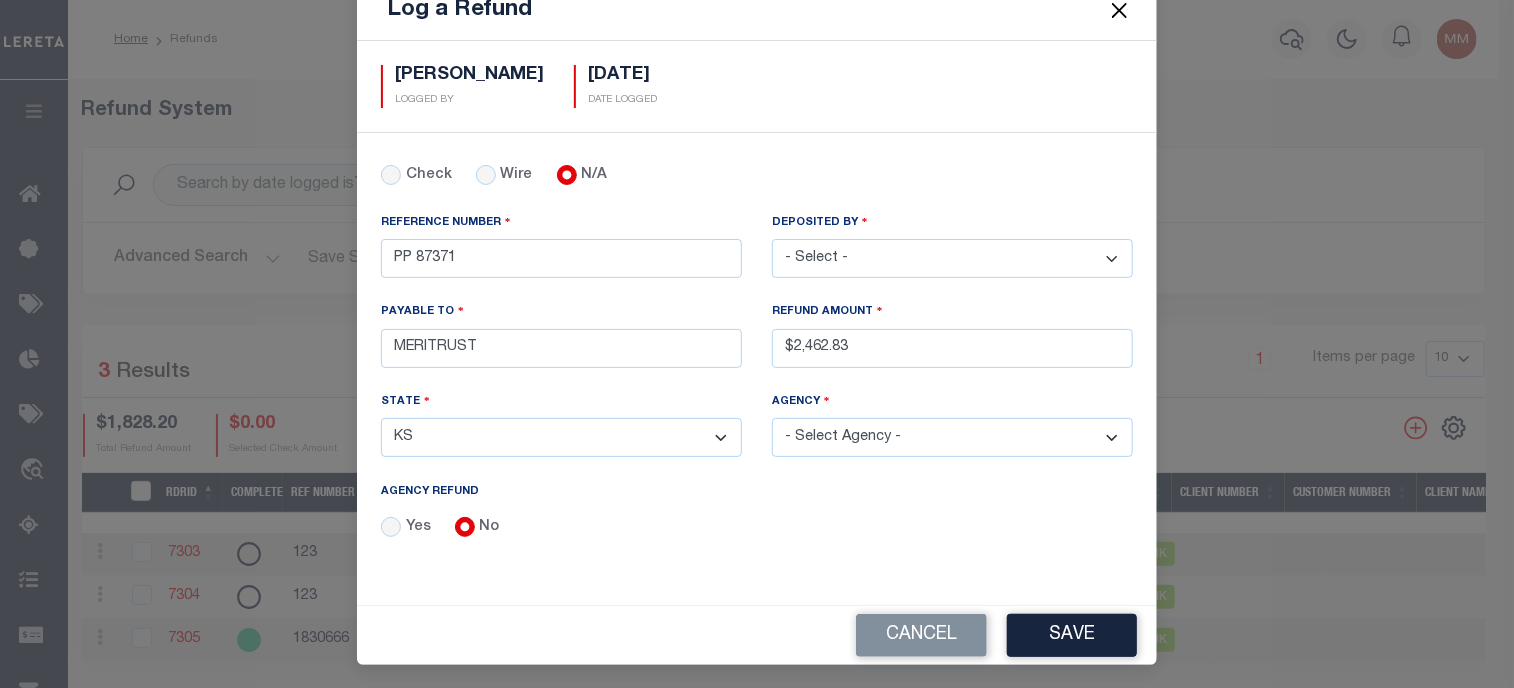 click on "- Select Agency - [GEOGRAPHIC_DATA]                         [GEOGRAPHIC_DATA] MOBILE HOMES [GEOGRAPHIC_DATA]                      [GEOGRAPHIC_DATA] MOBILE HOMES [GEOGRAPHIC_DATA]                      [GEOGRAPHIC_DATA] [GEOGRAPHIC_DATA] HOMES [GEOGRAPHIC_DATA]                        [GEOGRAPHIC_DATA]                        [GEOGRAPHIC_DATA]                       [GEOGRAPHIC_DATA] MOBILE HOMES [GEOGRAPHIC_DATA]                         [GEOGRAPHIC_DATA]                        [GEOGRAPHIC_DATA] [GEOGRAPHIC_DATA]                         [GEOGRAPHIC_DATA]                    [GEOGRAPHIC_DATA] [GEOGRAPHIC_DATA] [GEOGRAPHIC_DATA]                      [GEOGRAPHIC_DATA] MOBILE HOMES [GEOGRAPHIC_DATA]                      [GEOGRAPHIC_DATA]                         [GEOGRAPHIC_DATA]                          [GEOGRAPHIC_DATA] [GEOGRAPHIC_DATA]                         [GEOGRAPHIC_DATA]                        [GEOGRAPHIC_DATA] [GEOGRAPHIC_DATA] HOMES [GEOGRAPHIC_DATA]                      [GEOGRAPHIC_DATA]                        [GEOGRAPHIC_DATA] [GEOGRAPHIC_DATA] HOMES [GEOGRAPHIC_DATA]                      [GEOGRAPHIC_DATA] MOBILE HOMES" at bounding box center [952, 437] 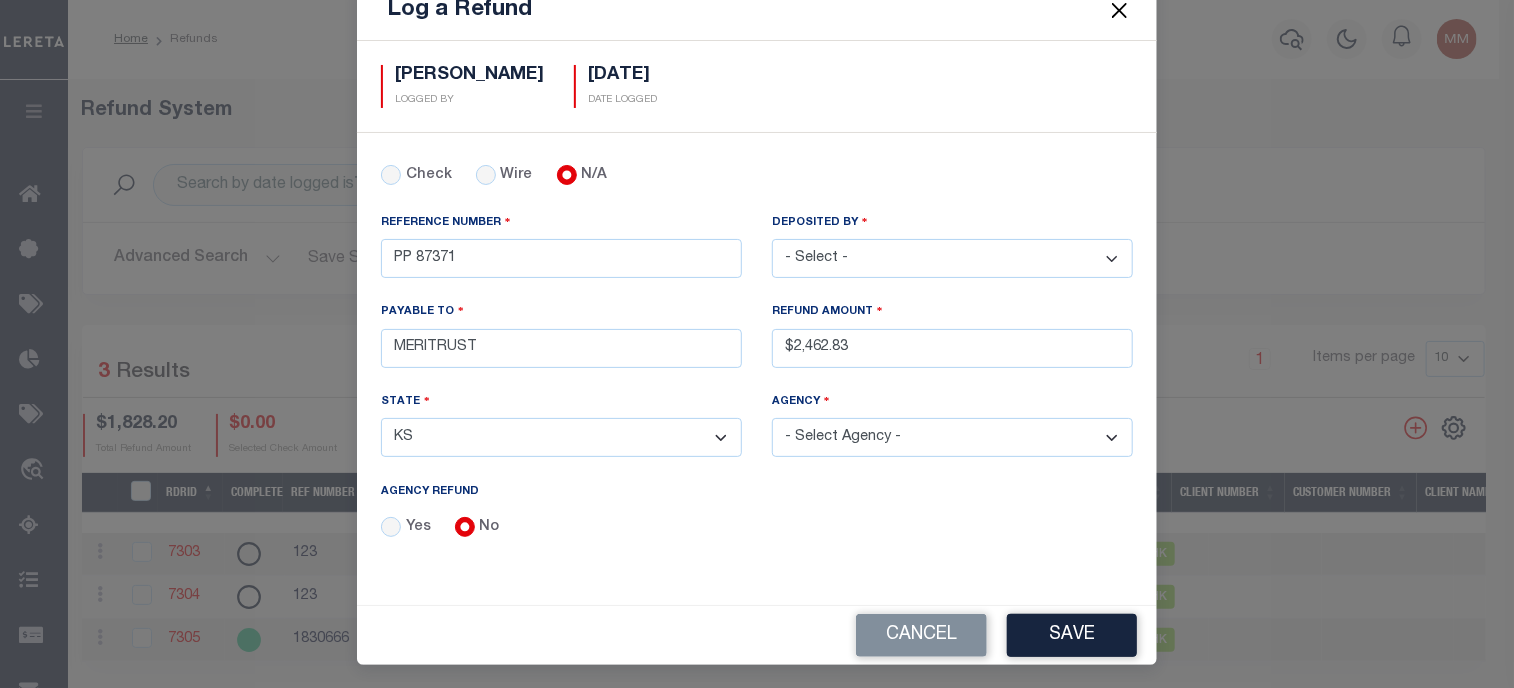 select on "2017300000" 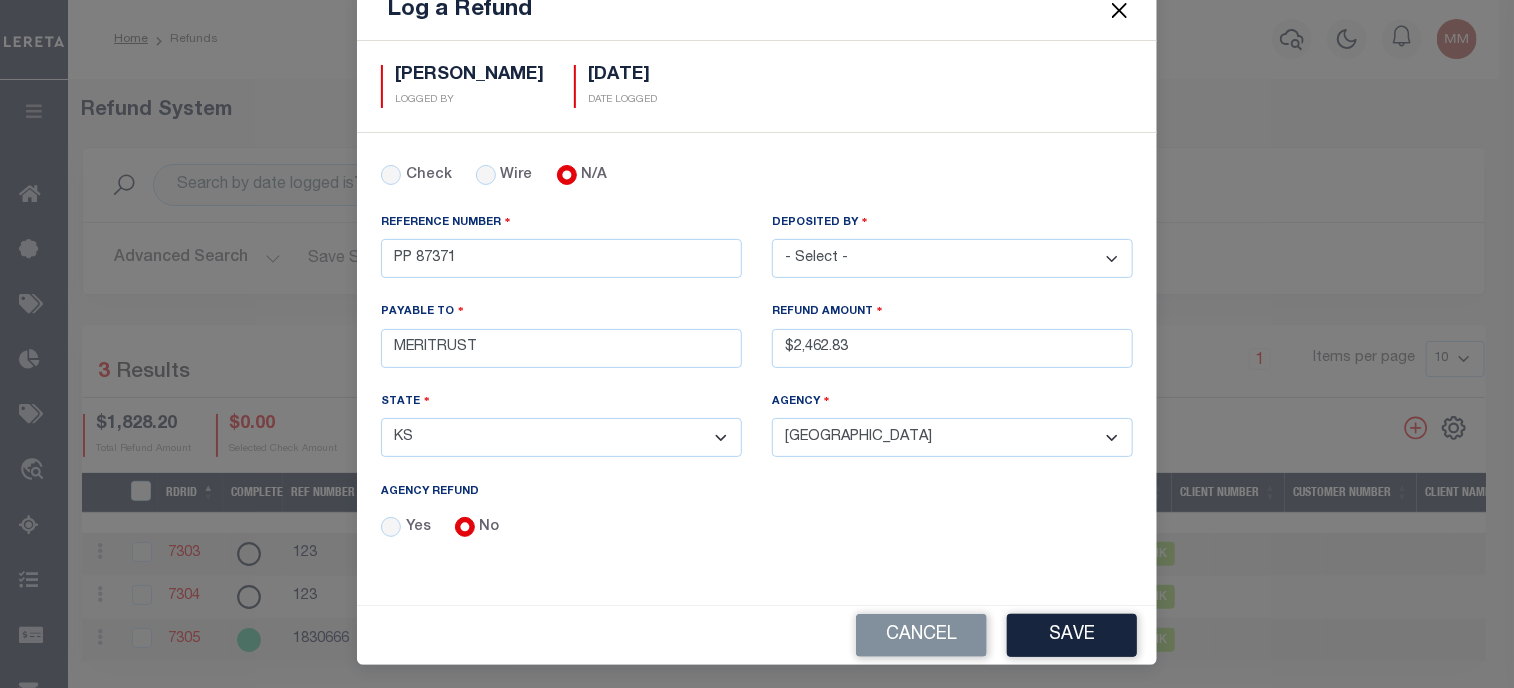 click on "- Select Agency - [GEOGRAPHIC_DATA]                         [GEOGRAPHIC_DATA] MOBILE HOMES [GEOGRAPHIC_DATA]                      [GEOGRAPHIC_DATA] MOBILE HOMES [GEOGRAPHIC_DATA]                      [GEOGRAPHIC_DATA] [GEOGRAPHIC_DATA] HOMES [GEOGRAPHIC_DATA]                        [GEOGRAPHIC_DATA]                        [GEOGRAPHIC_DATA]                       [GEOGRAPHIC_DATA] MOBILE HOMES [GEOGRAPHIC_DATA]                         [GEOGRAPHIC_DATA]                        [GEOGRAPHIC_DATA] [GEOGRAPHIC_DATA]                         [GEOGRAPHIC_DATA]                    [GEOGRAPHIC_DATA] [GEOGRAPHIC_DATA] [GEOGRAPHIC_DATA]                      [GEOGRAPHIC_DATA] MOBILE HOMES [GEOGRAPHIC_DATA]                      [GEOGRAPHIC_DATA]                         [GEOGRAPHIC_DATA]                          [GEOGRAPHIC_DATA] [GEOGRAPHIC_DATA]                         [GEOGRAPHIC_DATA]                        [GEOGRAPHIC_DATA] [GEOGRAPHIC_DATA] HOMES [GEOGRAPHIC_DATA]                      [GEOGRAPHIC_DATA]                        [GEOGRAPHIC_DATA] [GEOGRAPHIC_DATA] HOMES [GEOGRAPHIC_DATA]                      [GEOGRAPHIC_DATA] MOBILE HOMES" at bounding box center (952, 437) 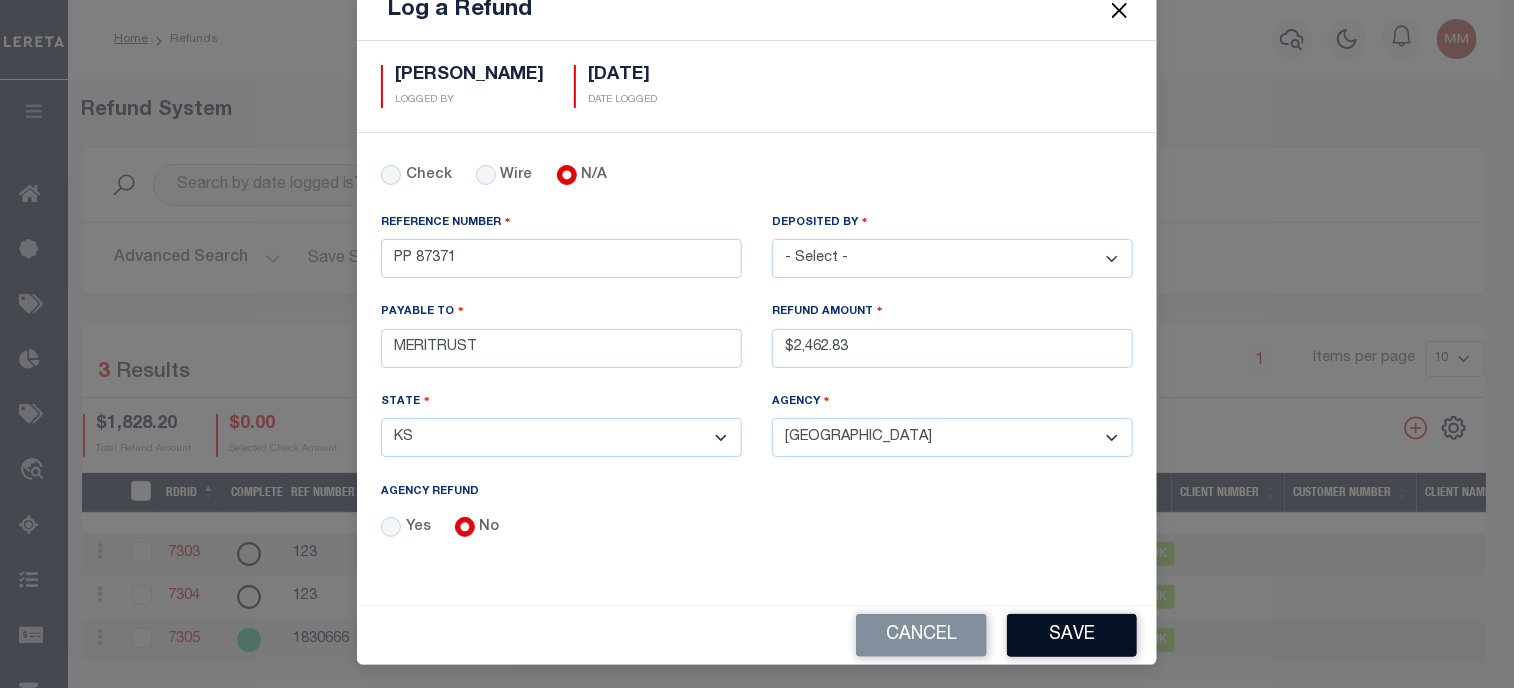 click on "Save" at bounding box center (1072, 635) 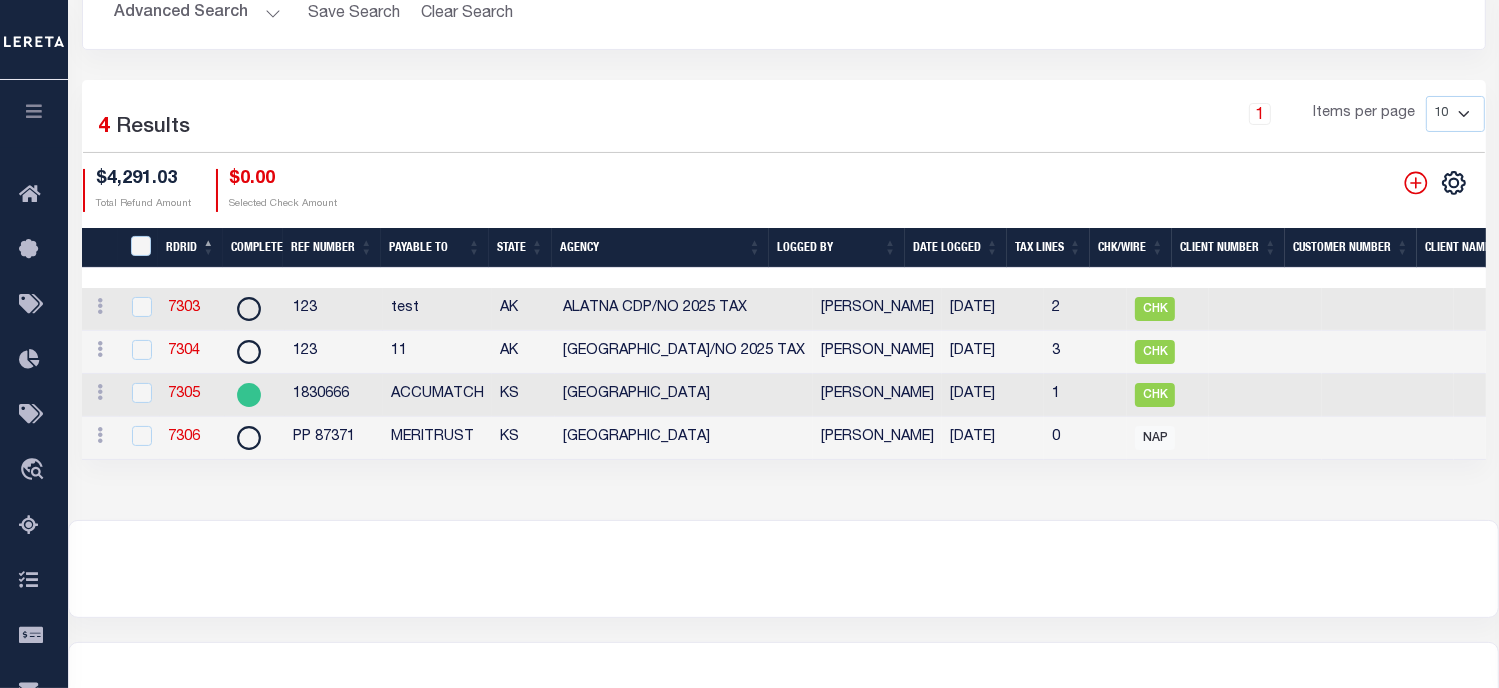 scroll, scrollTop: 301, scrollLeft: 0, axis: vertical 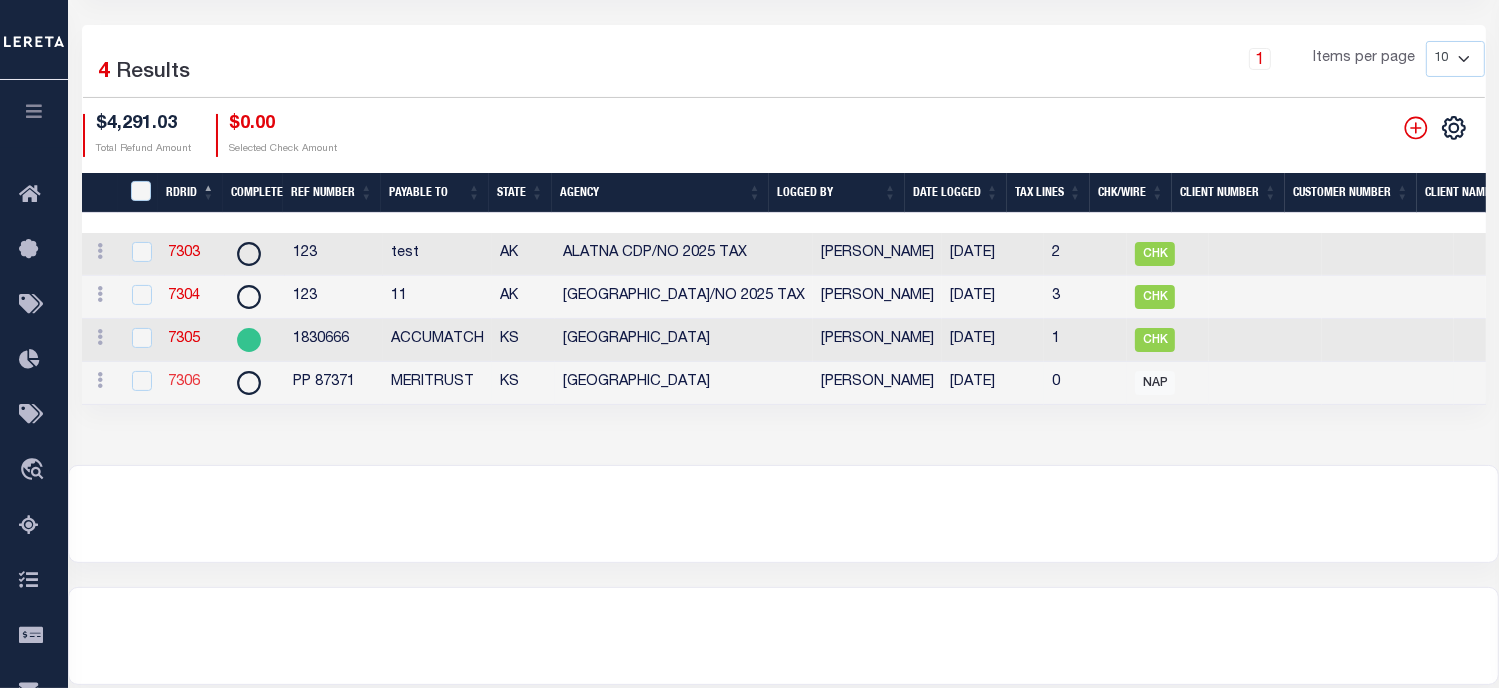 click on "7306" at bounding box center (184, 382) 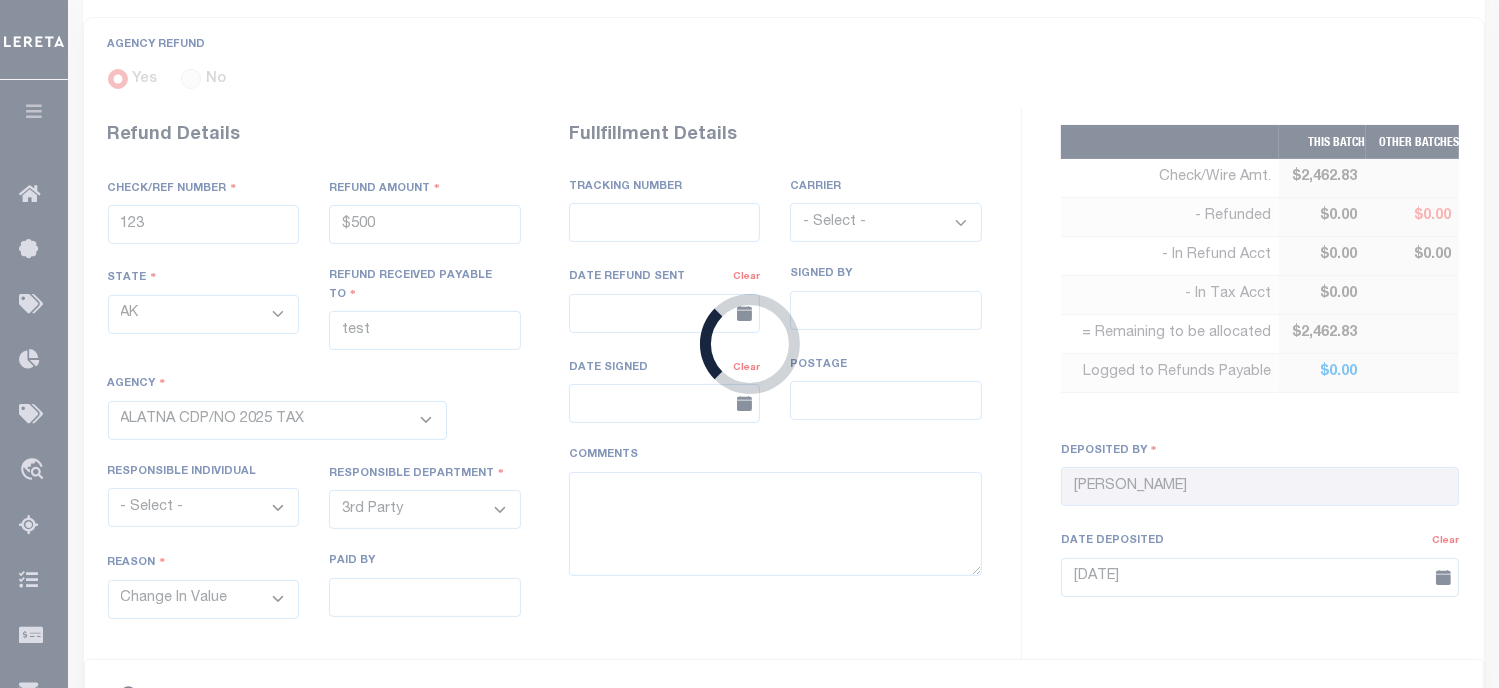 radio on "true" 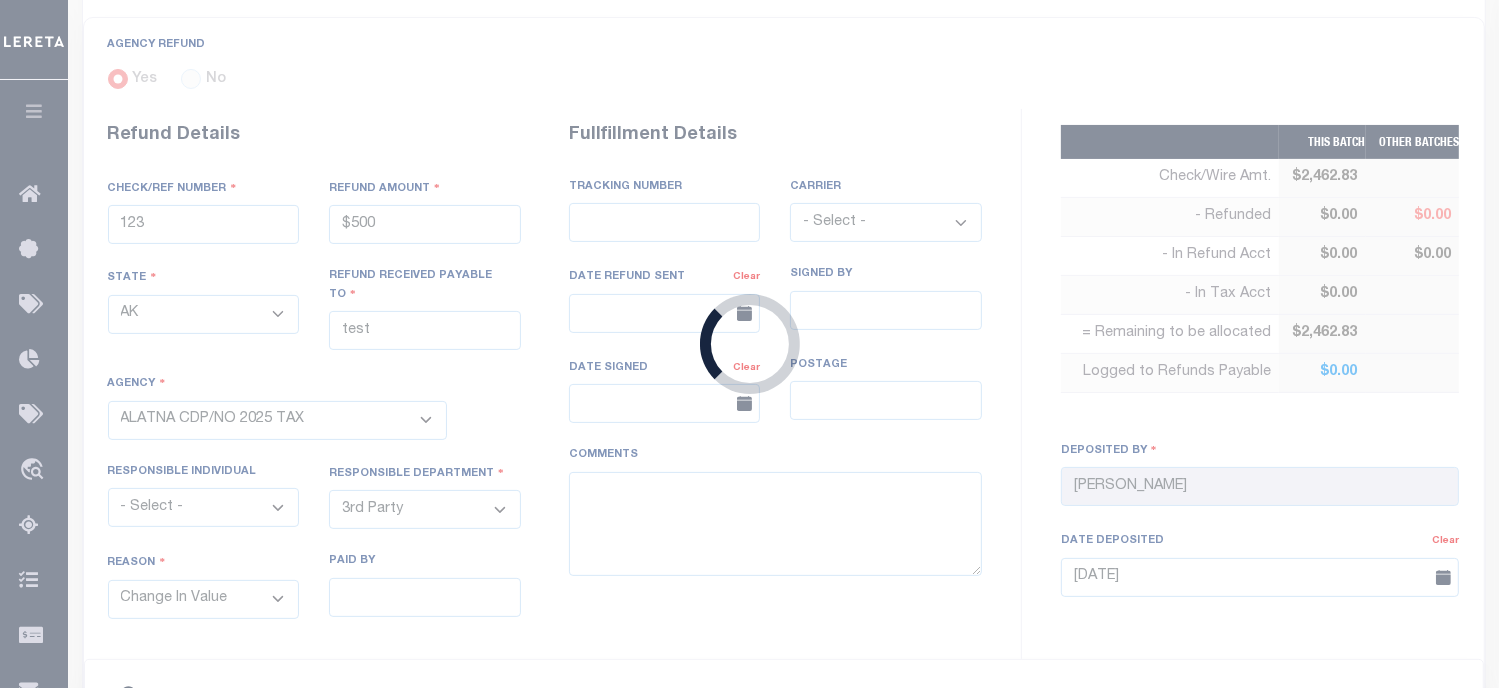 type on "PP 87371" 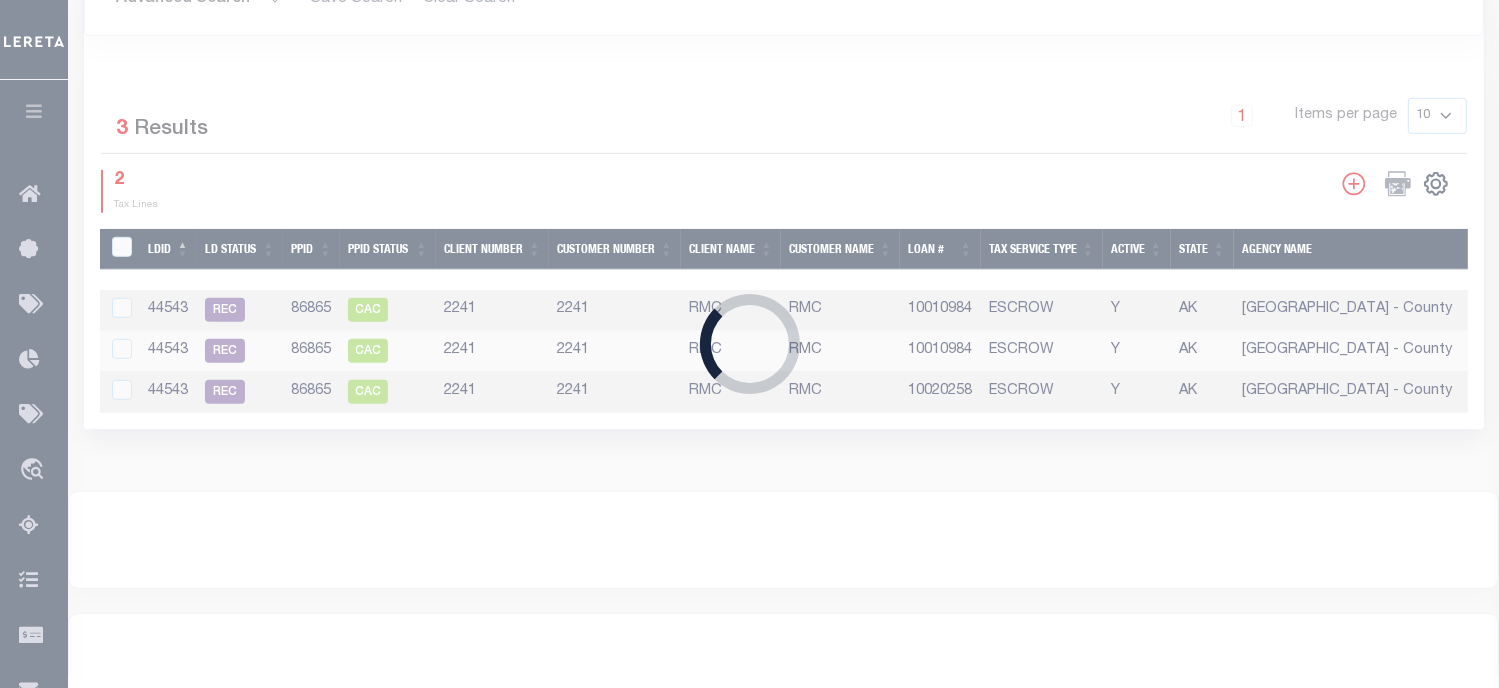 select on "2017300000" 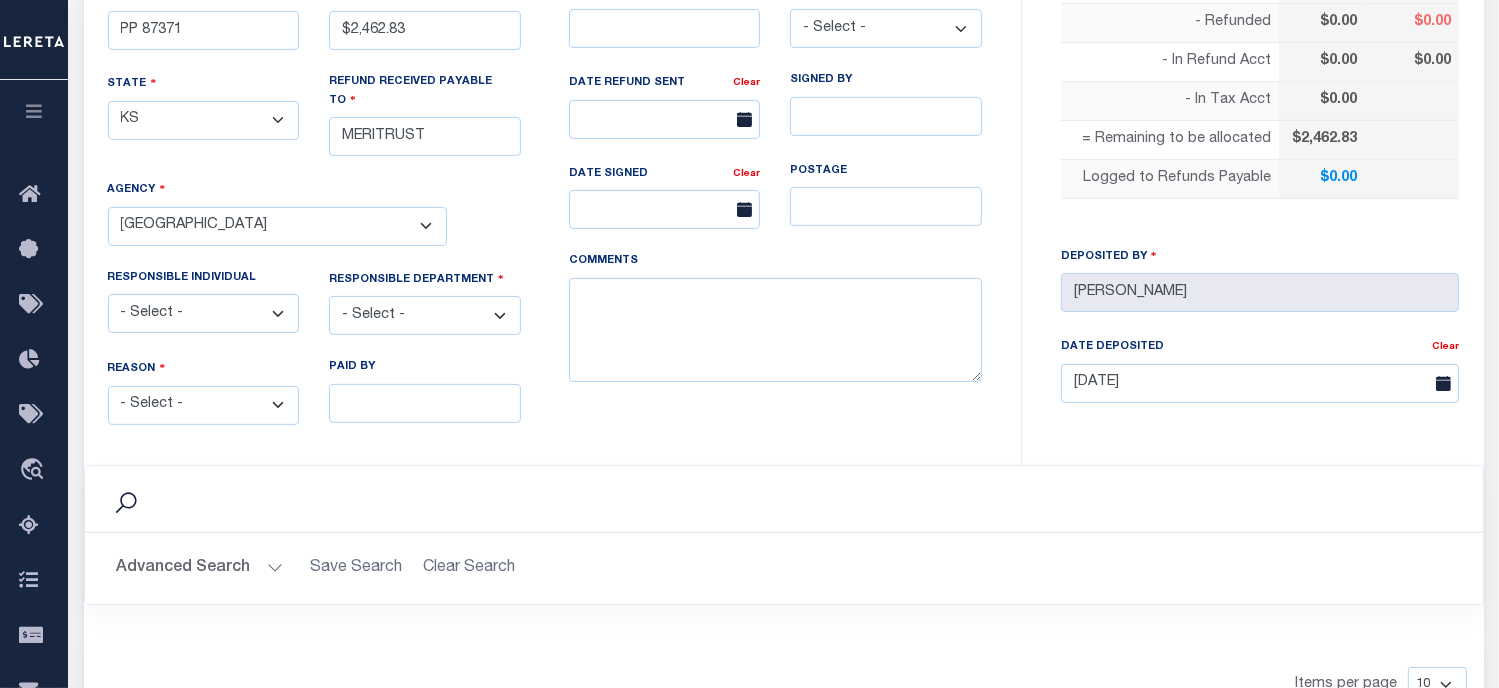 scroll, scrollTop: 500, scrollLeft: 0, axis: vertical 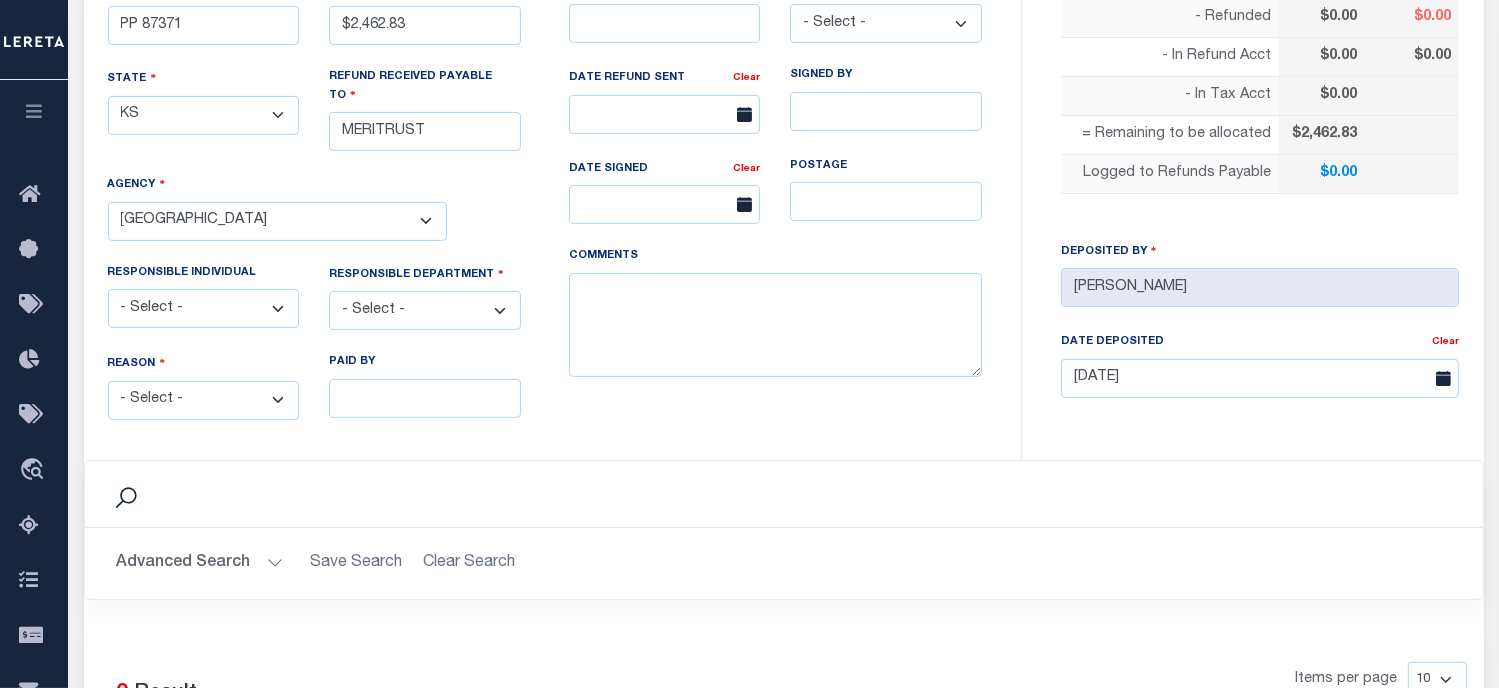 click on "- Select -
Change In Value
Discount Applied
Duplicate Payment
Exemption Applied
Keying Error
Other
Overpayment
Paid Incorrect Parcel
Partial Payment
Unknown" at bounding box center [204, 400] 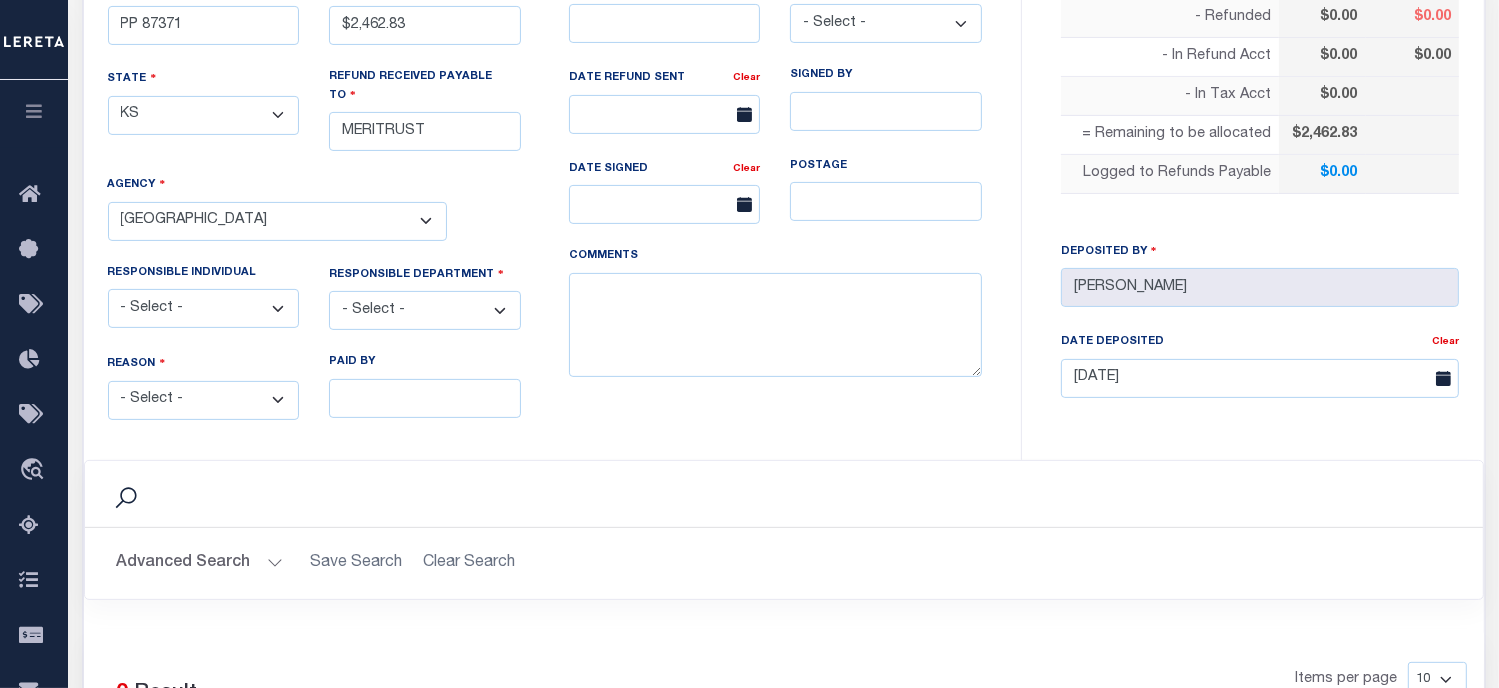 select on "OVP" 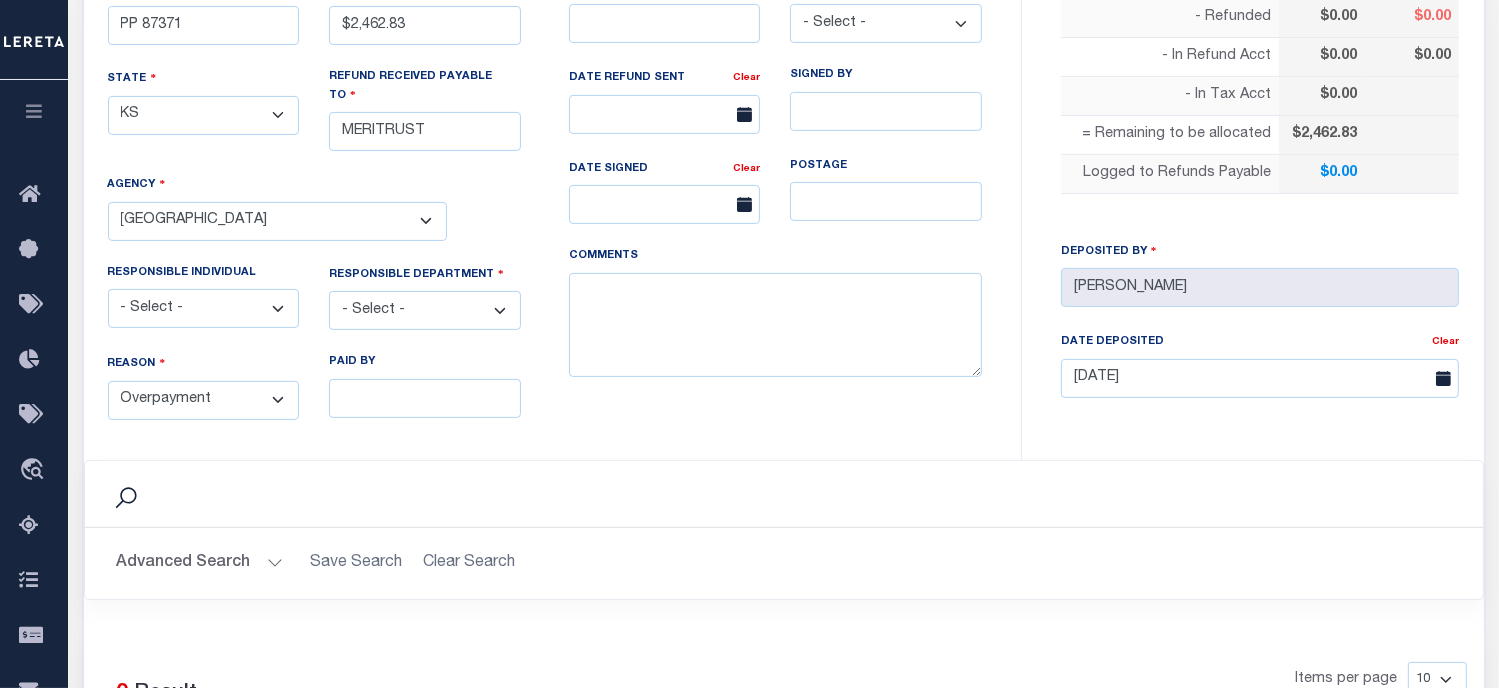 click on "- Select -
Change In Value
Discount Applied
Duplicate Payment
Exemption Applied
Keying Error
Other
Overpayment
Paid Incorrect Parcel
Partial Payment
Unknown" at bounding box center (204, 400) 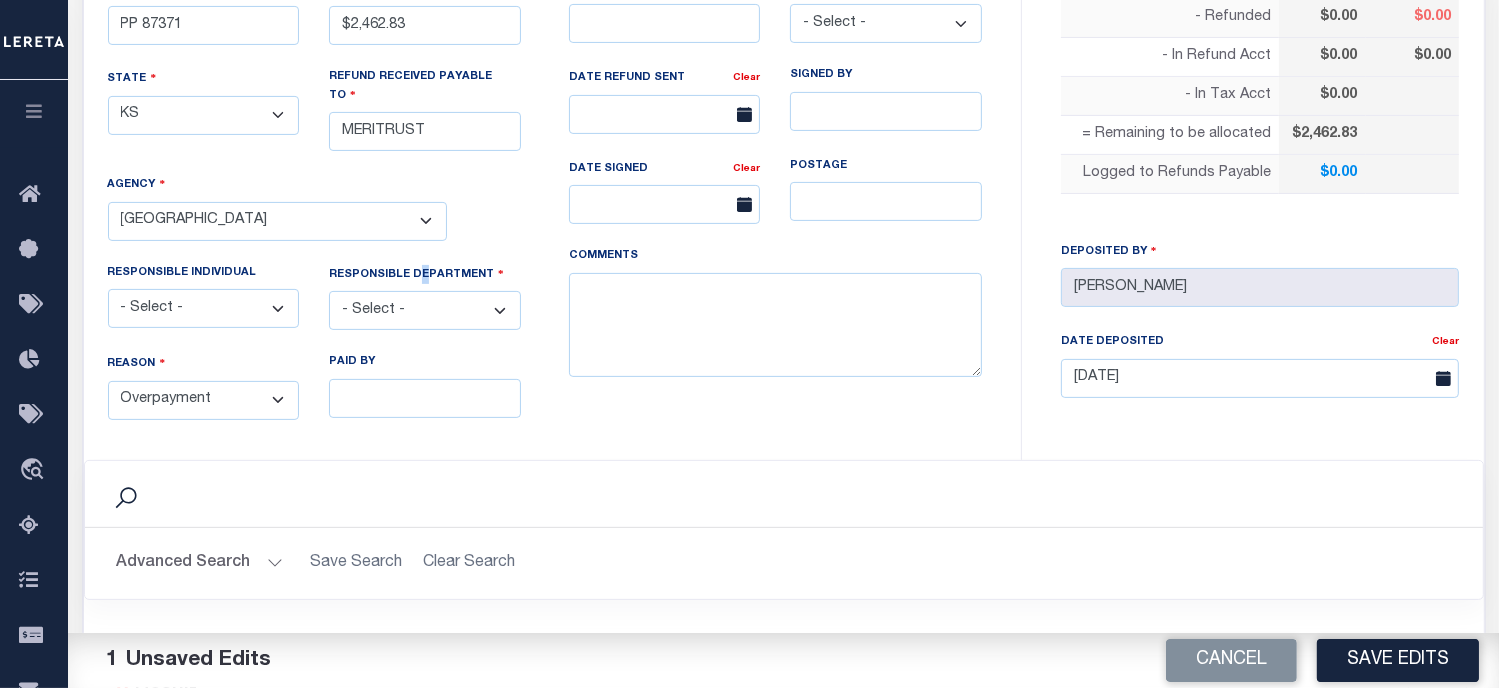 click on "RESPONSIBLE DEPARTMENT" at bounding box center [425, 278] 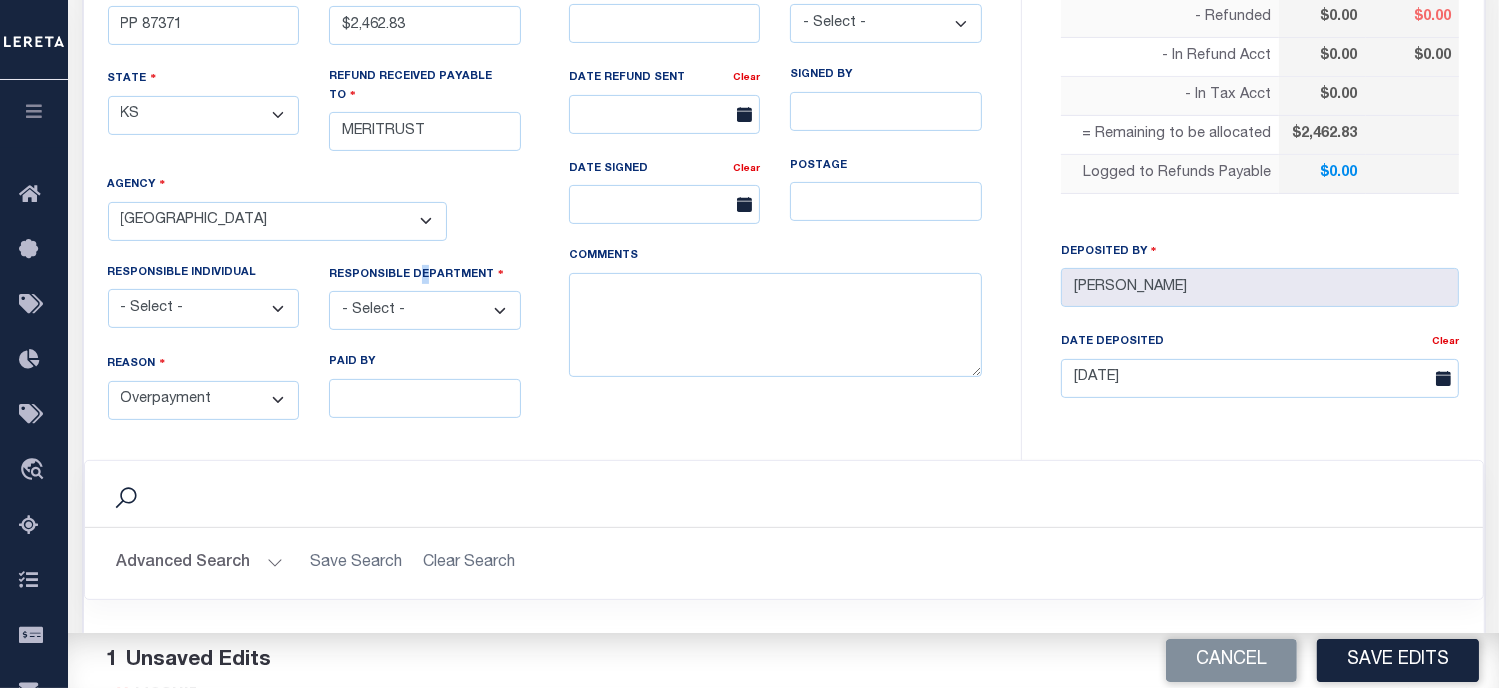 click on "- Select -
3rd Party
Accounting
AI
Collector
Customer
Customer Service
FactR
JAXTAX
Knowledge Splice
Locate
Other
Outside
Redemptions
Setup
TaxOps
Technology
TES" at bounding box center (425, 310) 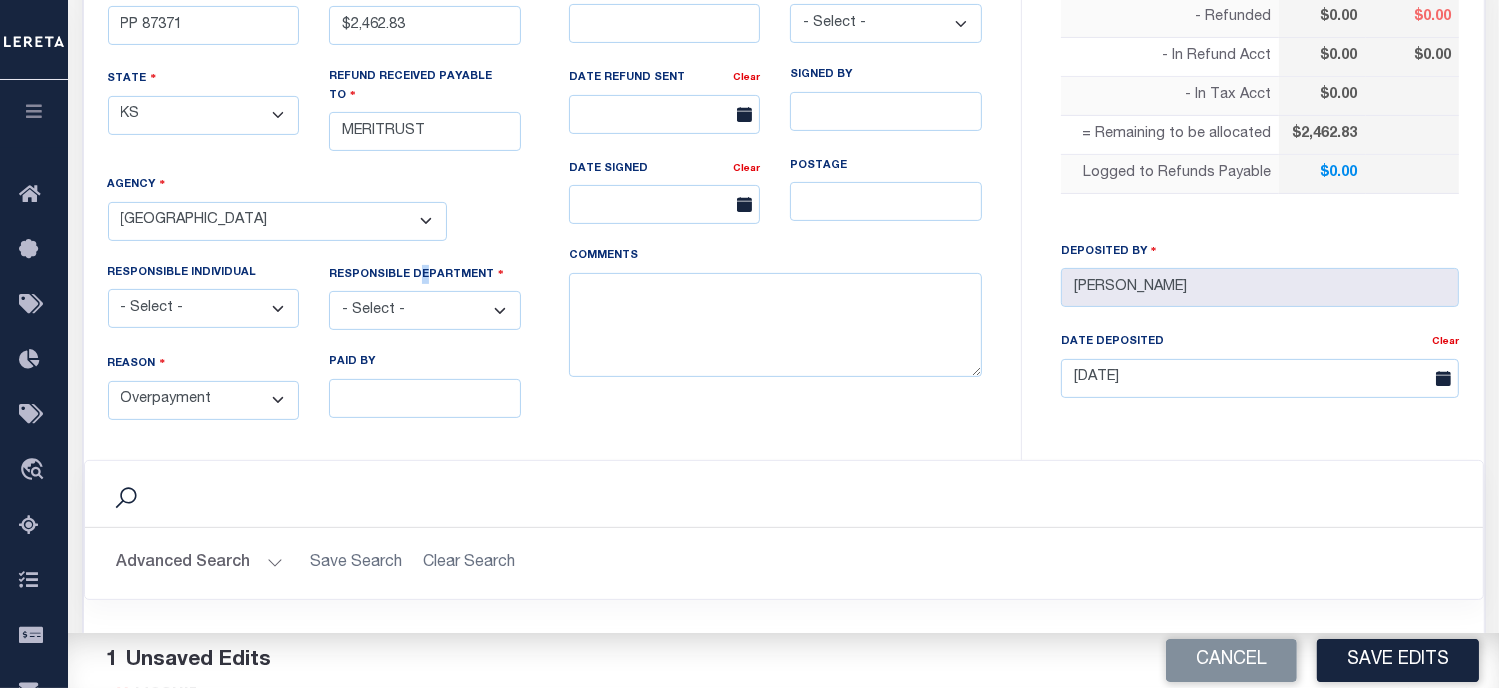 select on "OTH" 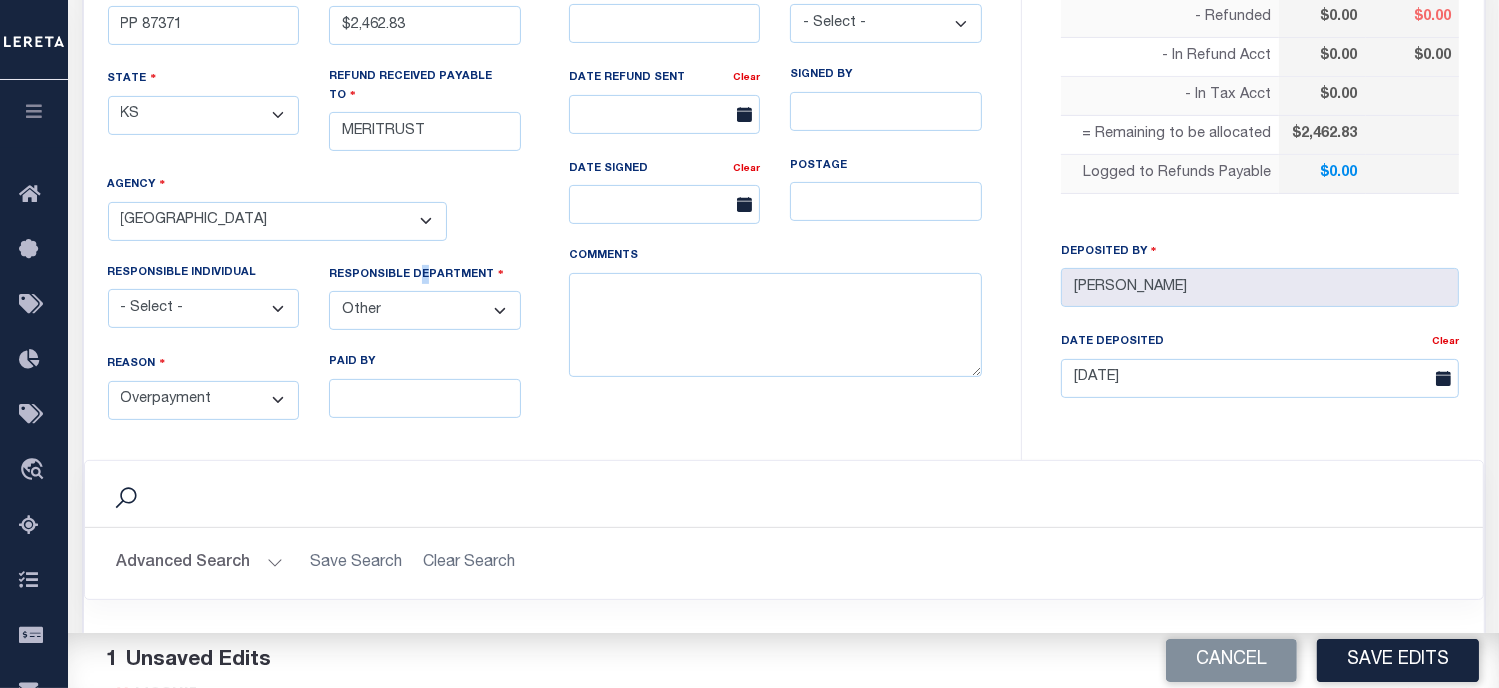 click on "- Select -
3rd Party
Accounting
AI
Collector
Customer
Customer Service
FactR
JAXTAX
Knowledge Splice
Locate
Other
Outside
Redemptions
Setup
TaxOps
Technology
TES" at bounding box center [425, 310] 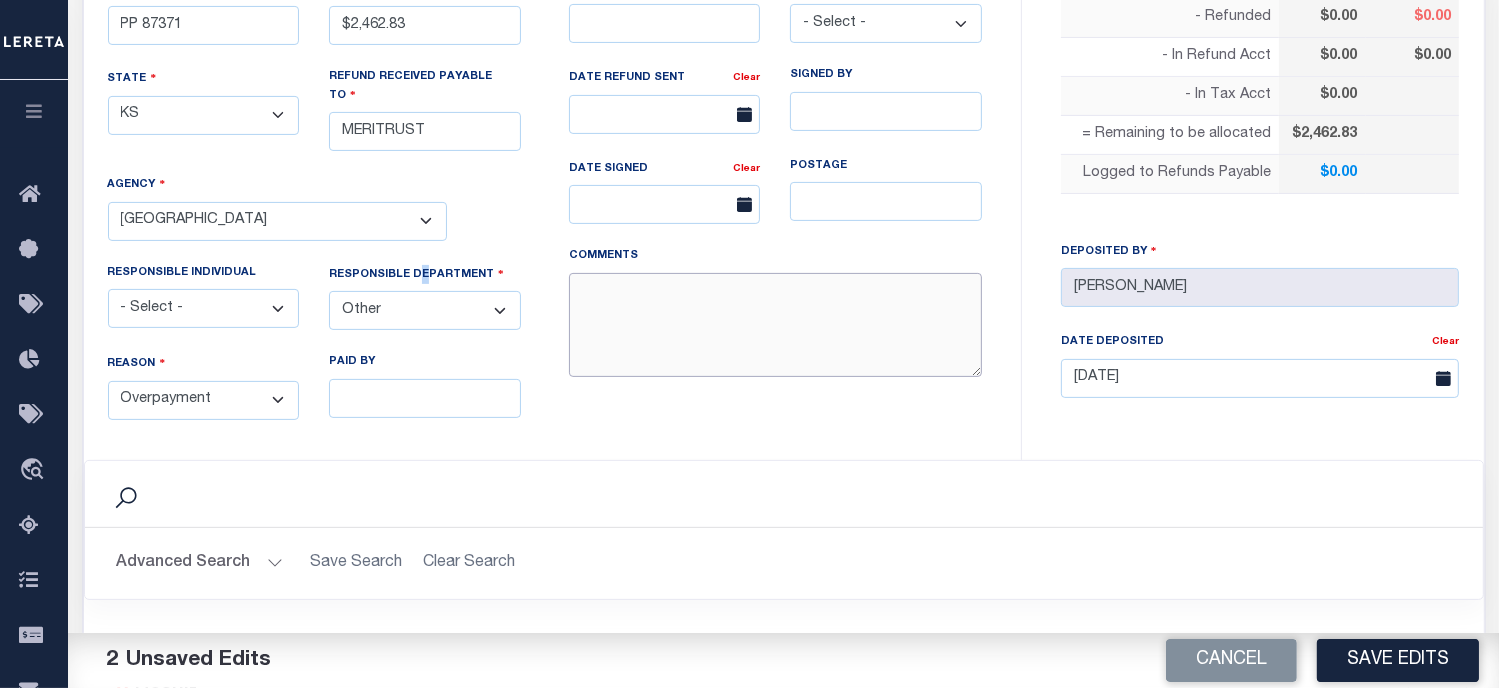 click on "COMMENTS" at bounding box center [775, 325] 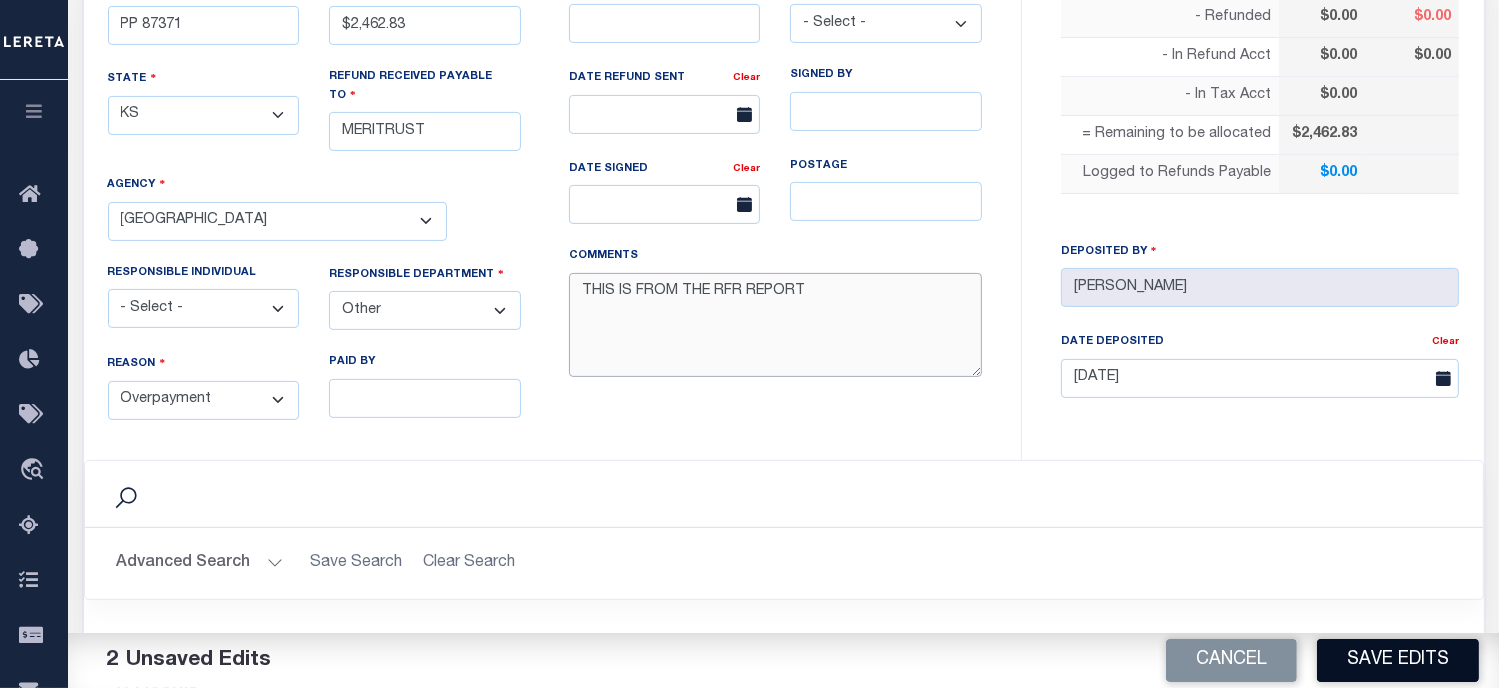 type on "THIS IS FROM THE RFR REPORT" 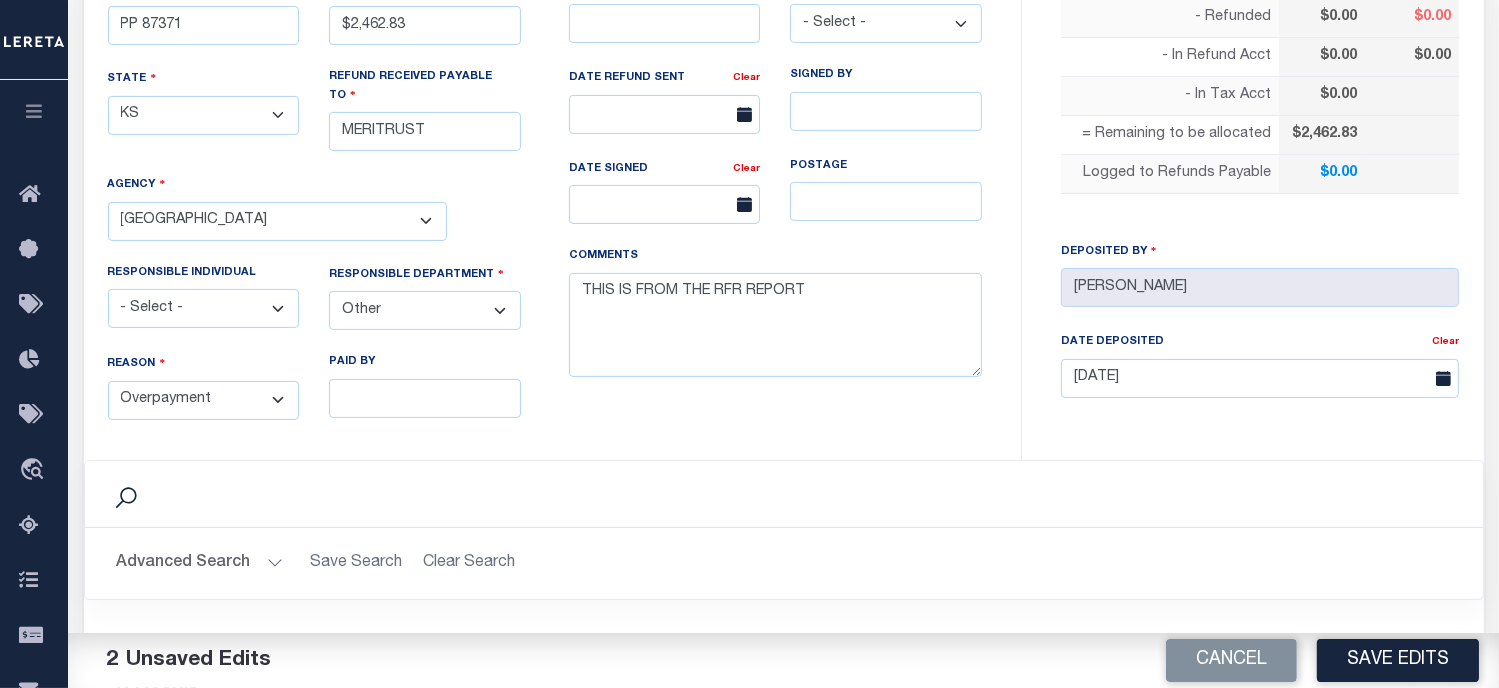 drag, startPoint x: 1420, startPoint y: 658, endPoint x: 1393, endPoint y: 629, distance: 39.623226 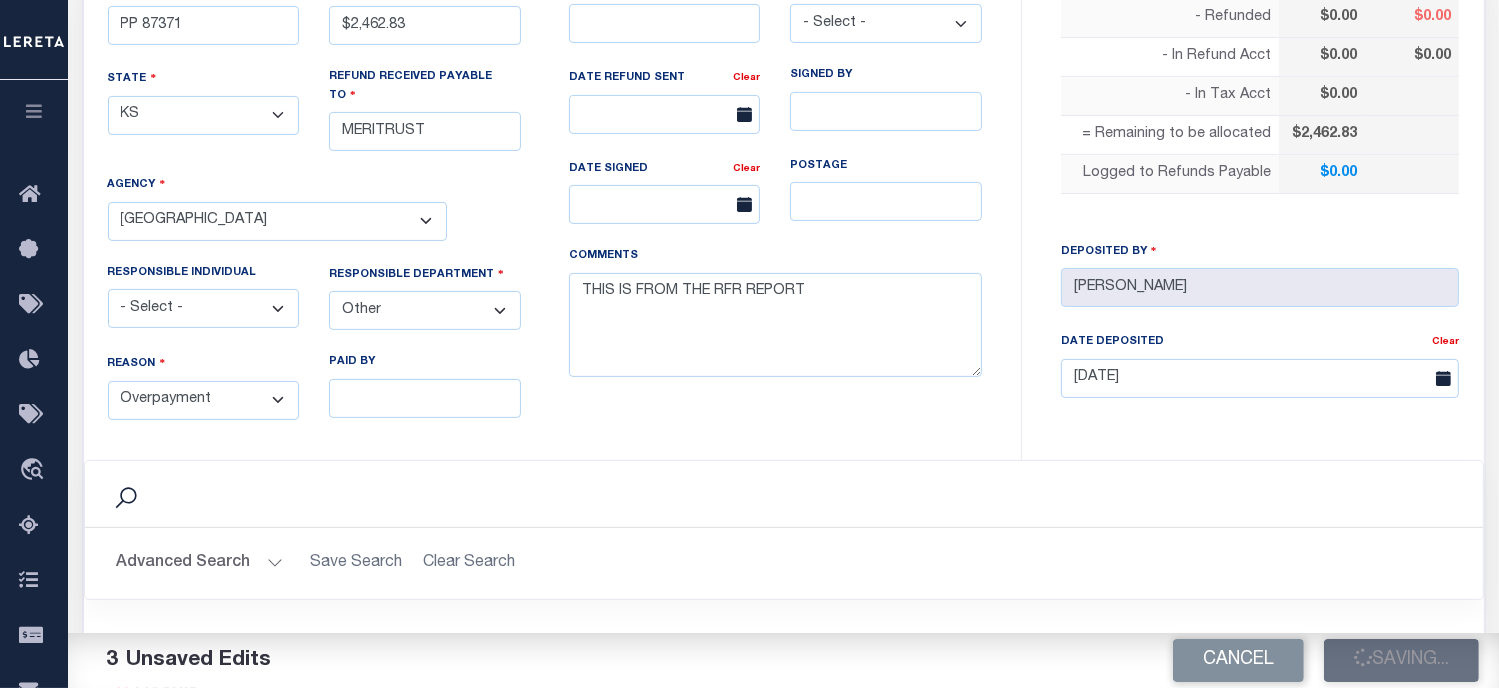 type on "$2,462.83" 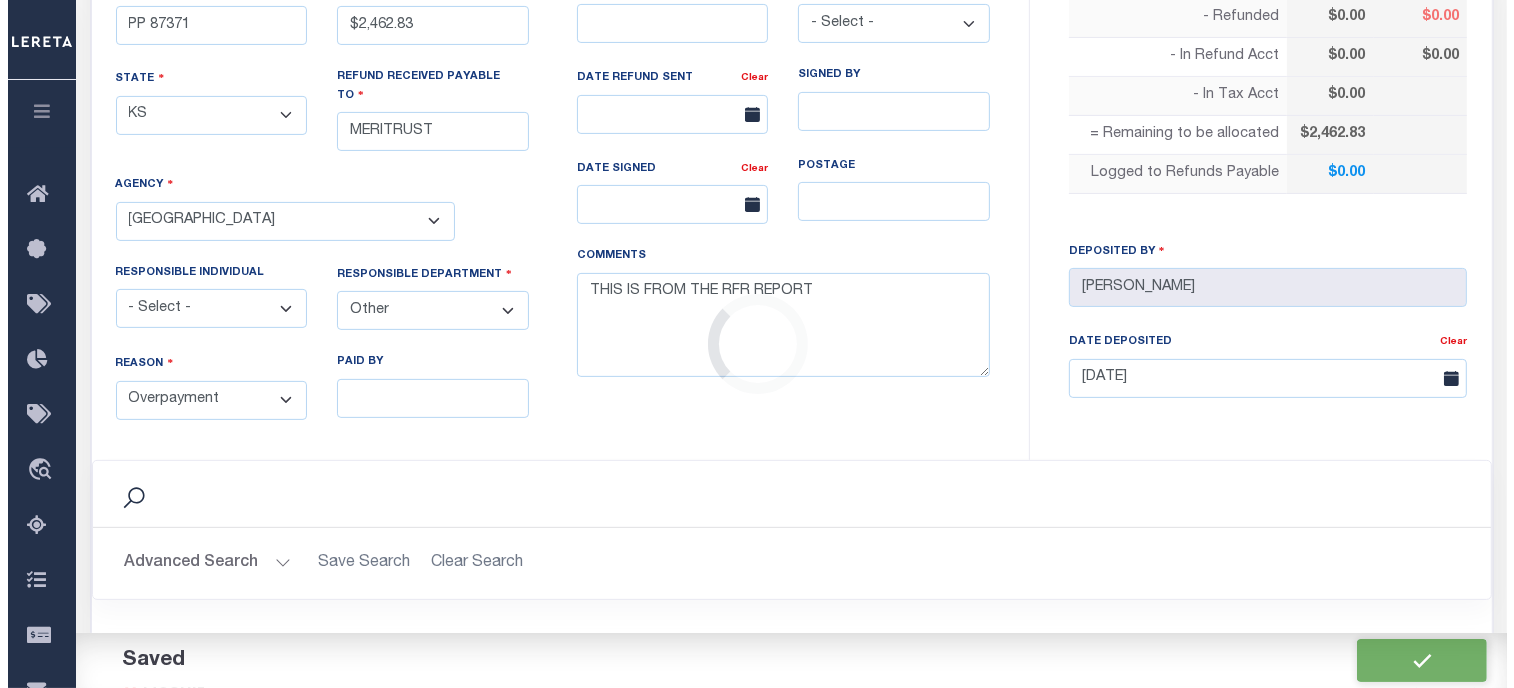 scroll, scrollTop: 800, scrollLeft: 0, axis: vertical 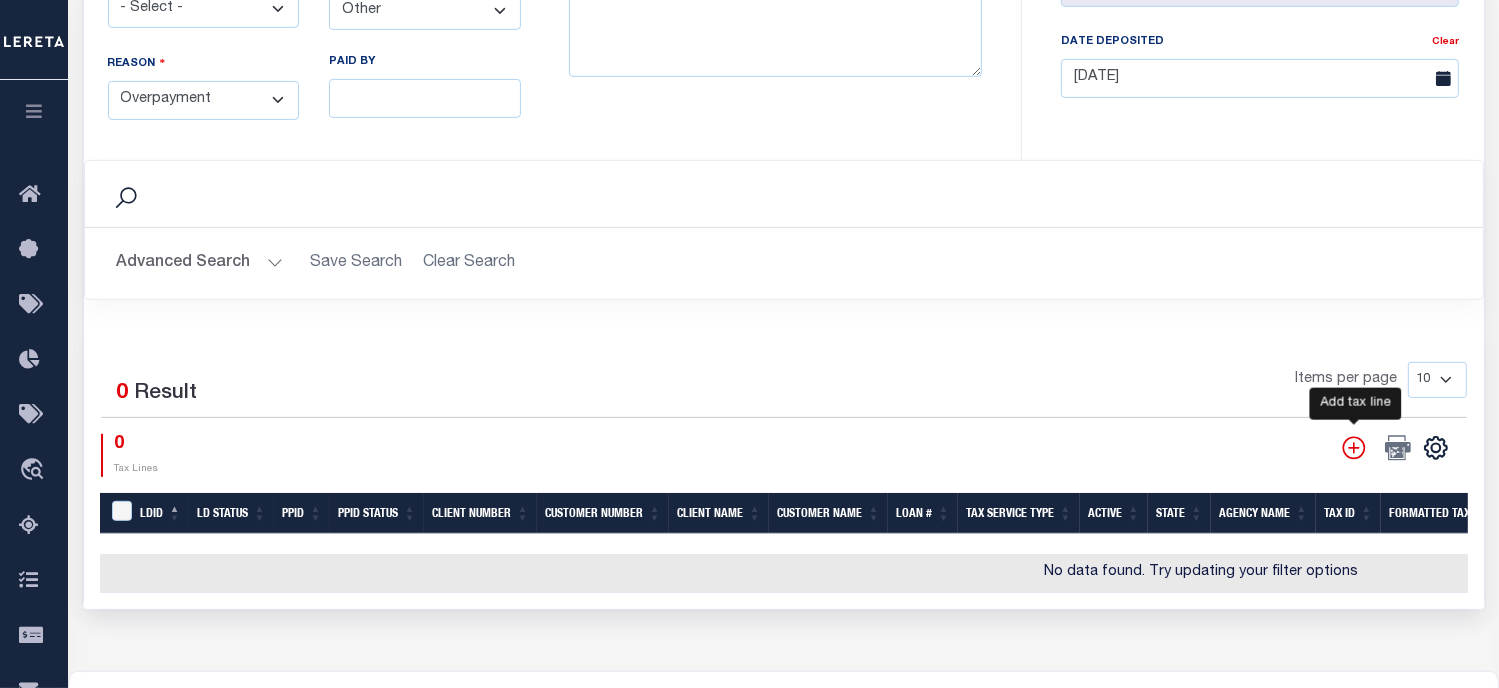 click 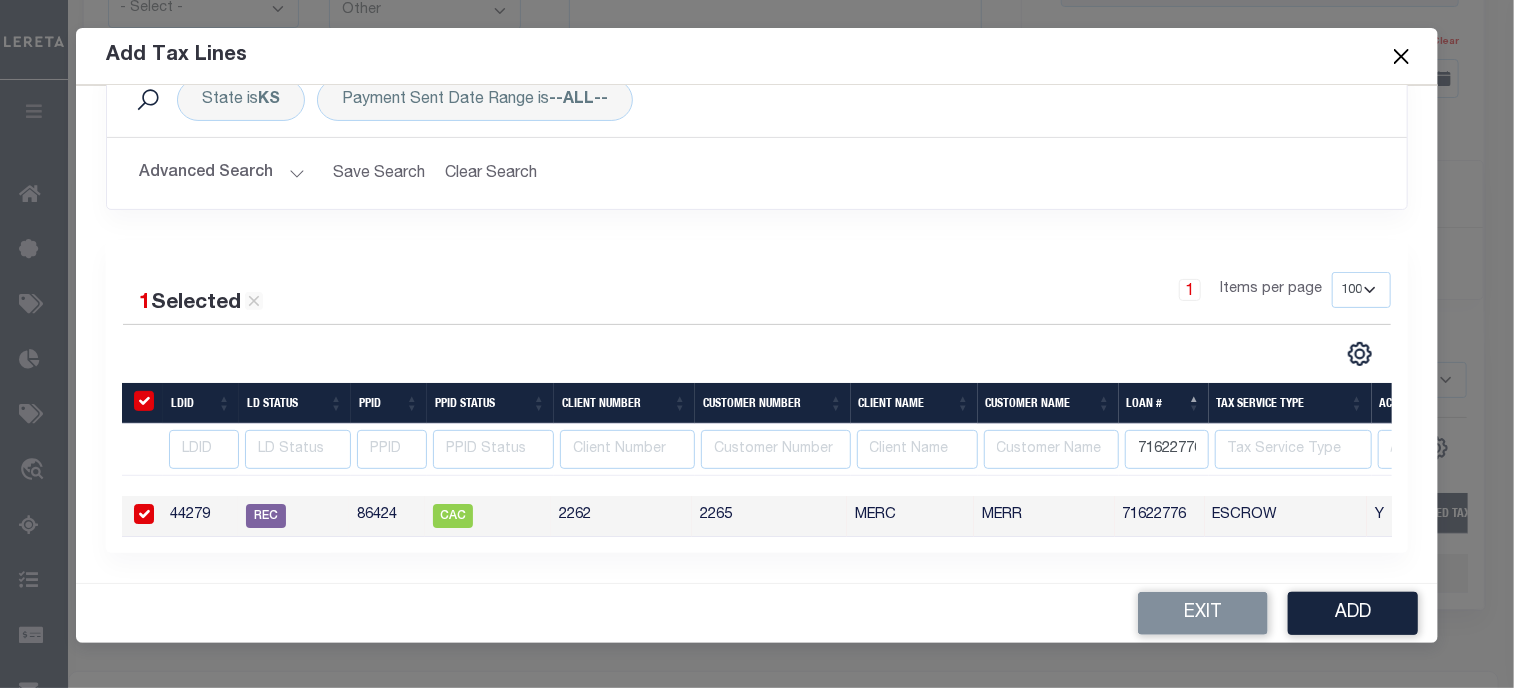 scroll, scrollTop: 0, scrollLeft: 0, axis: both 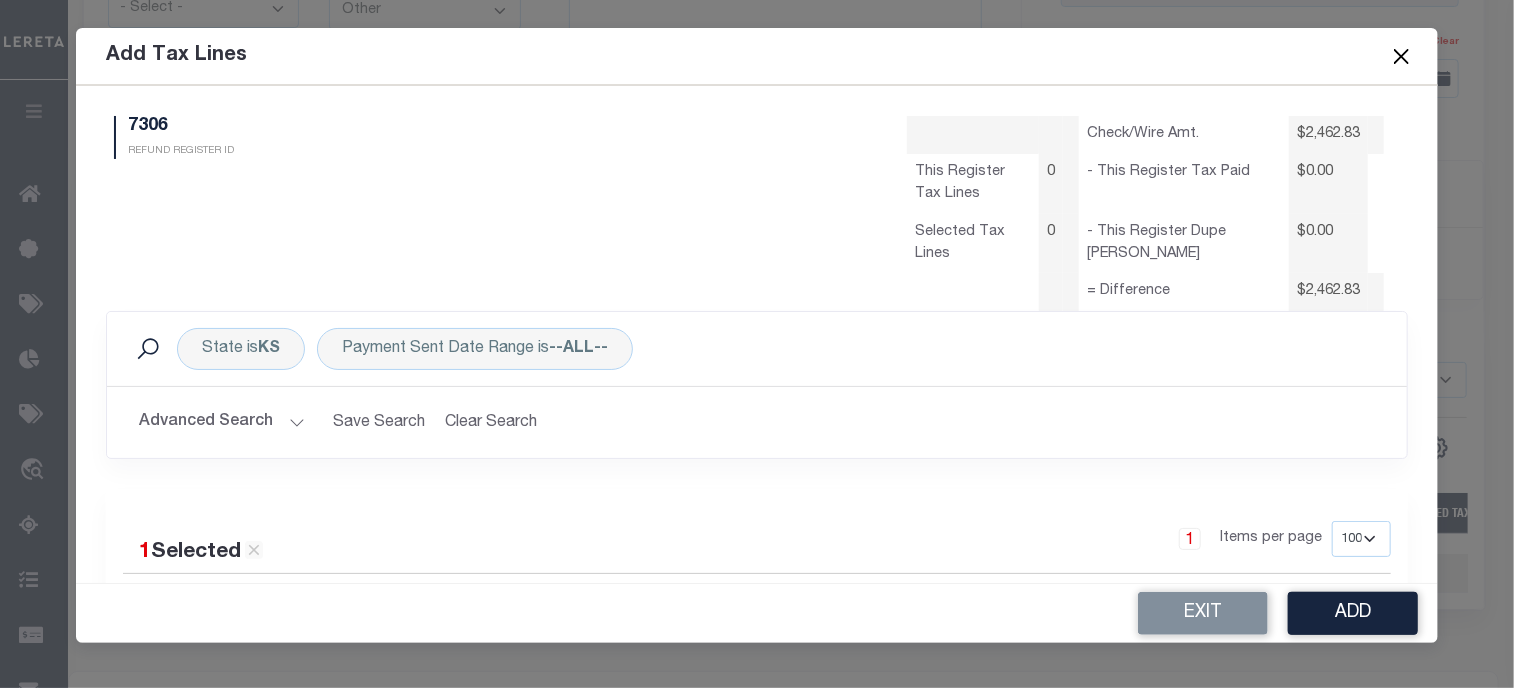 select on "100" 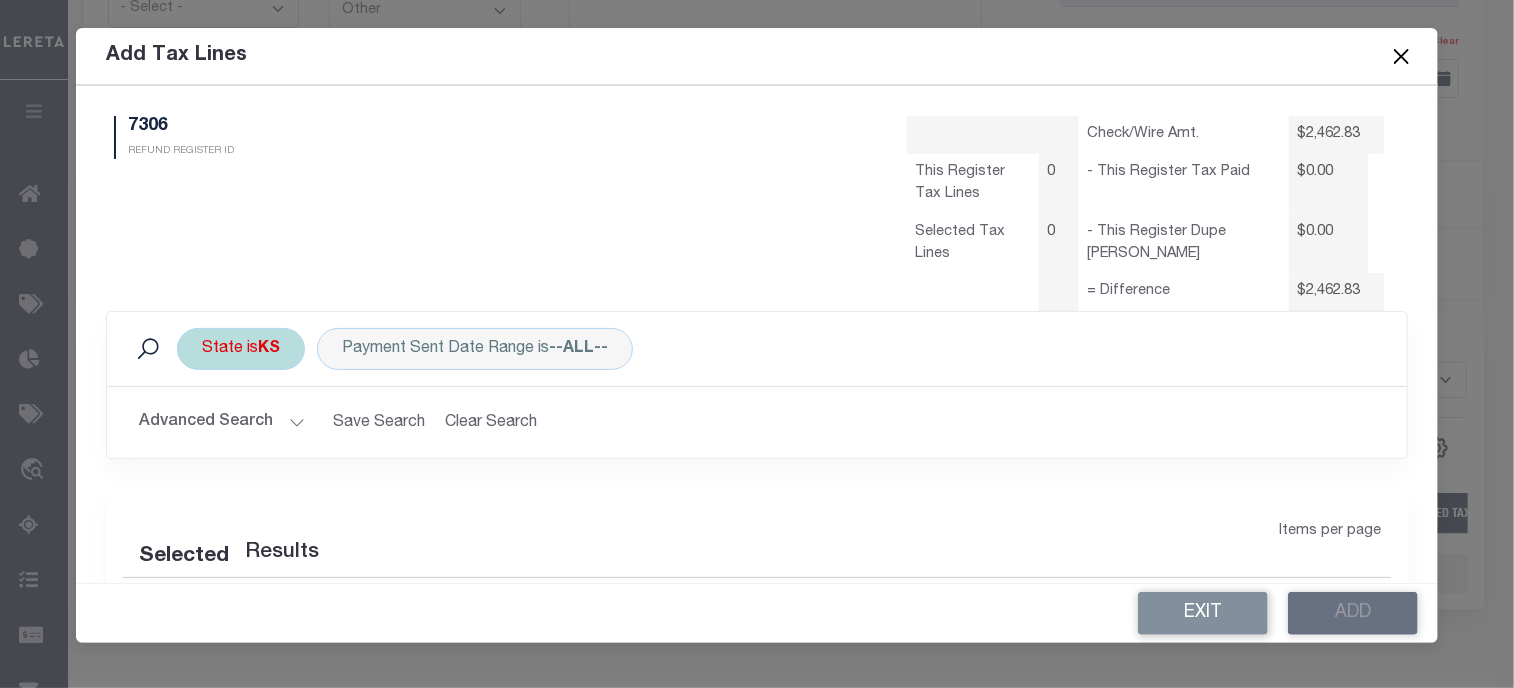 select on "100" 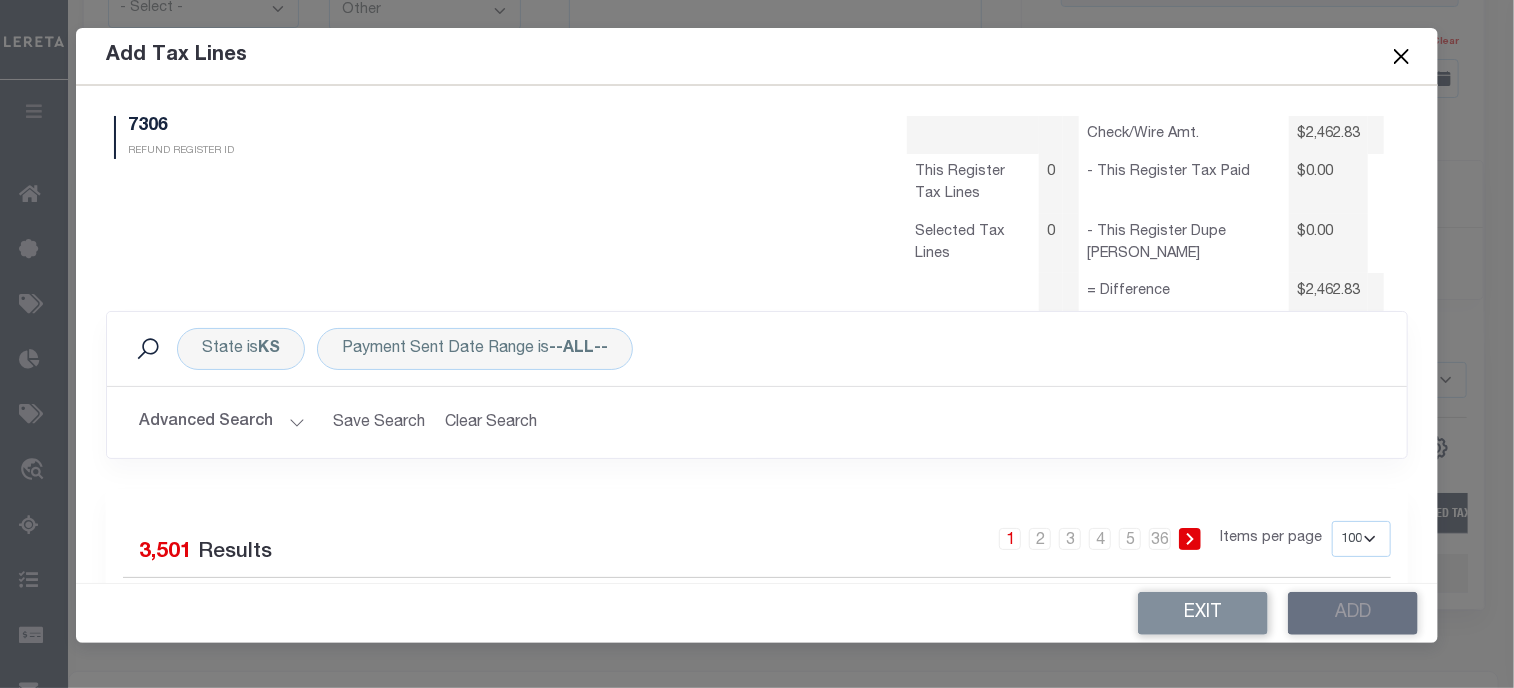 click on "Advanced Search" at bounding box center [222, 422] 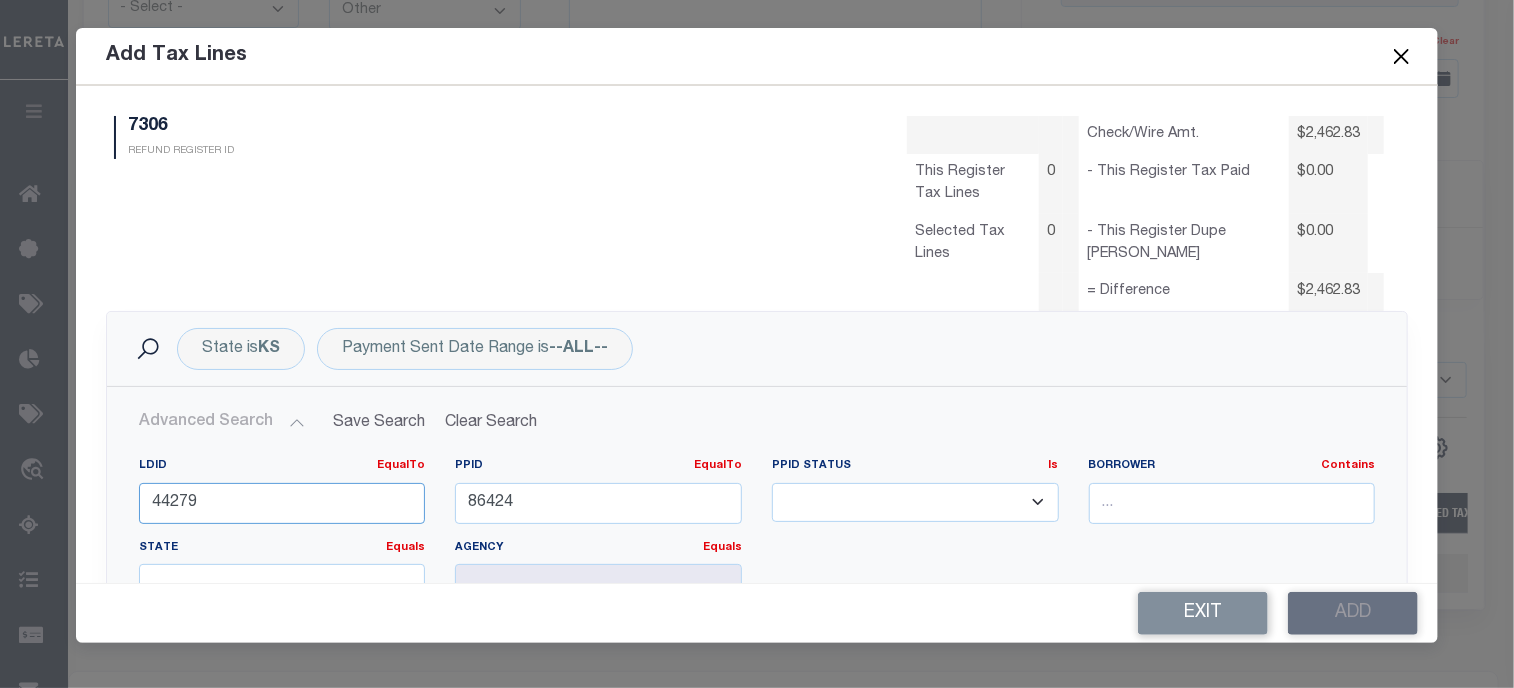 drag, startPoint x: 162, startPoint y: 475, endPoint x: 116, endPoint y: 462, distance: 47.801674 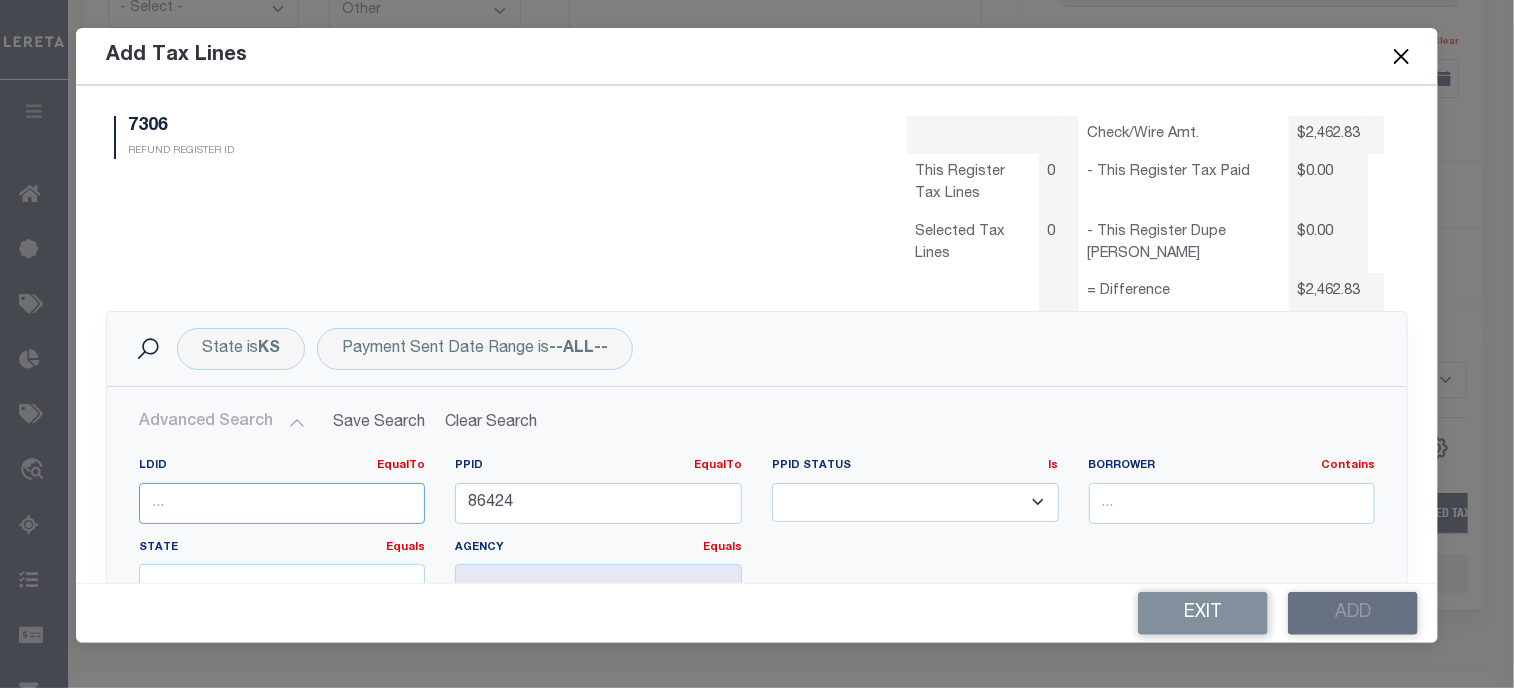 type 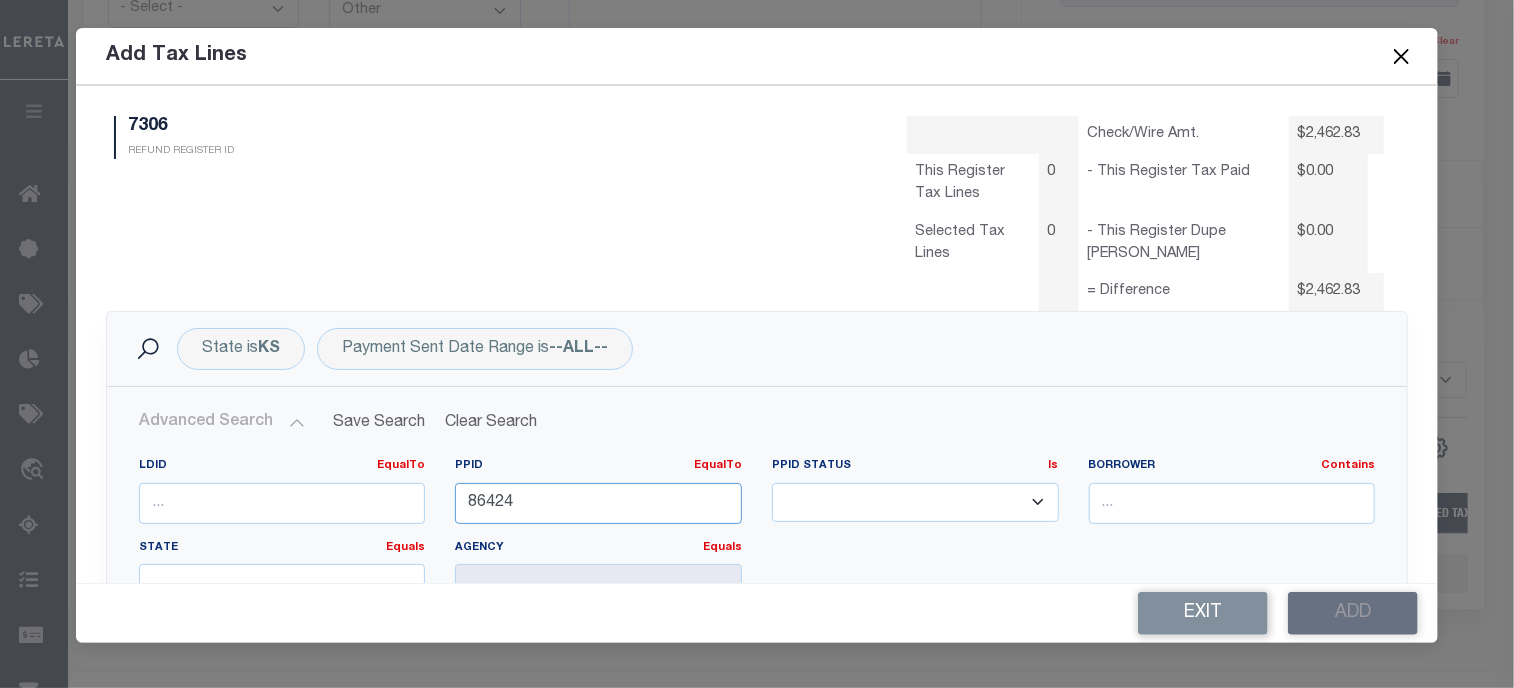 click on "Home Refunds Details
Profile Sign out" at bounding box center (757, 57) 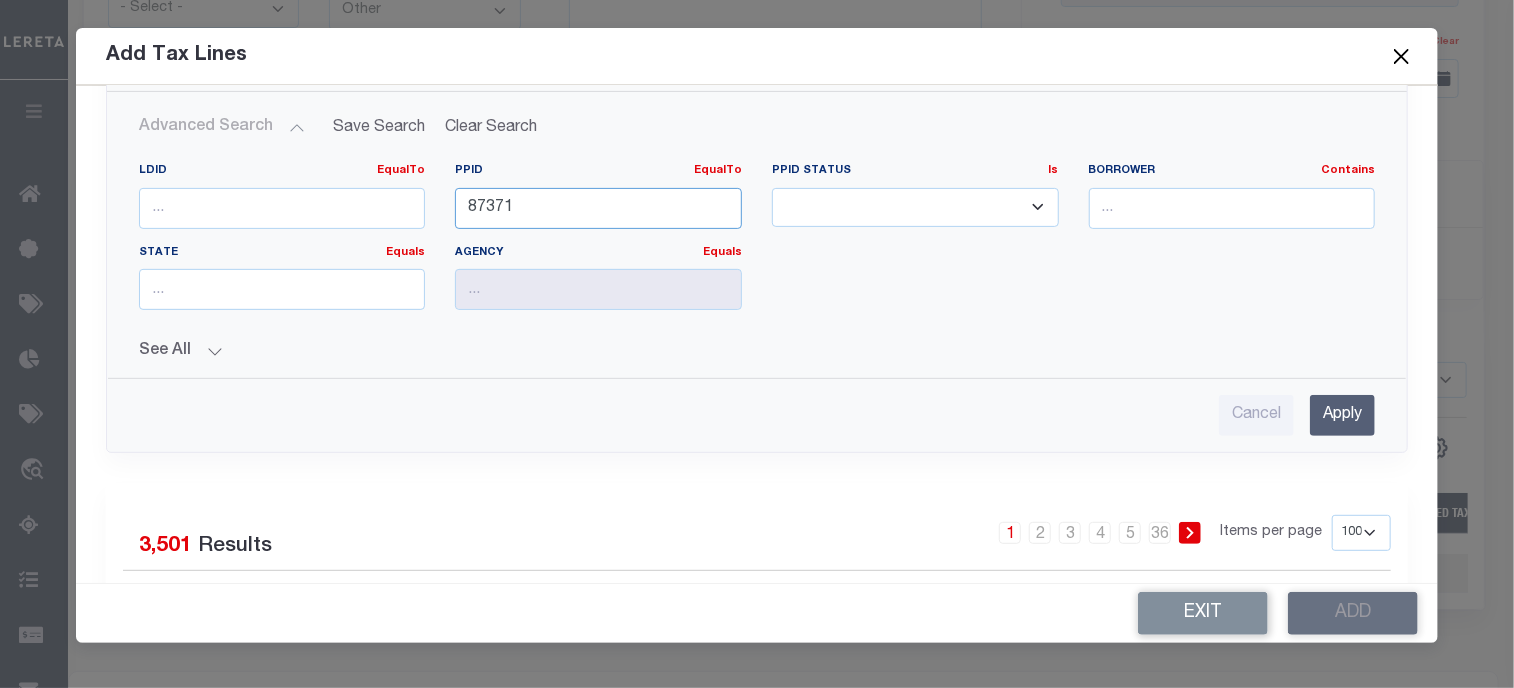scroll, scrollTop: 300, scrollLeft: 0, axis: vertical 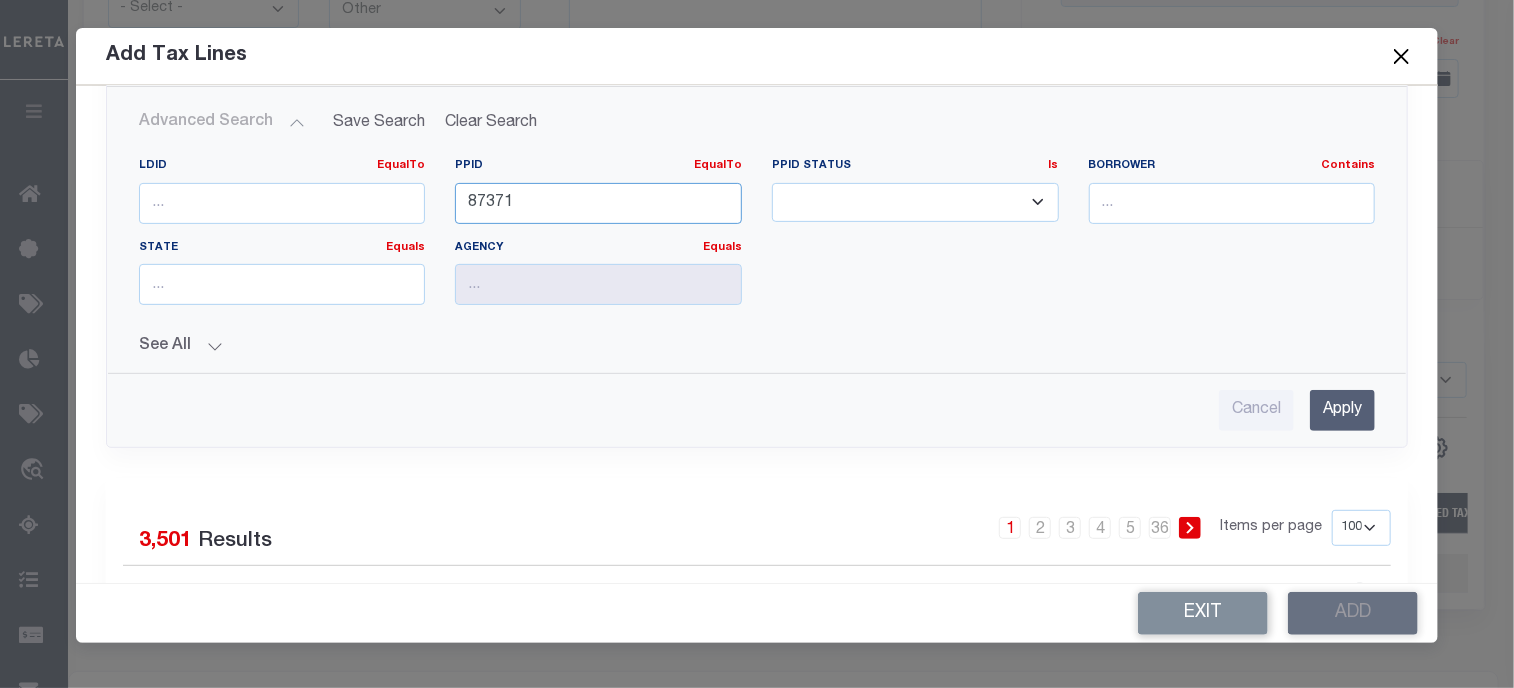 type on "87371" 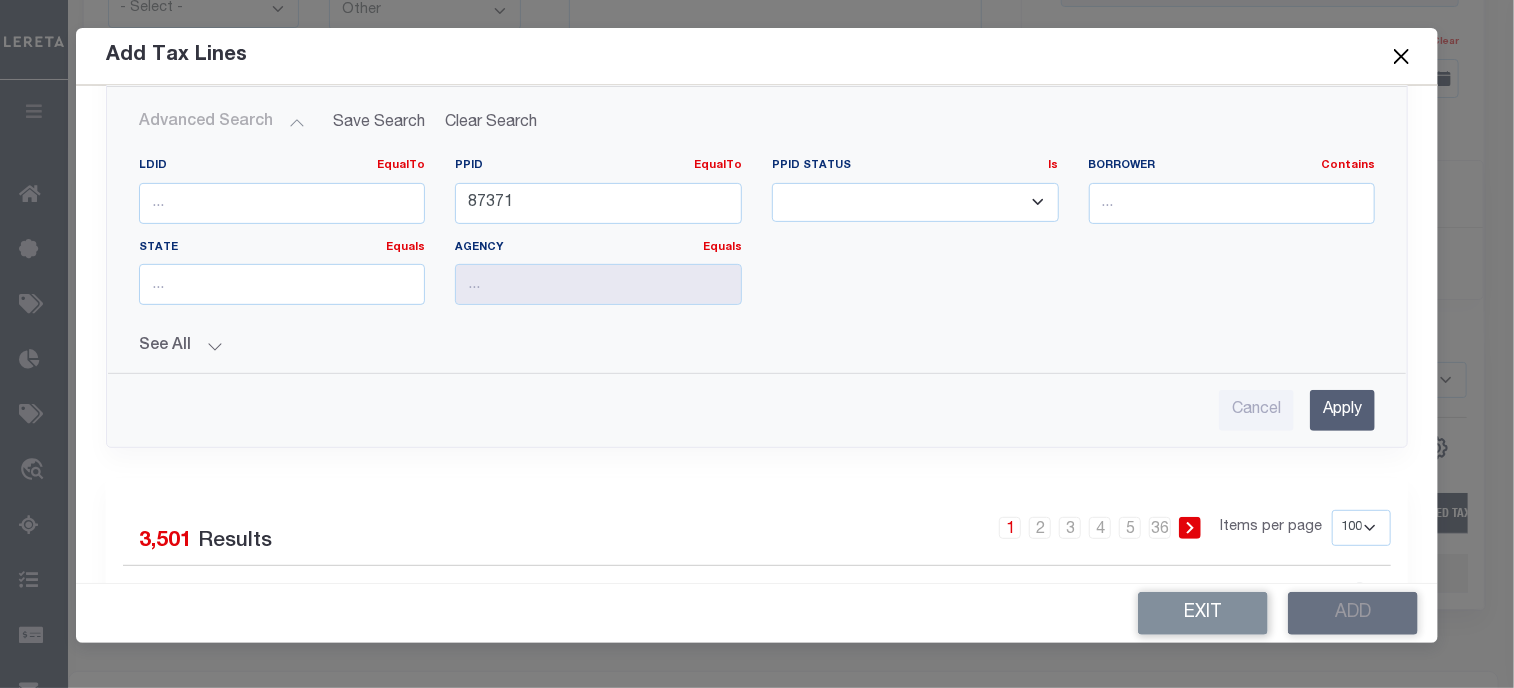 click on "Apply" at bounding box center [1342, 410] 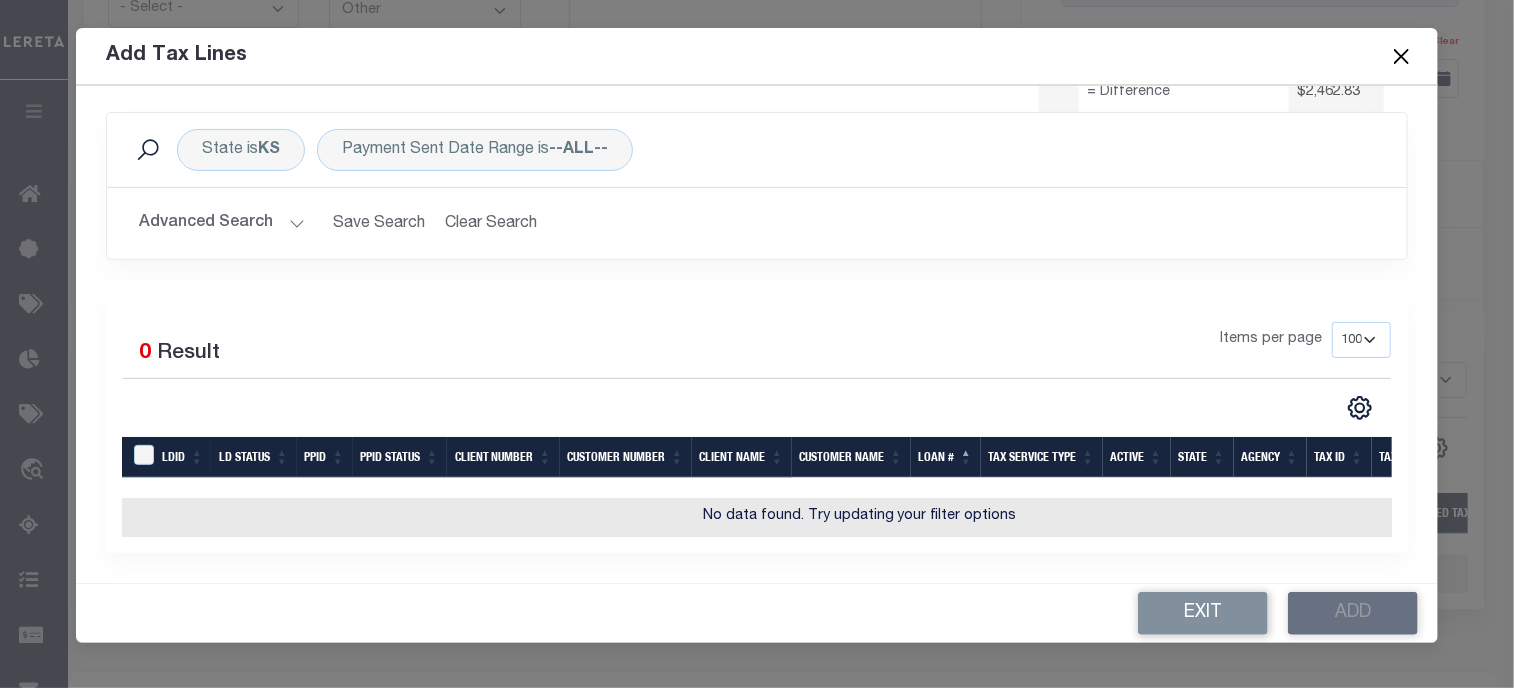 scroll, scrollTop: 211, scrollLeft: 0, axis: vertical 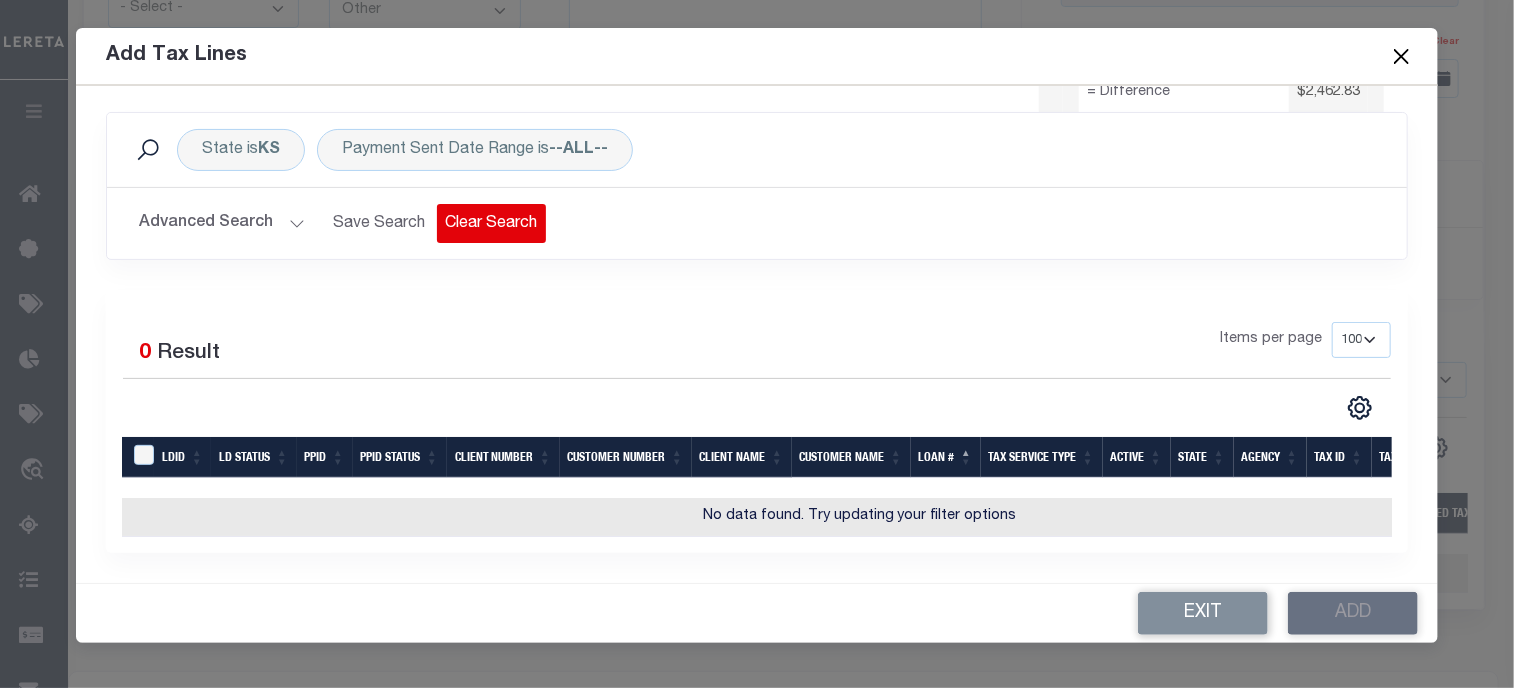 click on "Clear Search" at bounding box center [491, 223] 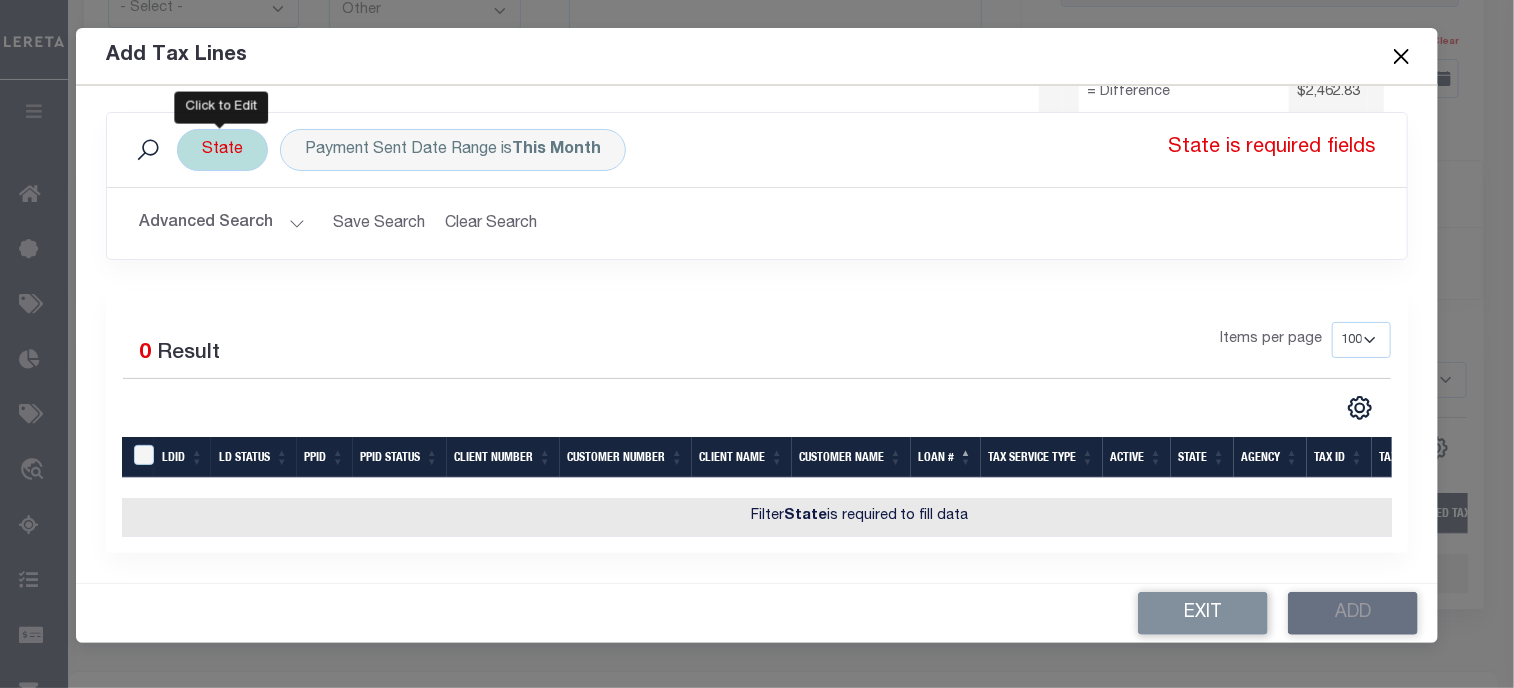 click on "State" at bounding box center (222, 150) 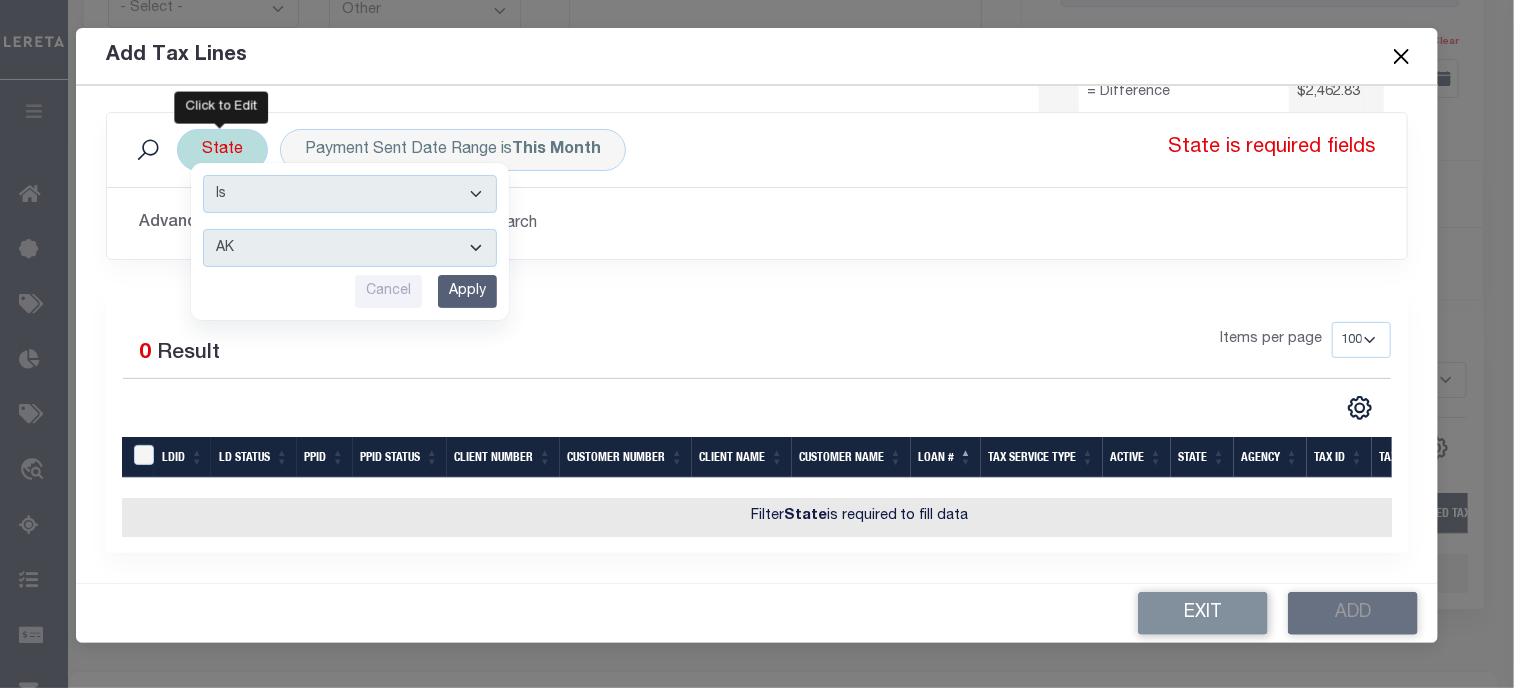 click on "AK AL AR AZ CA CO CT DC DE FL [GEOGRAPHIC_DATA] GU HI IA ID IL IN KS [GEOGRAPHIC_DATA] LA MA MD [GEOGRAPHIC_DATA] [GEOGRAPHIC_DATA] [GEOGRAPHIC_DATA] [GEOGRAPHIC_DATA] [GEOGRAPHIC_DATA] MT NC [GEOGRAPHIC_DATA] [GEOGRAPHIC_DATA] NH [GEOGRAPHIC_DATA] [GEOGRAPHIC_DATA] [GEOGRAPHIC_DATA] [GEOGRAPHIC_DATA] [GEOGRAPHIC_DATA] [GEOGRAPHIC_DATA] OR [GEOGRAPHIC_DATA] PR RI SC SD [GEOGRAPHIC_DATA] [GEOGRAPHIC_DATA] [GEOGRAPHIC_DATA] [GEOGRAPHIC_DATA] VI [GEOGRAPHIC_DATA] [GEOGRAPHIC_DATA] [GEOGRAPHIC_DATA] WV WY" at bounding box center [350, 248] 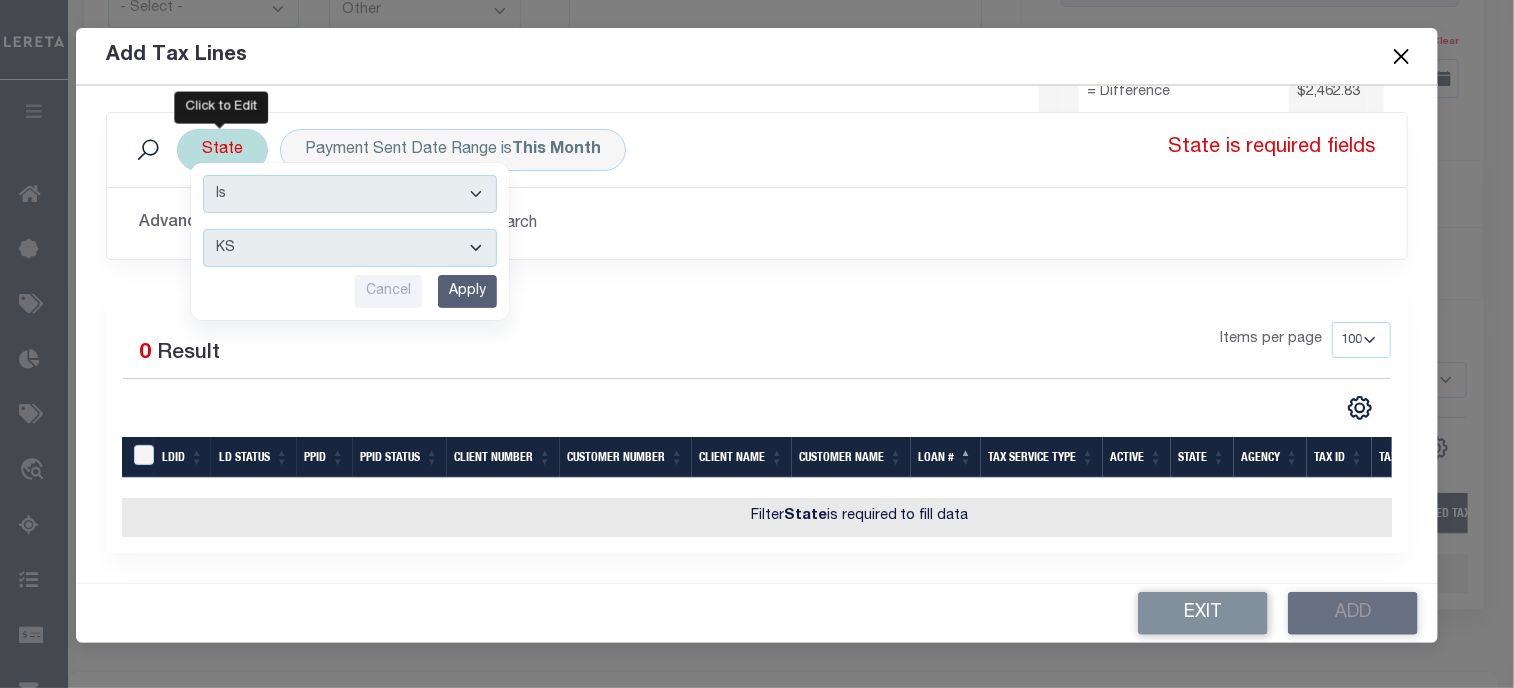 click on "Apply" at bounding box center [467, 291] 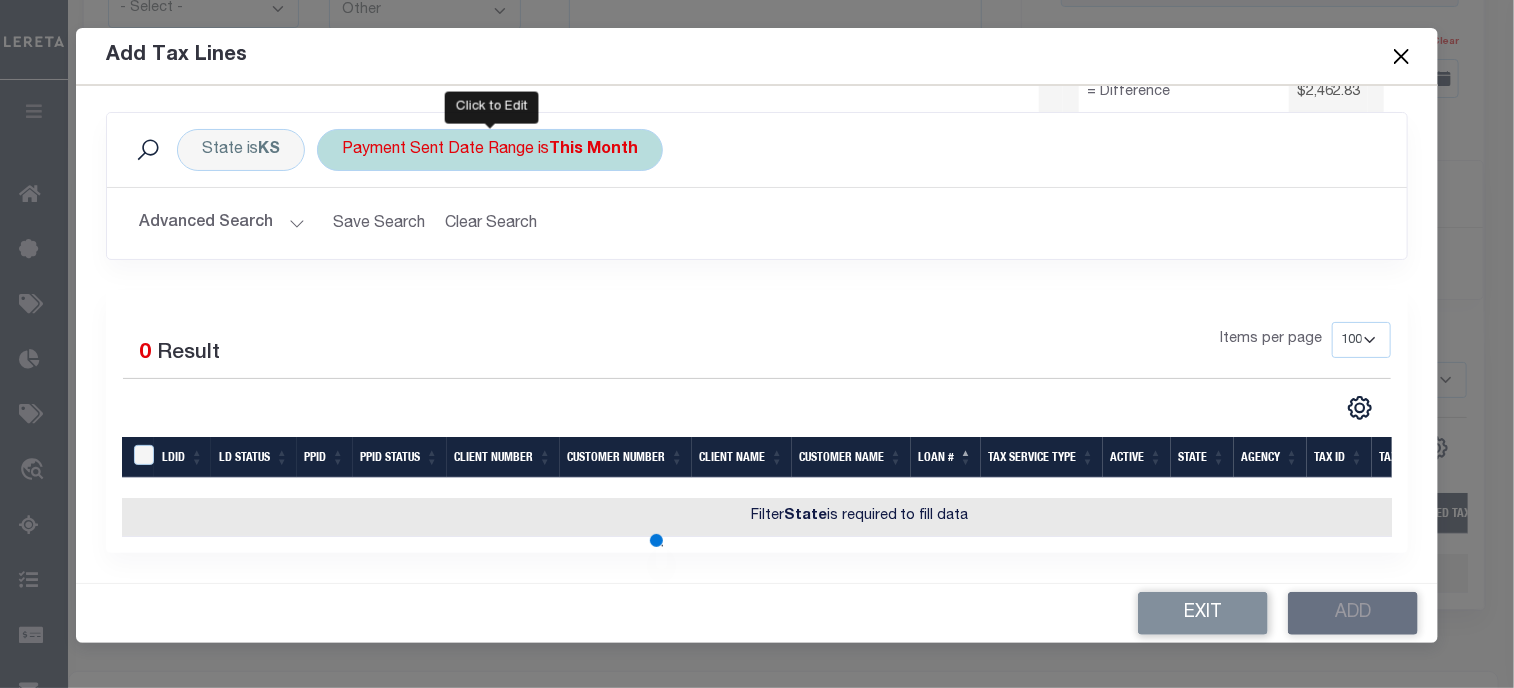 click on "Payment Sent Date Range is  This Month" at bounding box center (490, 150) 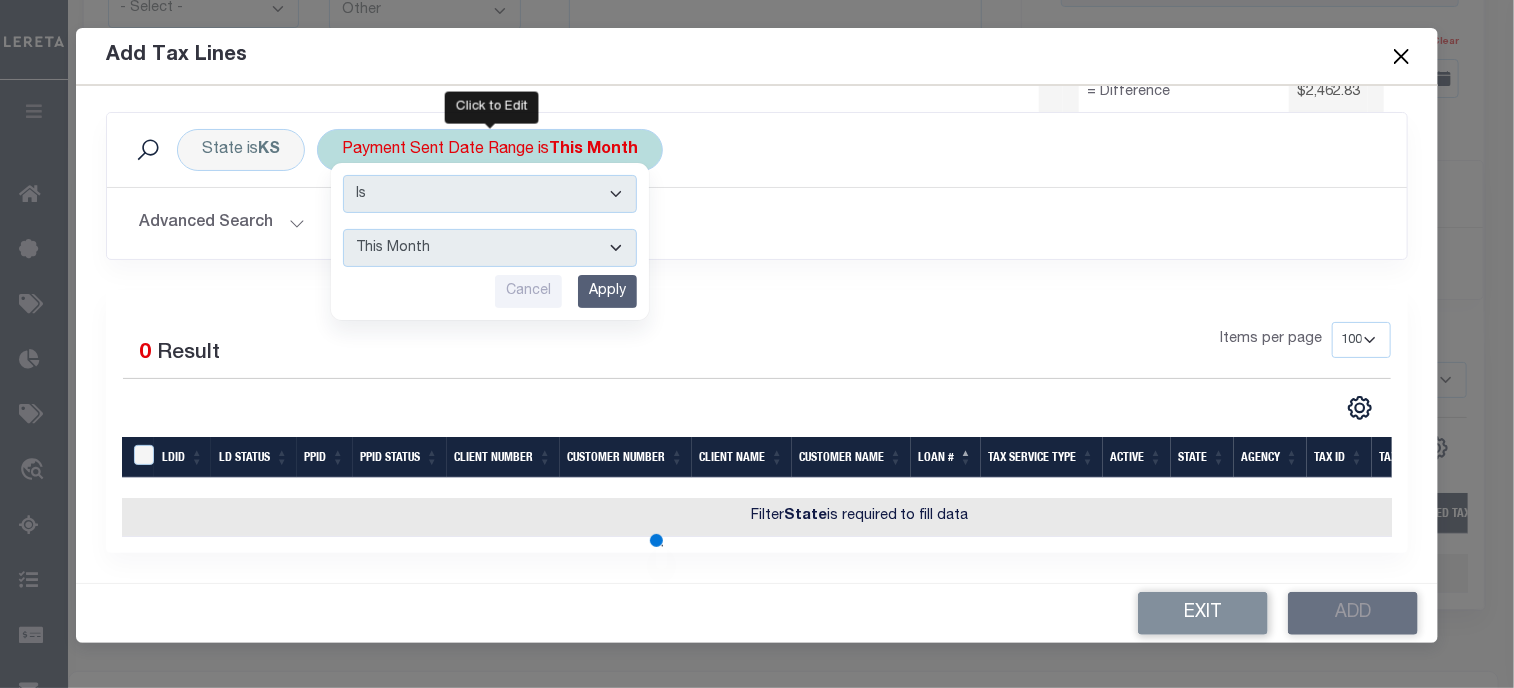 click on "--ALL-- This Month Last Month Last Three Months This Year Last Year" at bounding box center (490, 248) 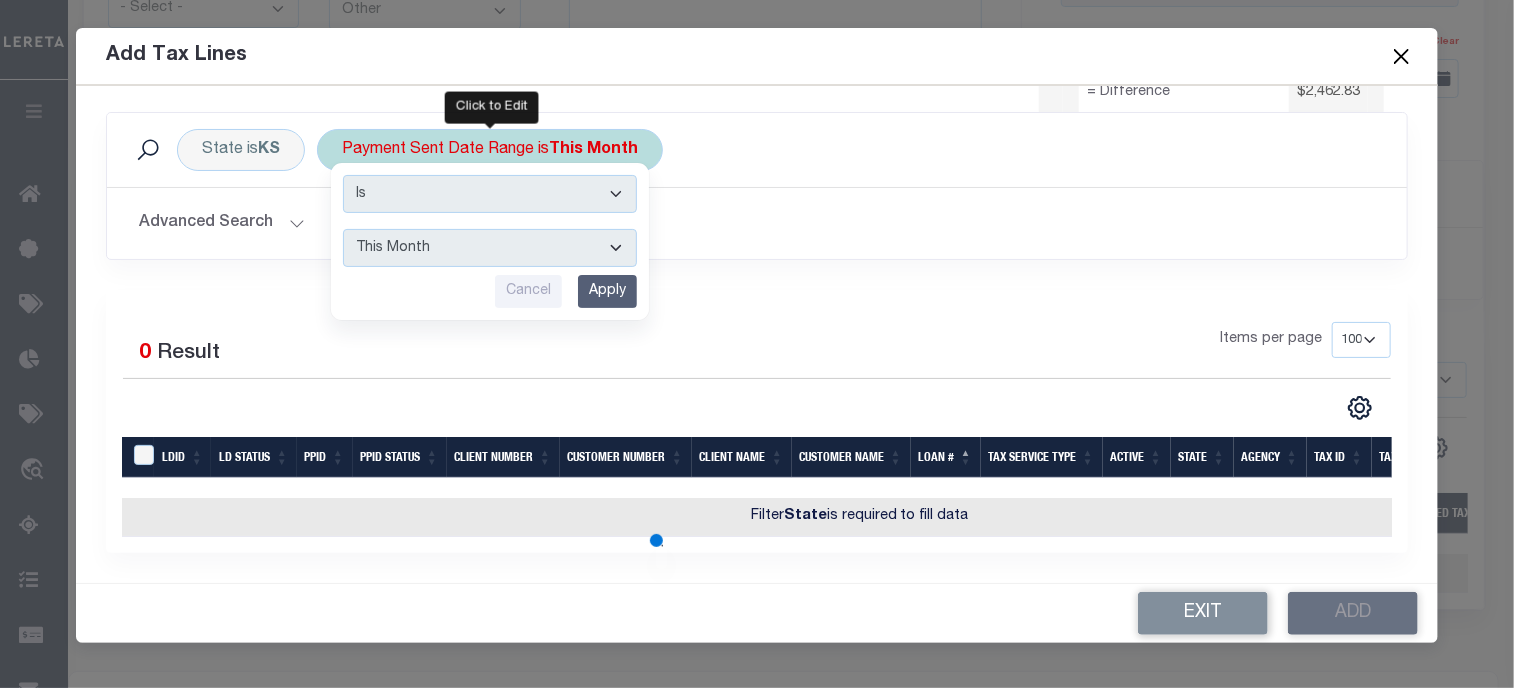 select on "All" 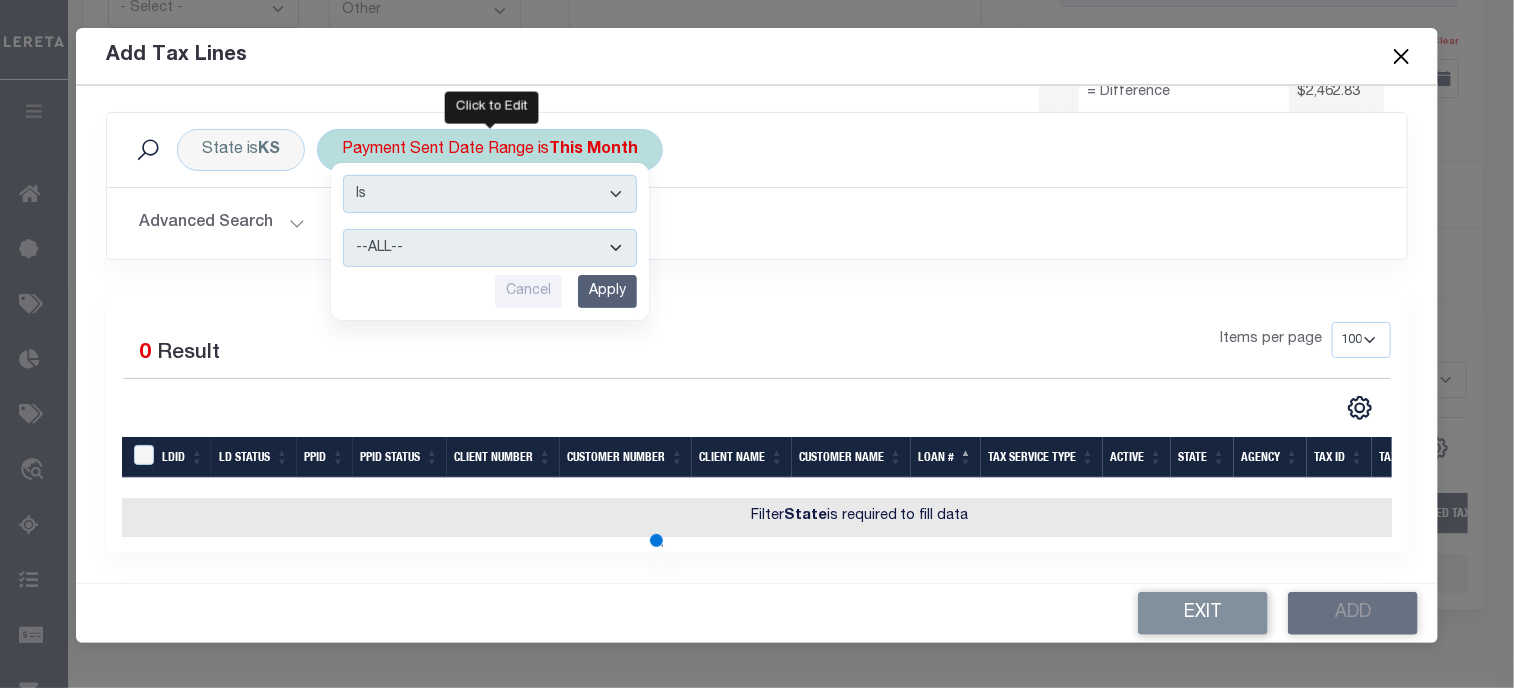 click on "--ALL-- This Month Last Month Last Three Months This Year Last Year" at bounding box center (490, 248) 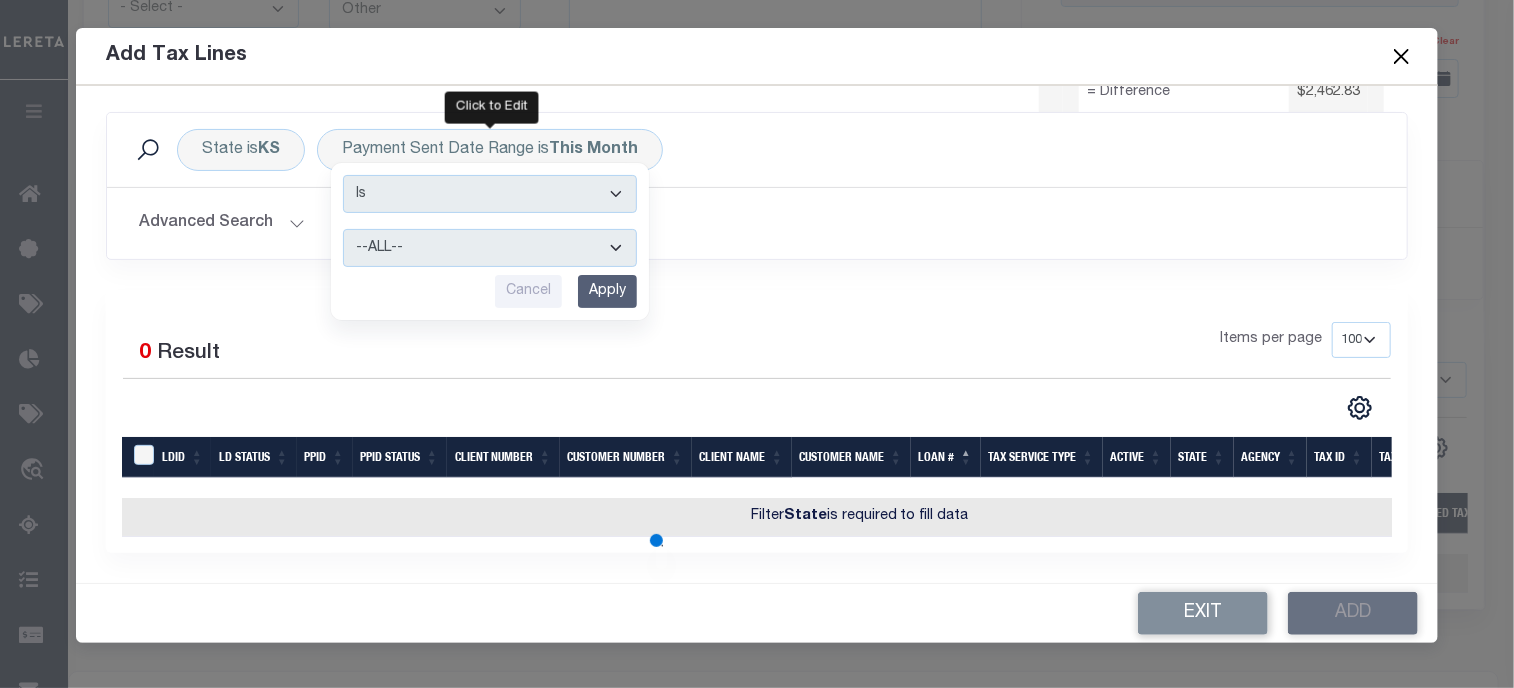 click on "Apply" at bounding box center (607, 291) 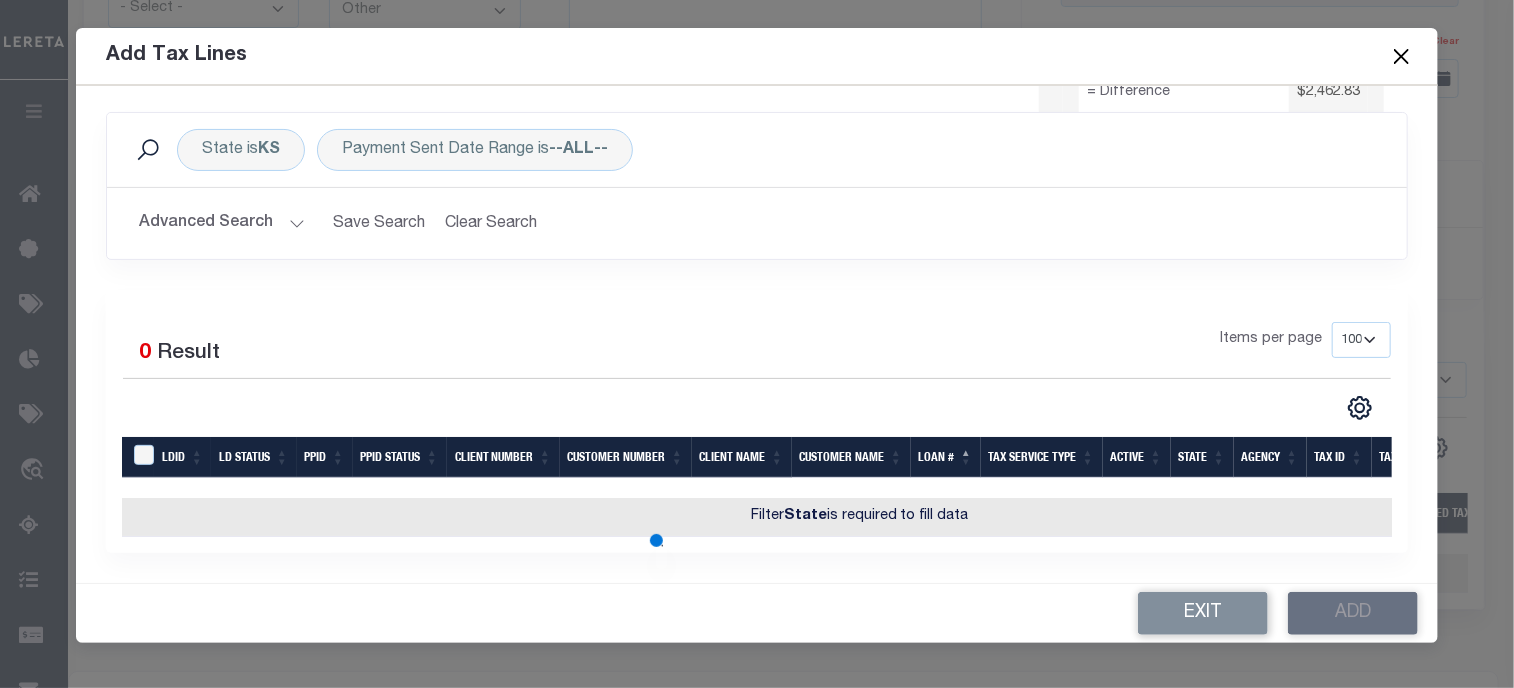 click on "Advanced Search" at bounding box center (222, 223) 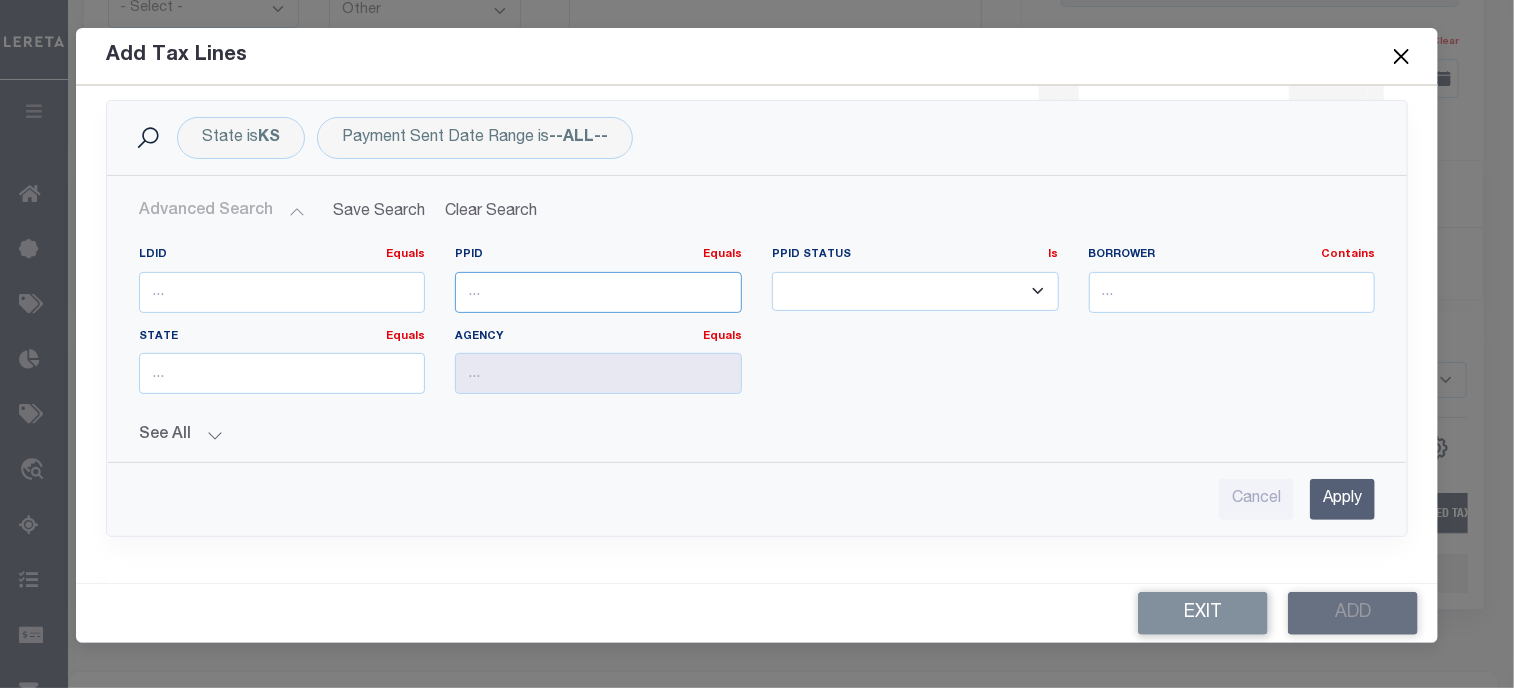 click at bounding box center (598, 292) 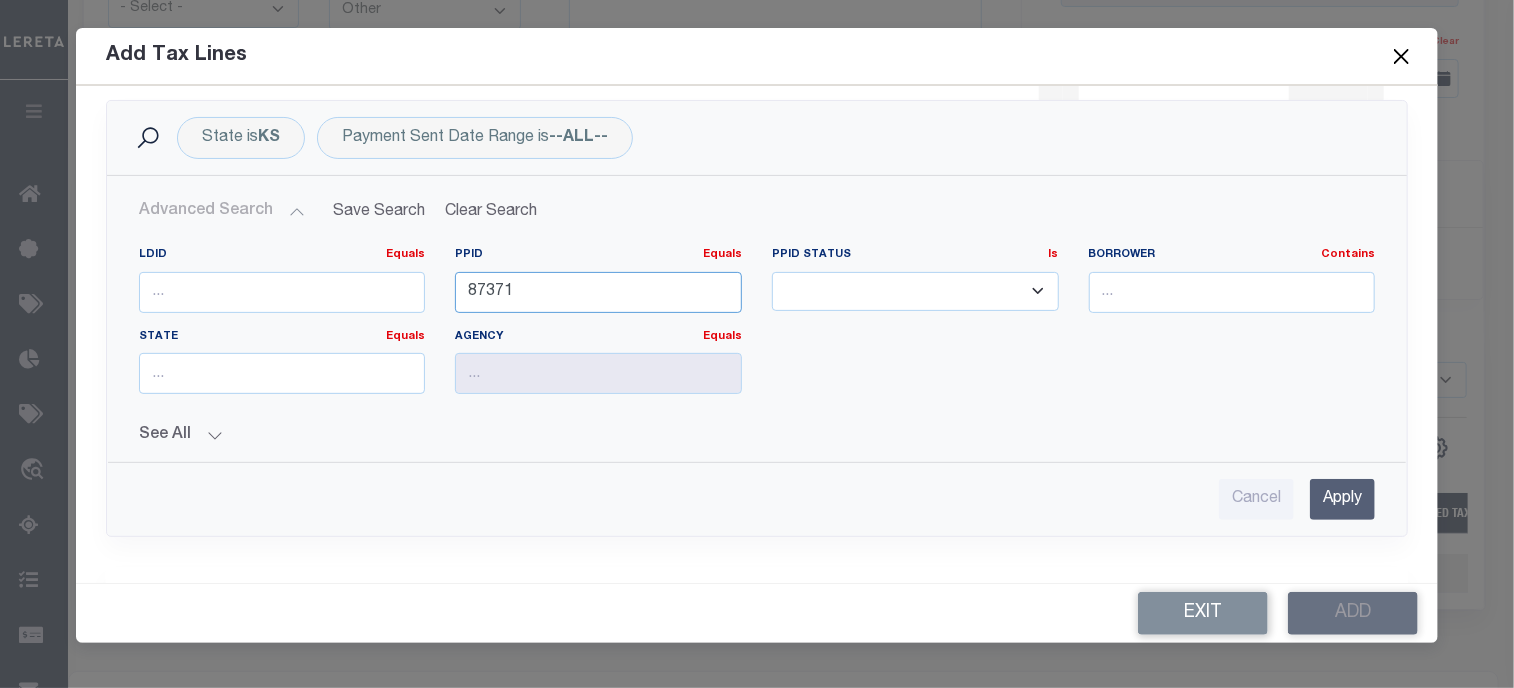 type on "87371" 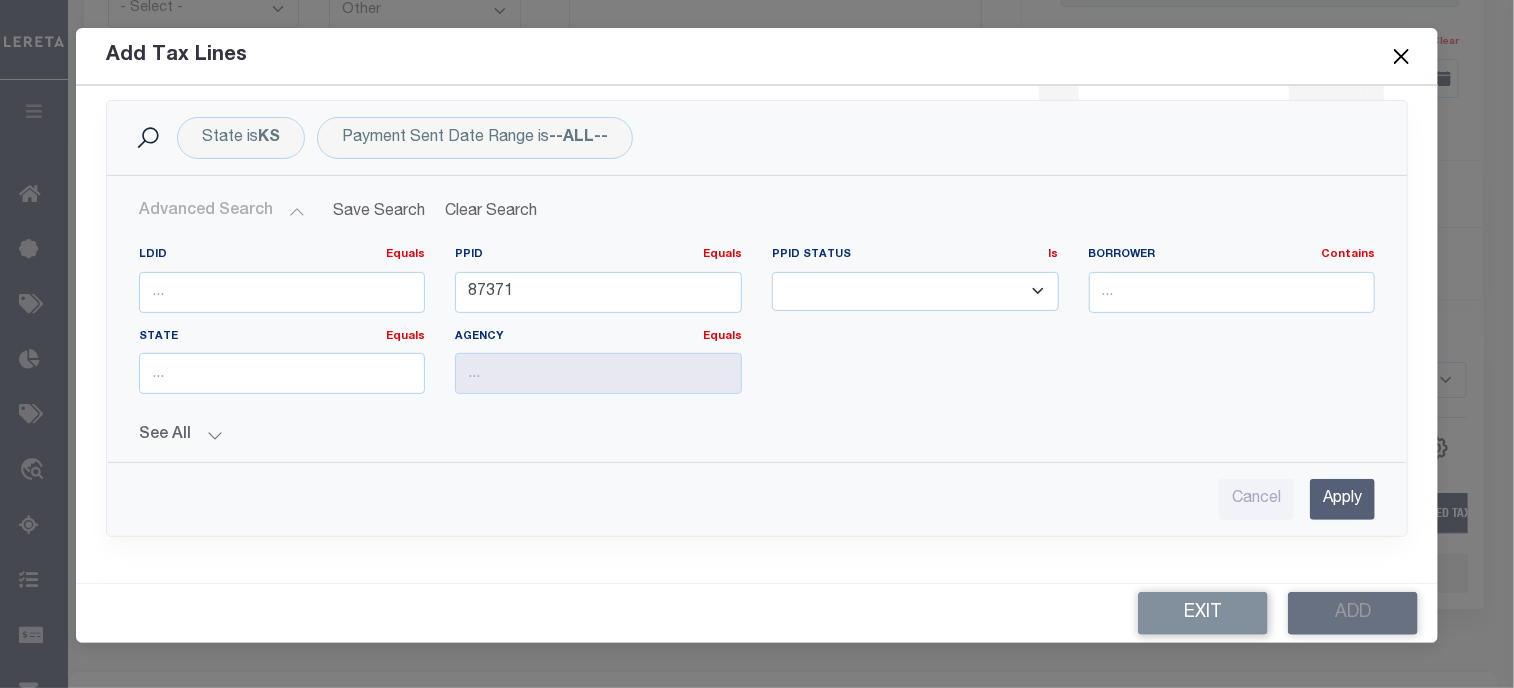 click on "Apply" at bounding box center (1342, 499) 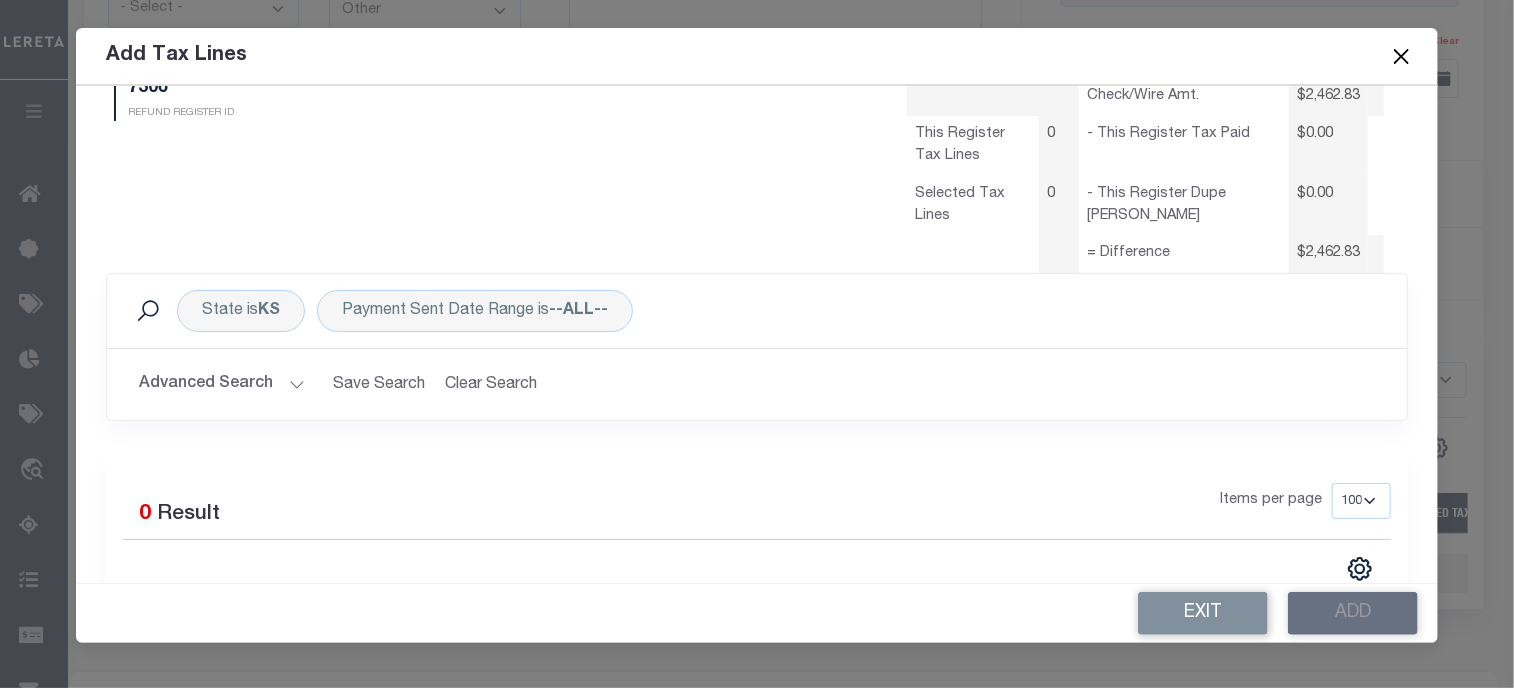 scroll, scrollTop: 0, scrollLeft: 0, axis: both 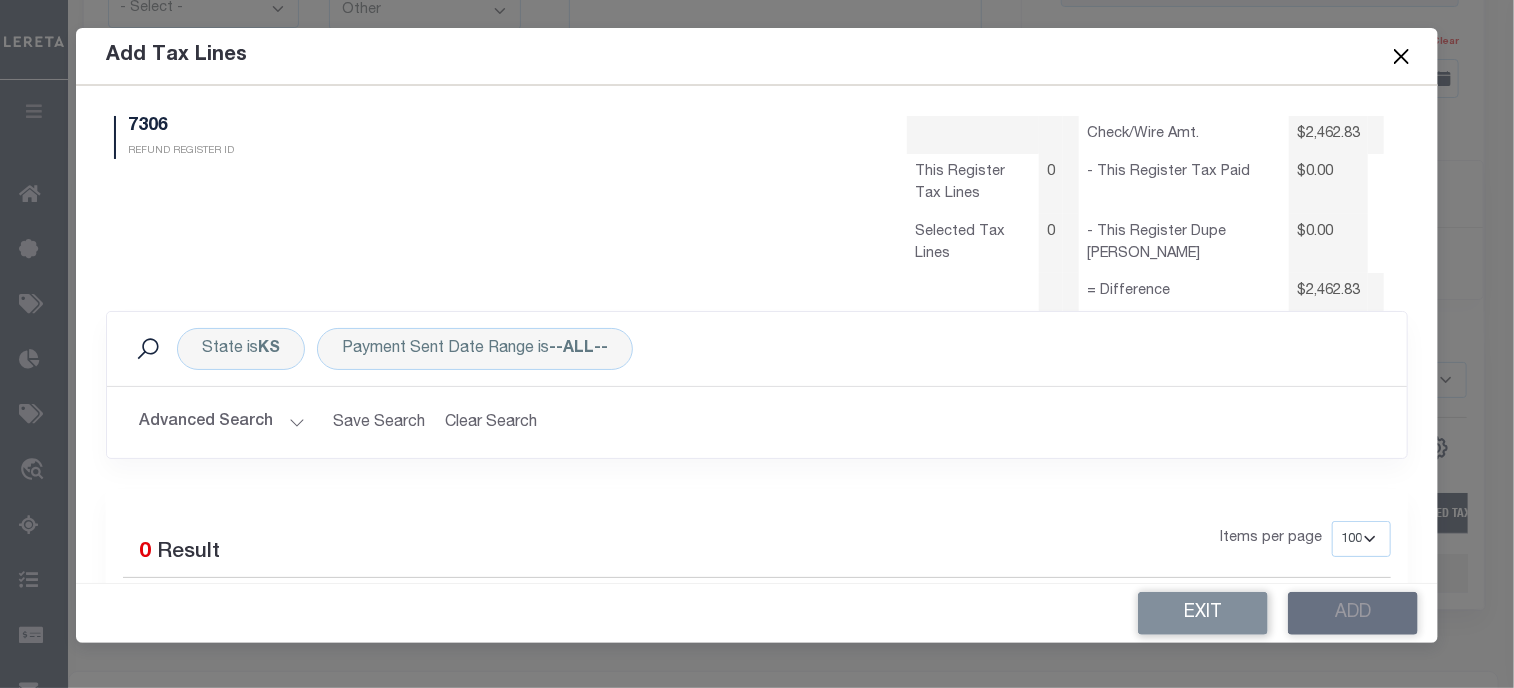 click on "Advanced Search" at bounding box center (222, 422) 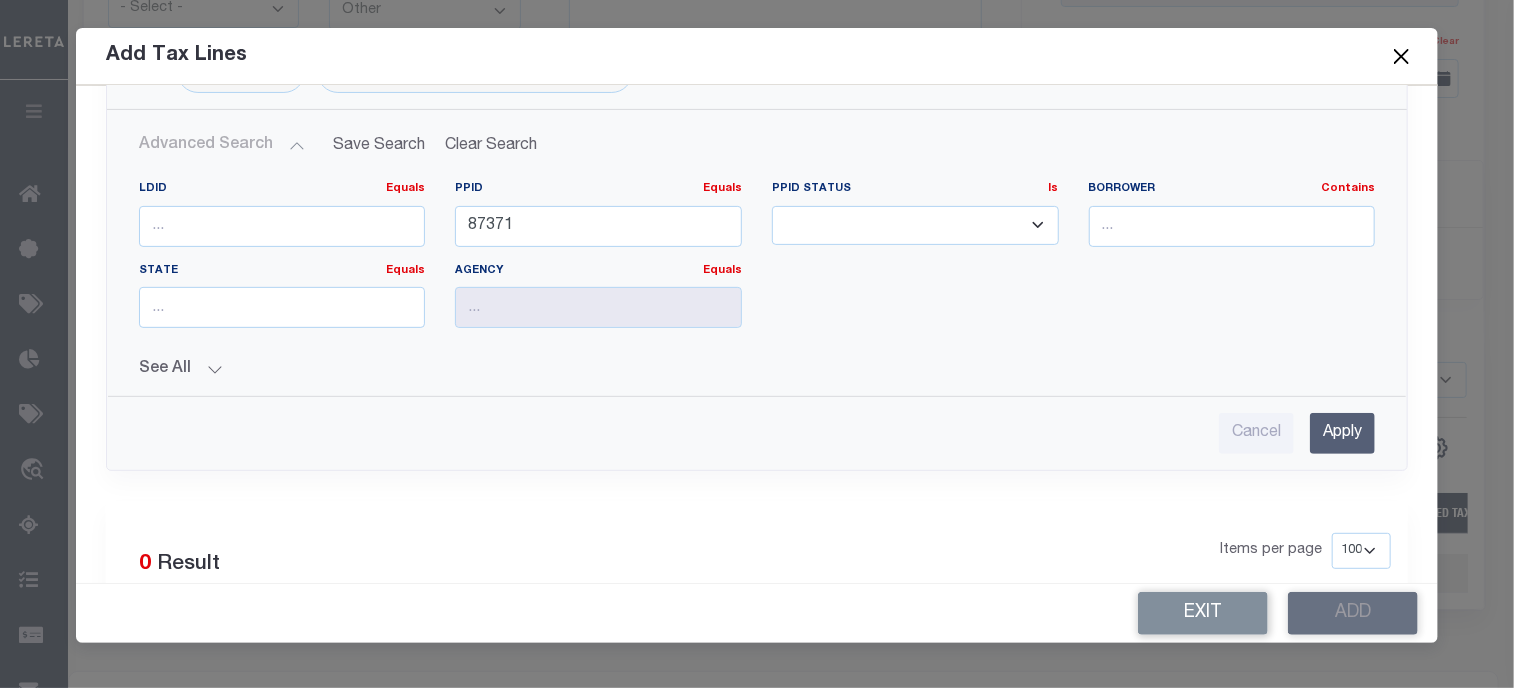 scroll, scrollTop: 300, scrollLeft: 0, axis: vertical 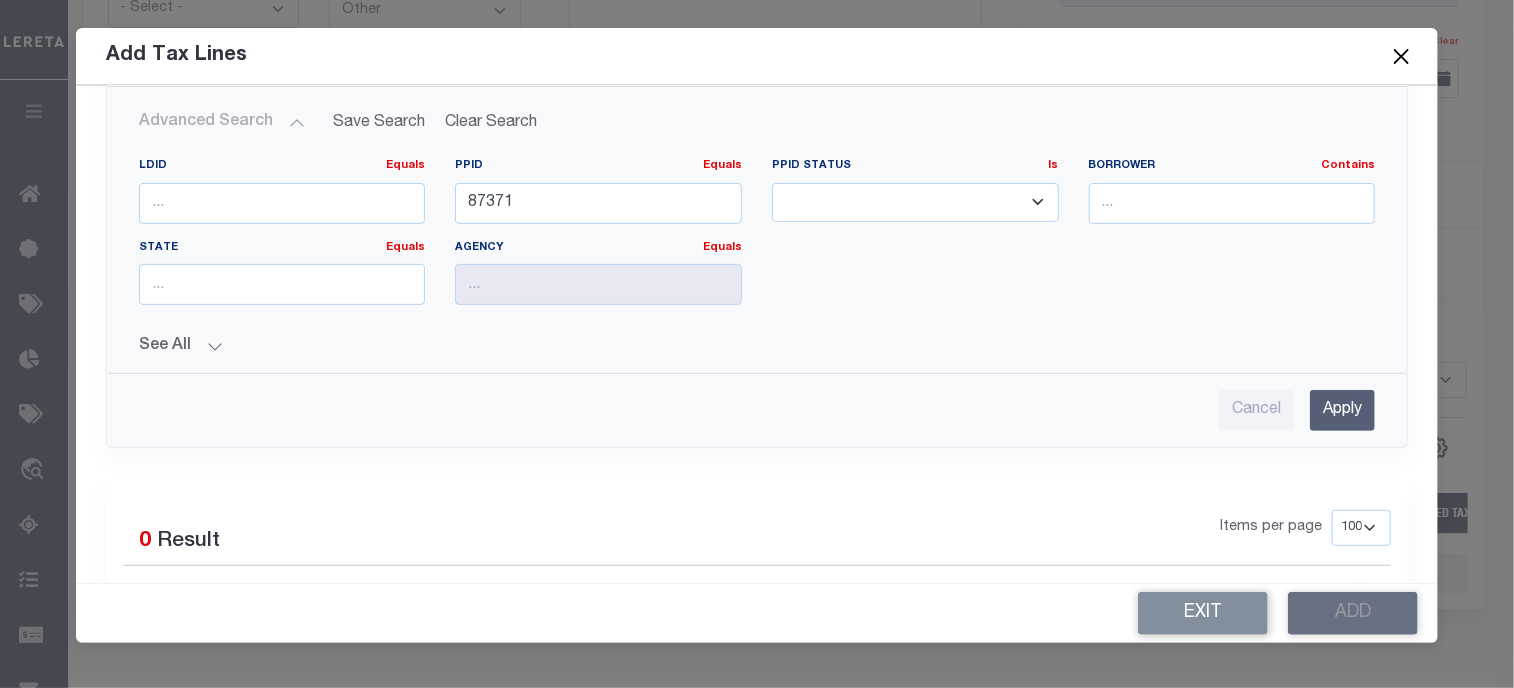 click on "Apply" at bounding box center [1342, 410] 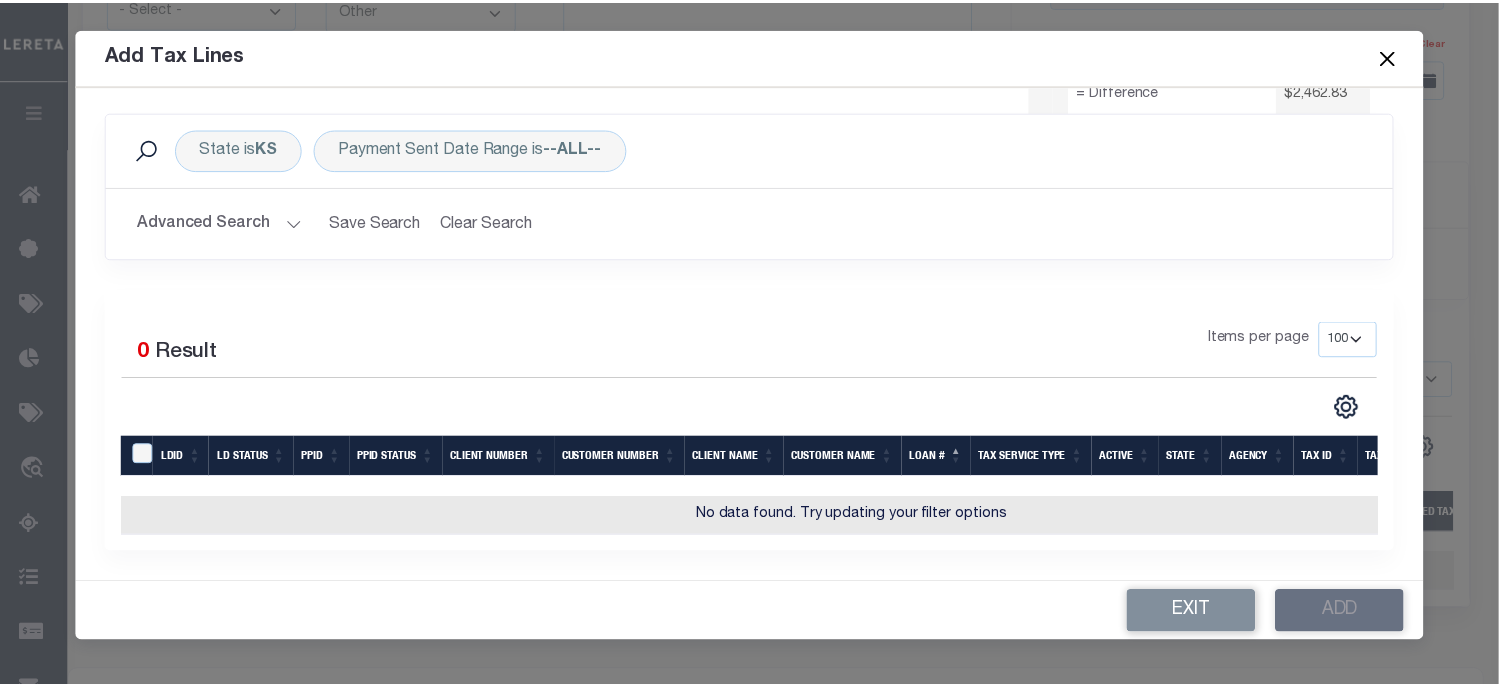 scroll, scrollTop: 211, scrollLeft: 0, axis: vertical 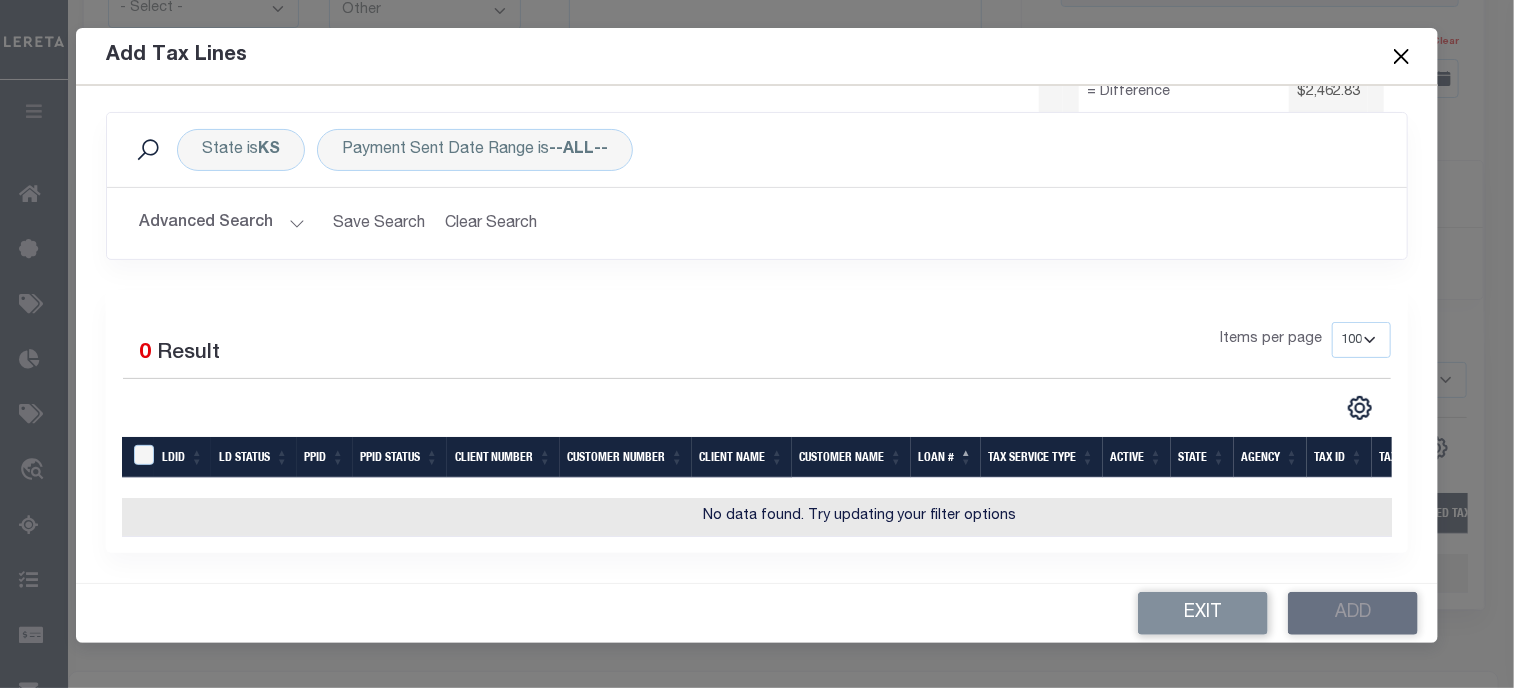 click at bounding box center [1401, 56] 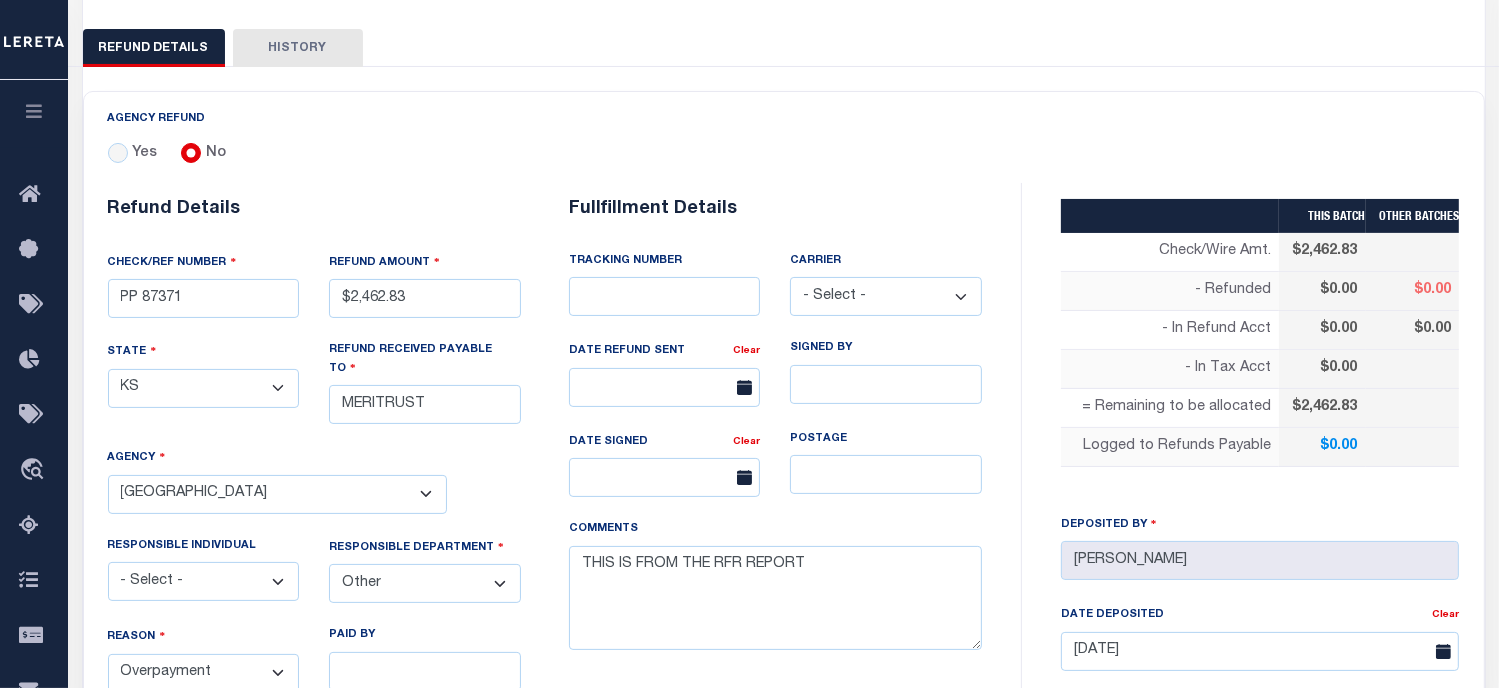scroll, scrollTop: 300, scrollLeft: 0, axis: vertical 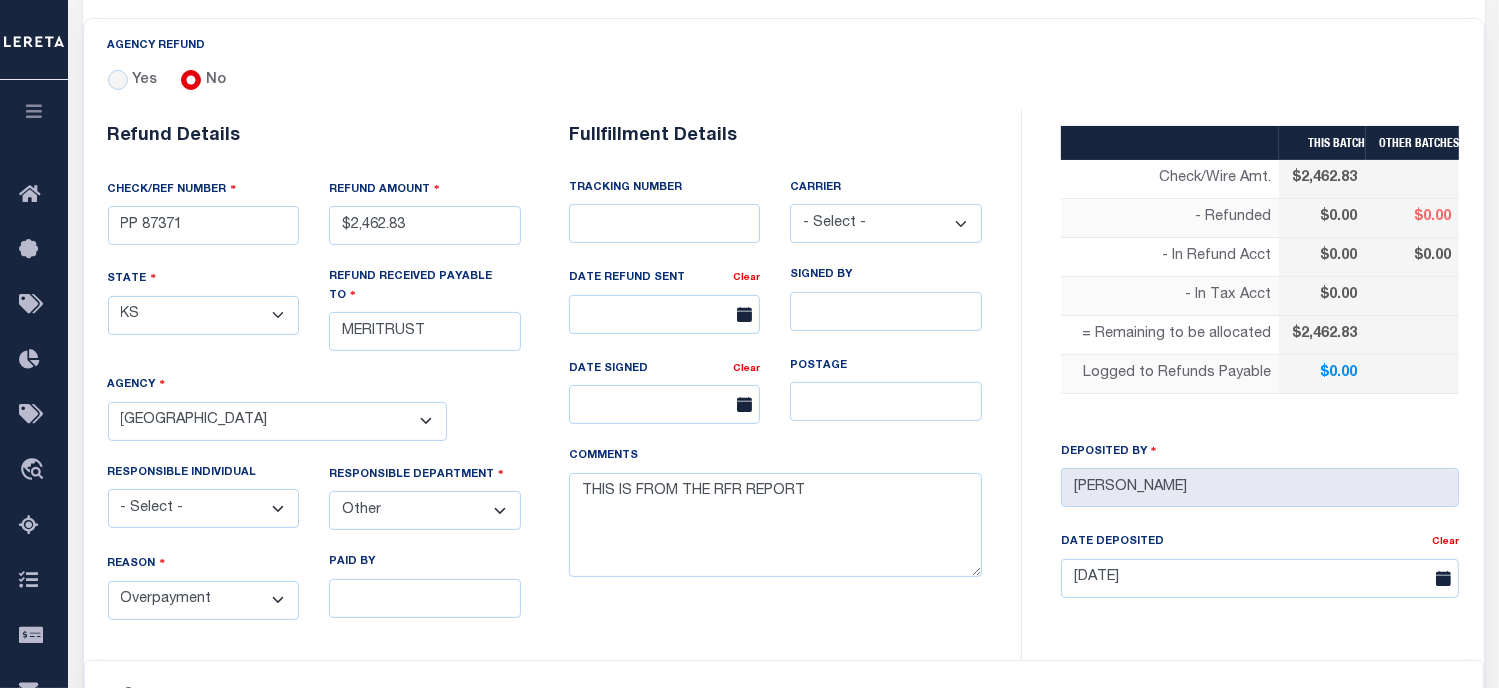 click at bounding box center (1154, 450) 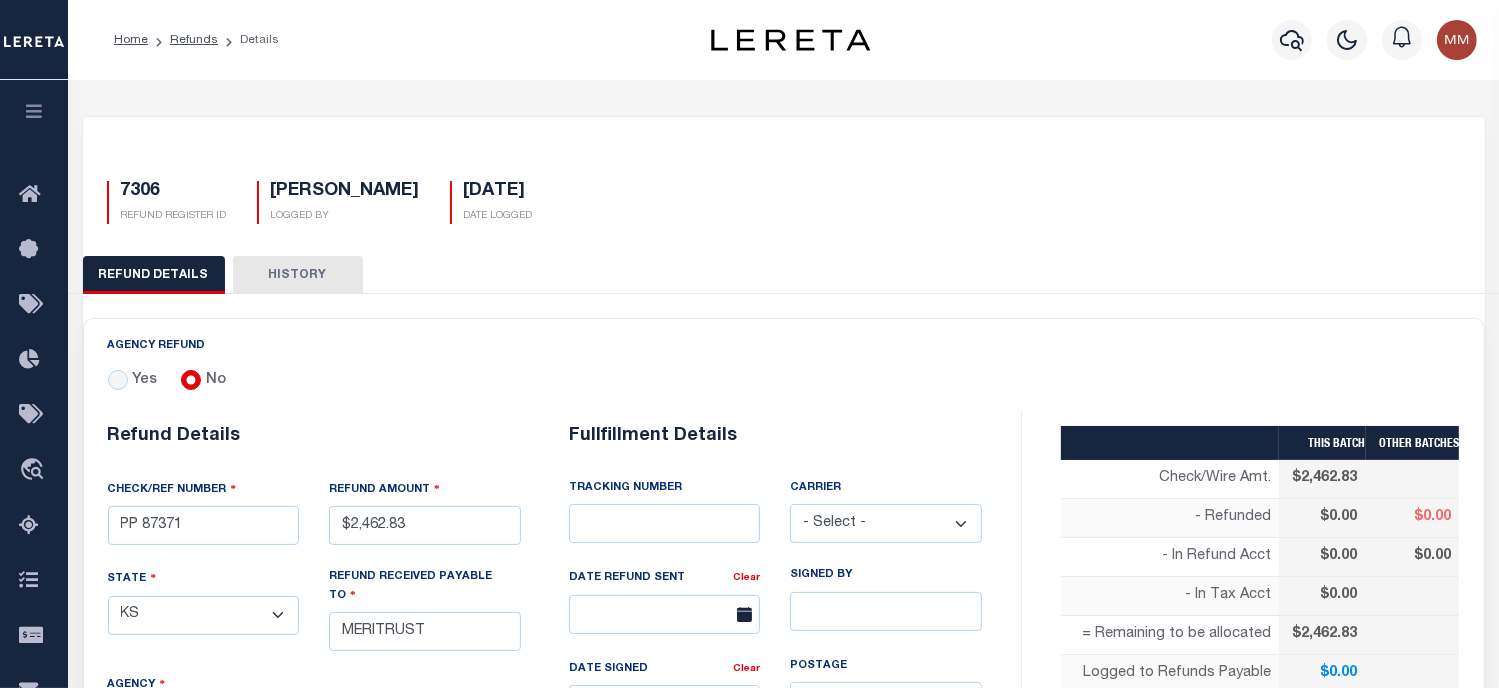 scroll, scrollTop: 200, scrollLeft: 0, axis: vertical 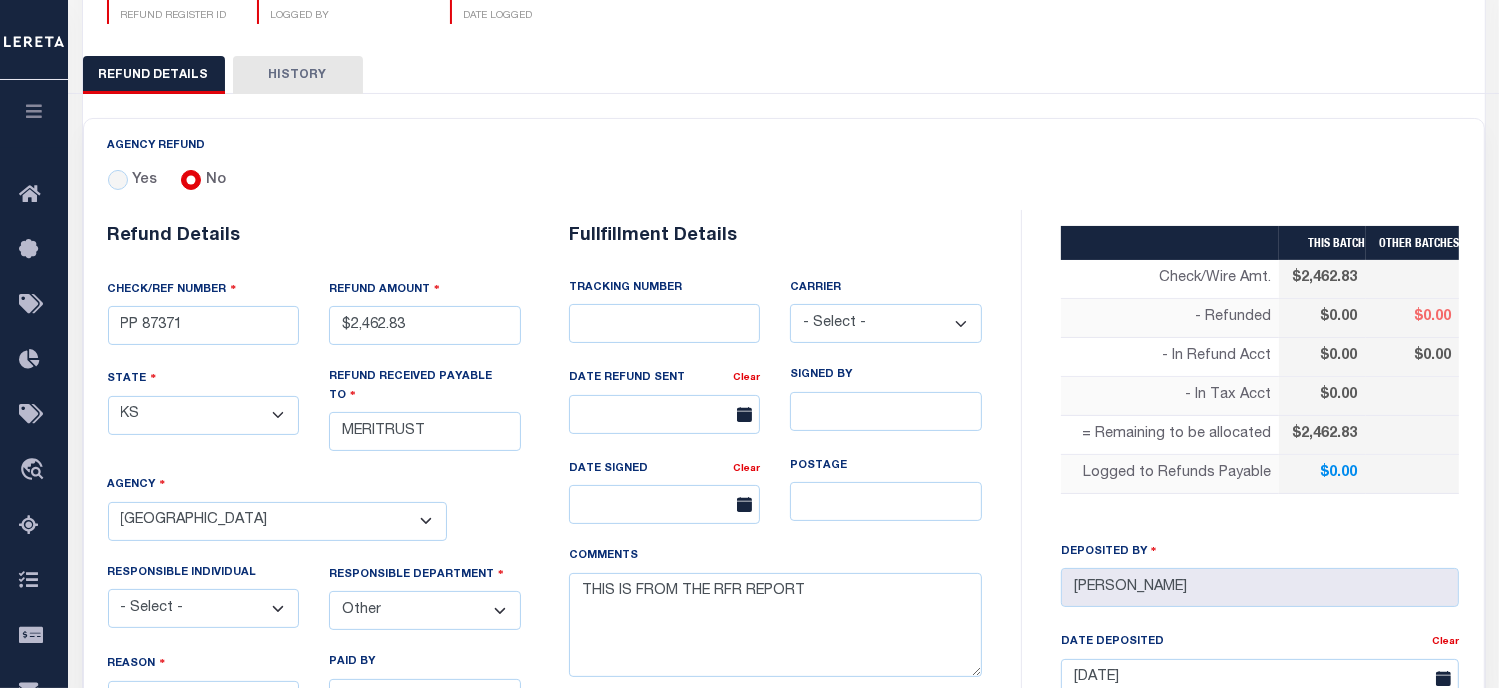 drag, startPoint x: 1215, startPoint y: 35, endPoint x: 1148, endPoint y: 10, distance: 71.51224 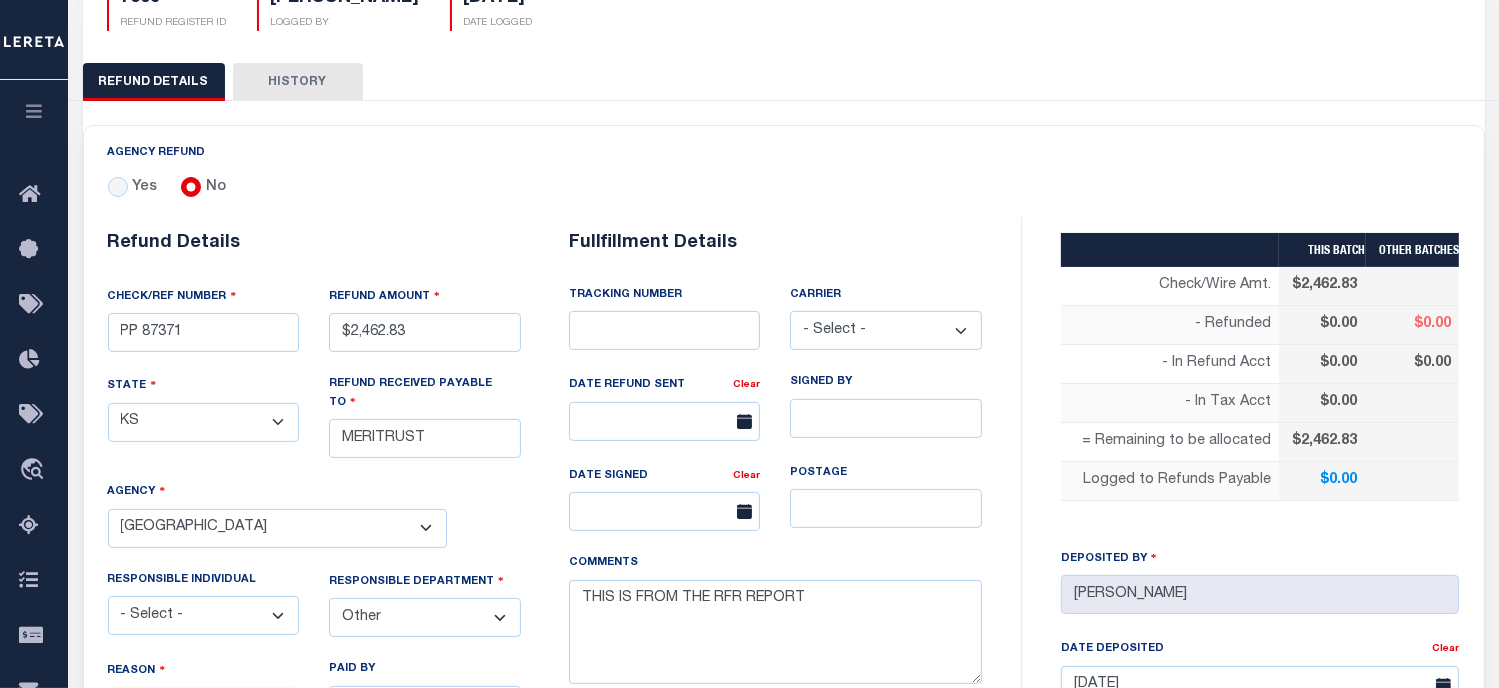 scroll, scrollTop: 0, scrollLeft: 0, axis: both 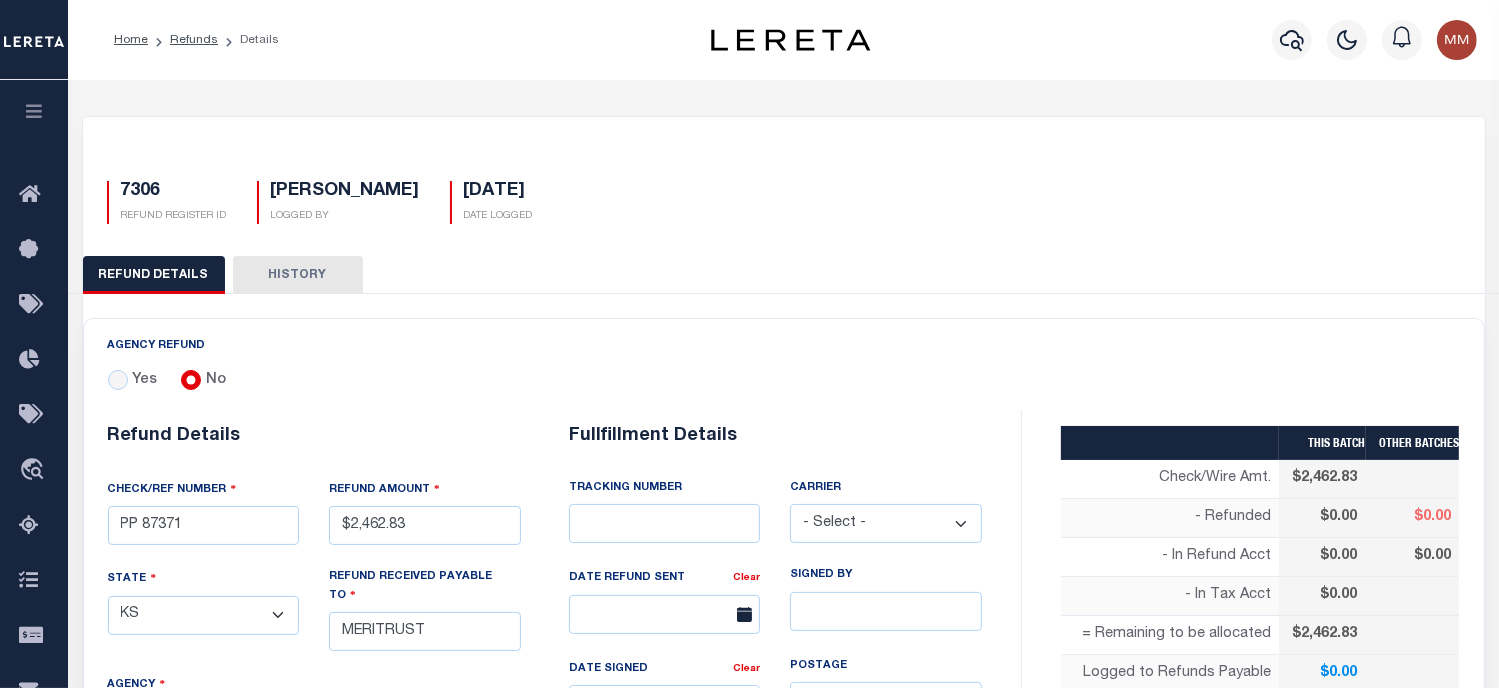 drag, startPoint x: 787, startPoint y: 16, endPoint x: 812, endPoint y: 0, distance: 29.681644 